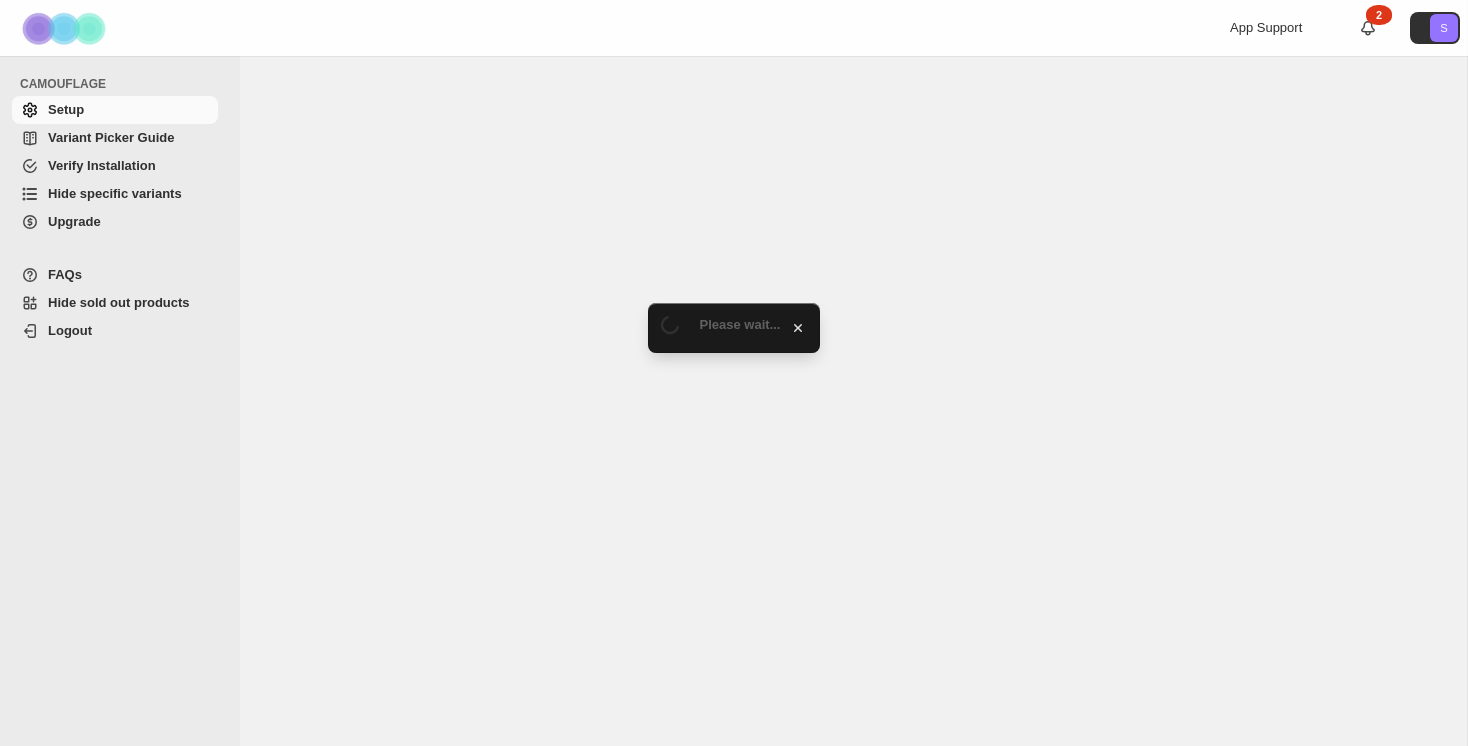 scroll, scrollTop: 0, scrollLeft: 0, axis: both 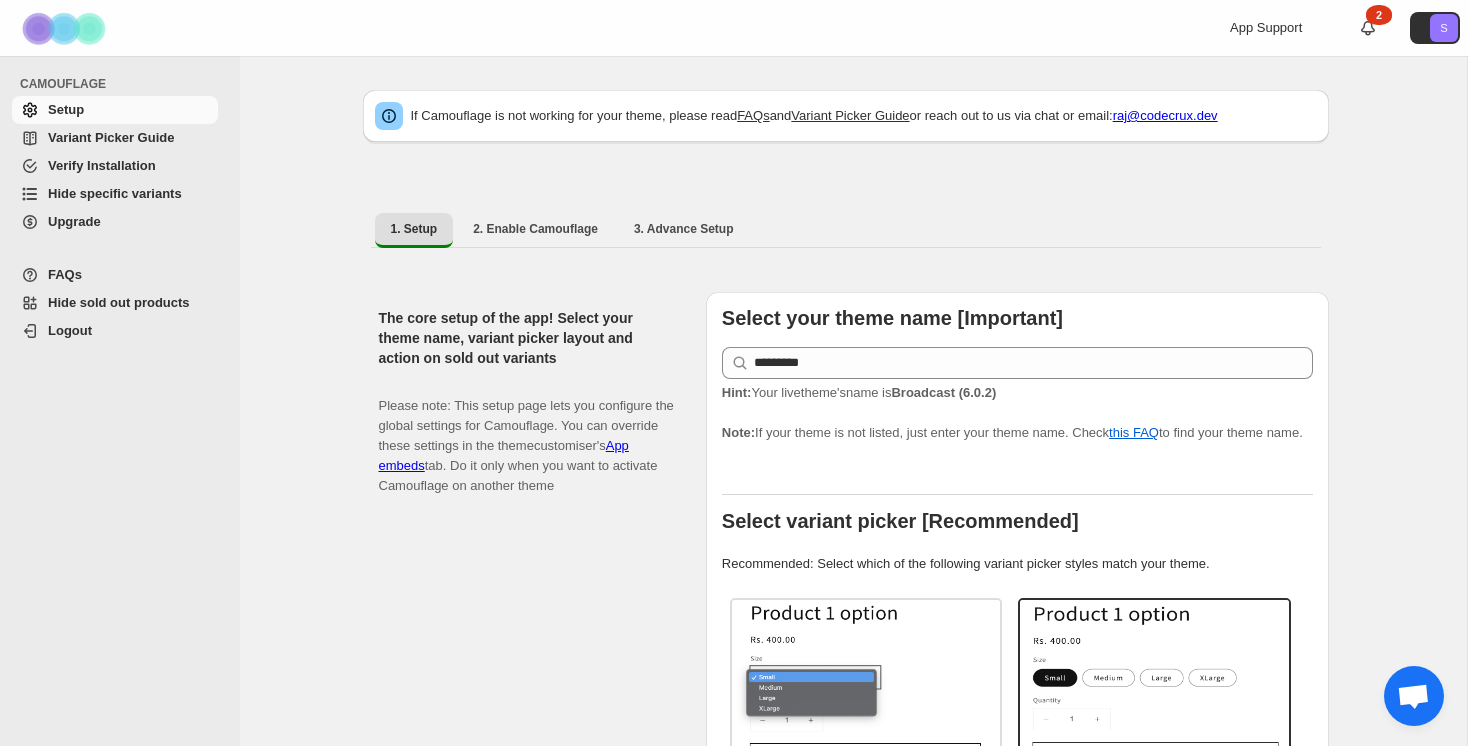 click on "Hide specific variants" at bounding box center [131, 194] 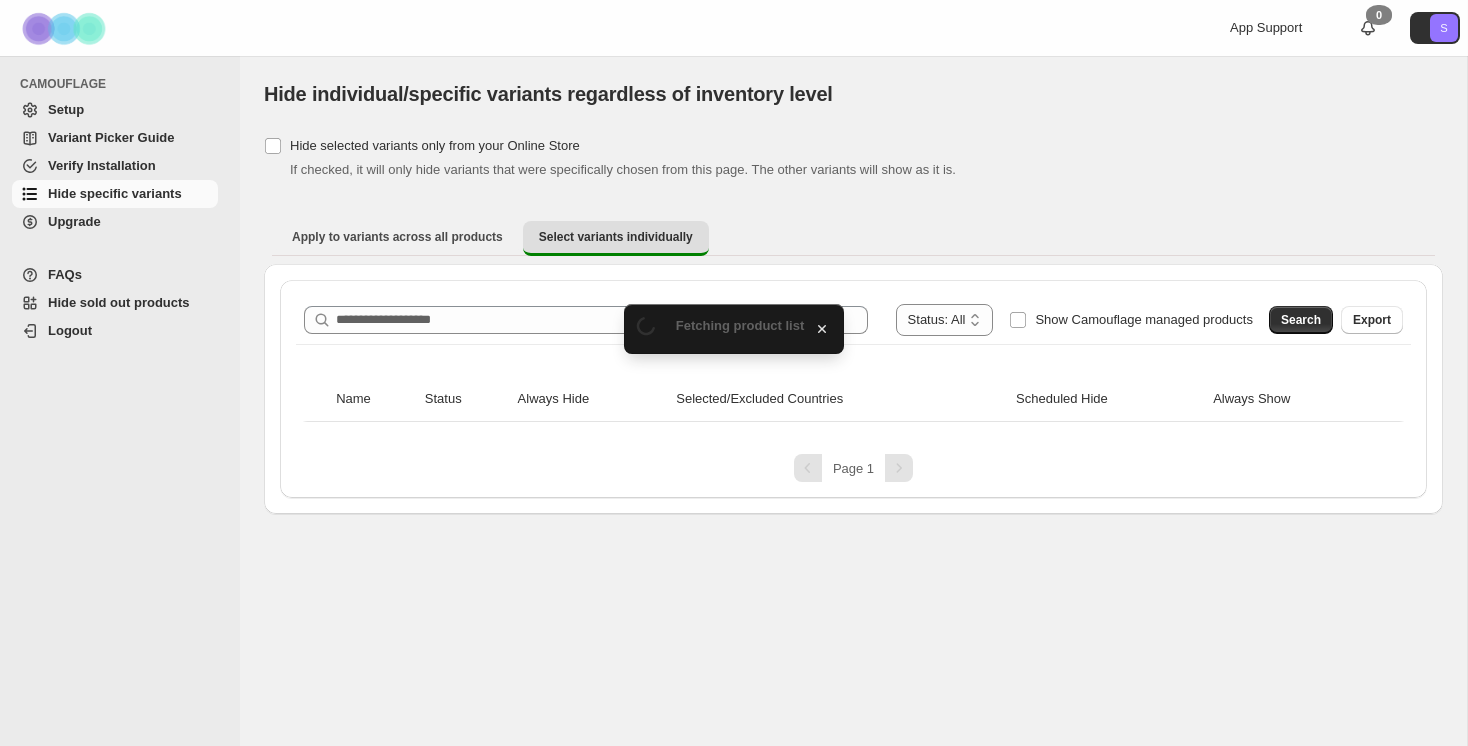 scroll, scrollTop: 0, scrollLeft: 0, axis: both 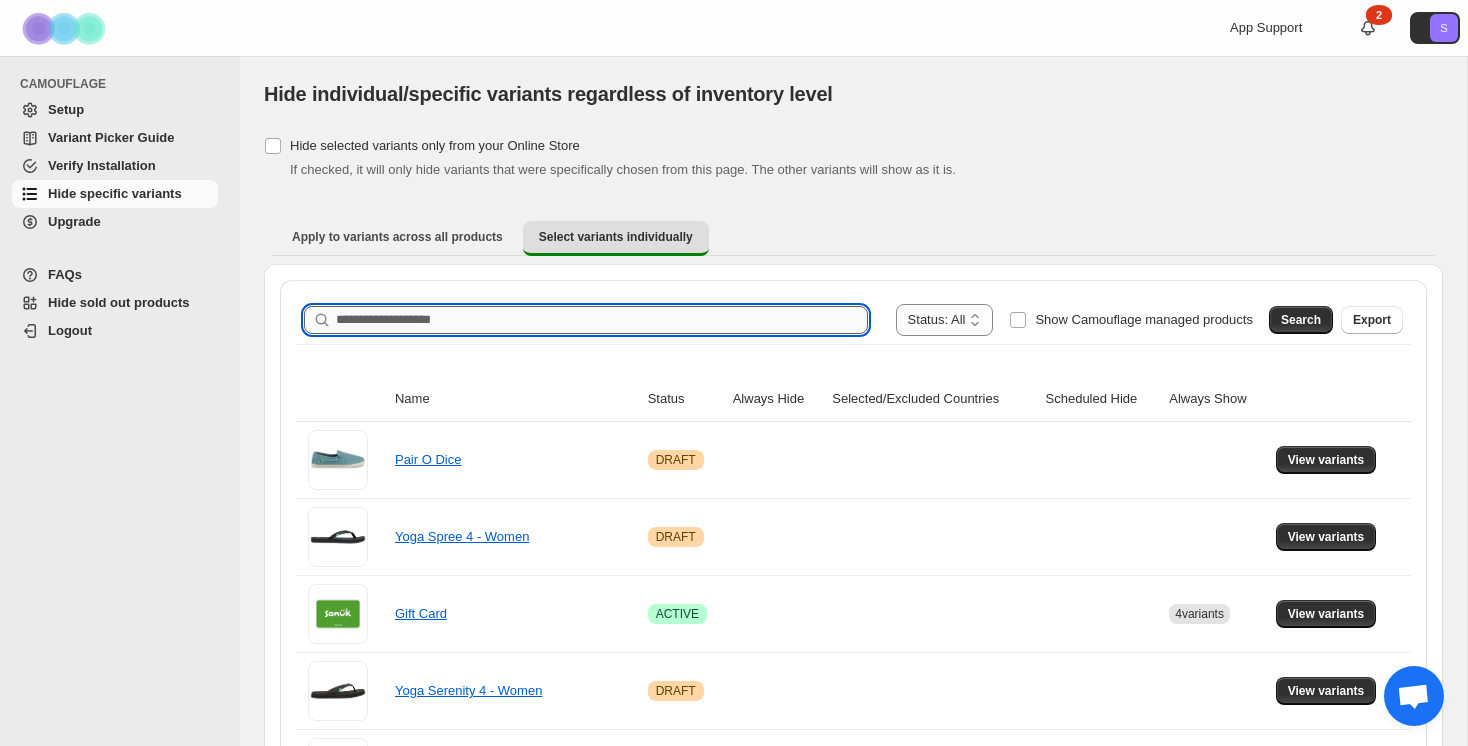 click on "Search product name" at bounding box center [602, 320] 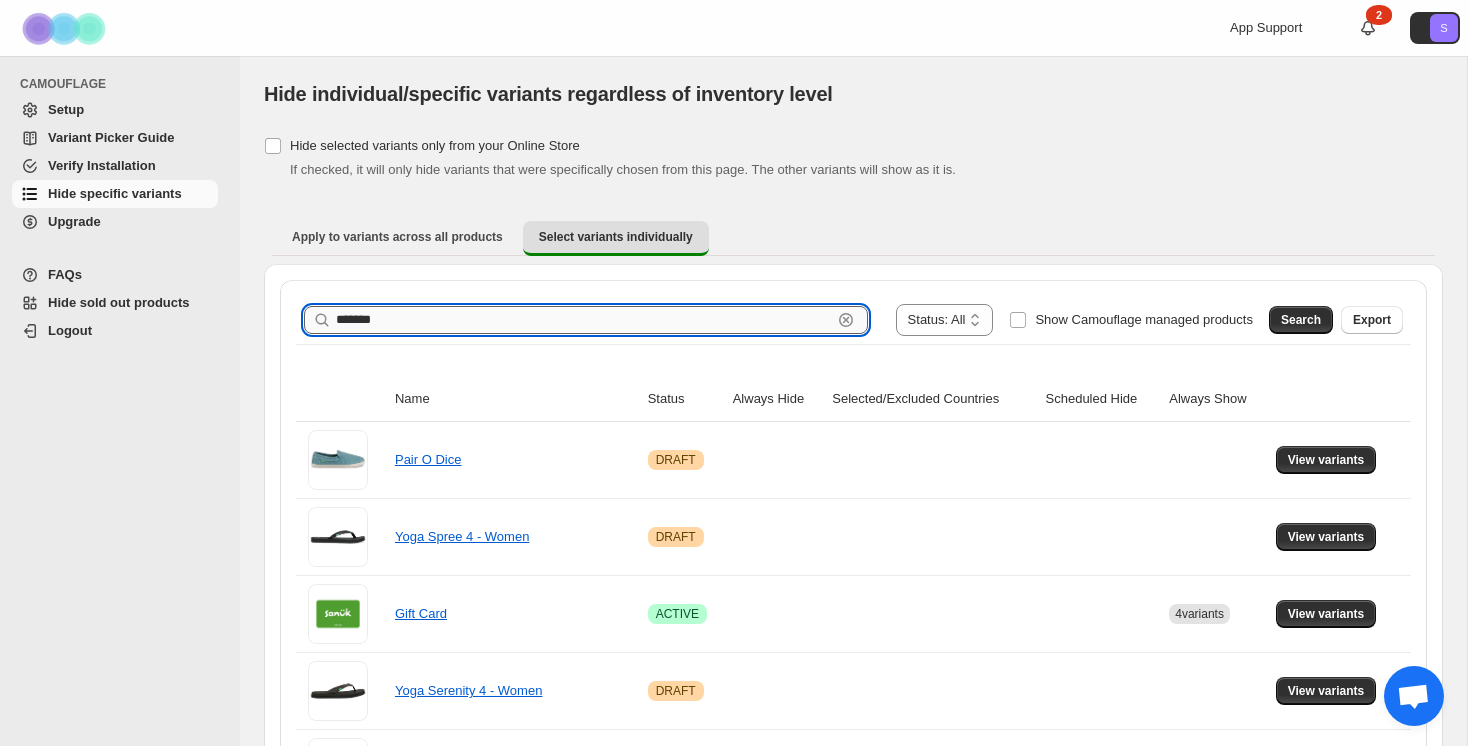 type on "*******" 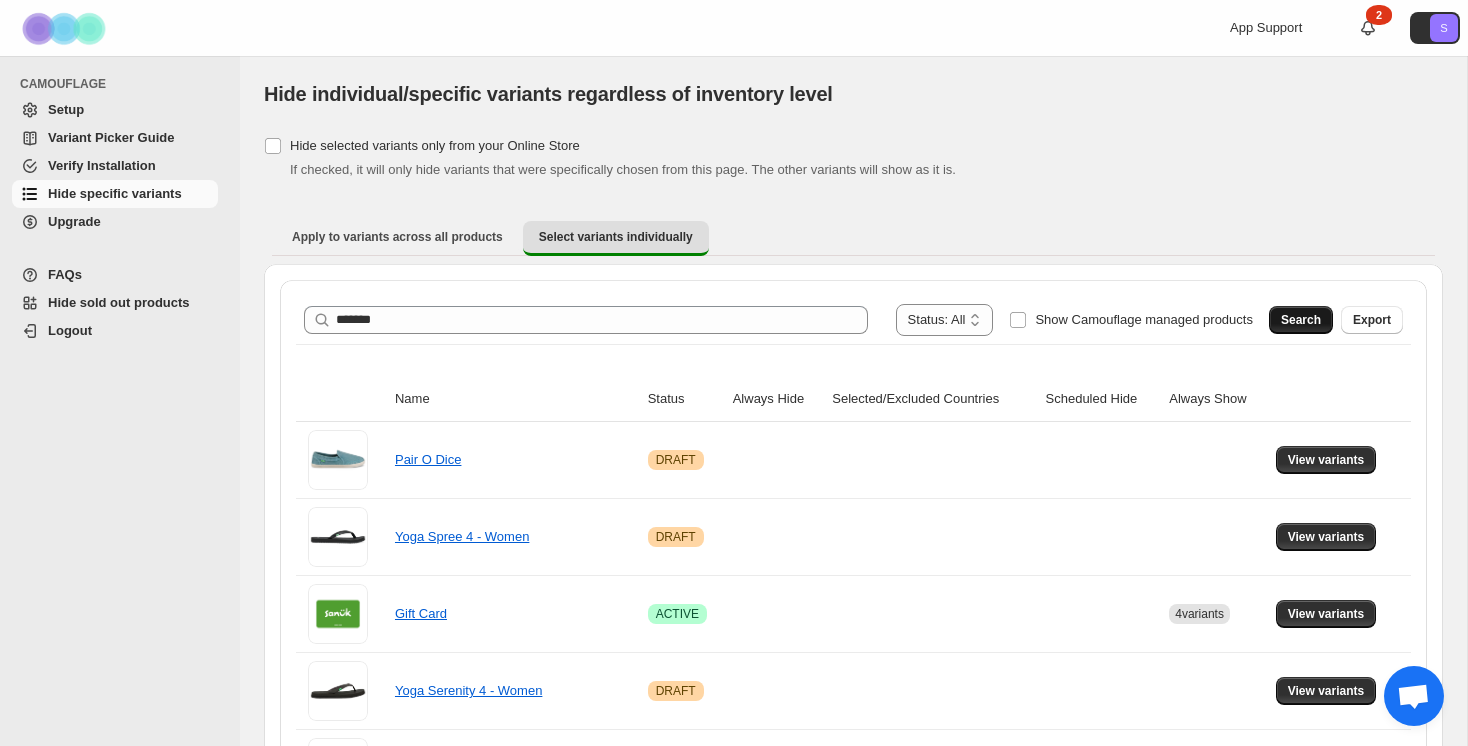 click on "Search" at bounding box center (1301, 320) 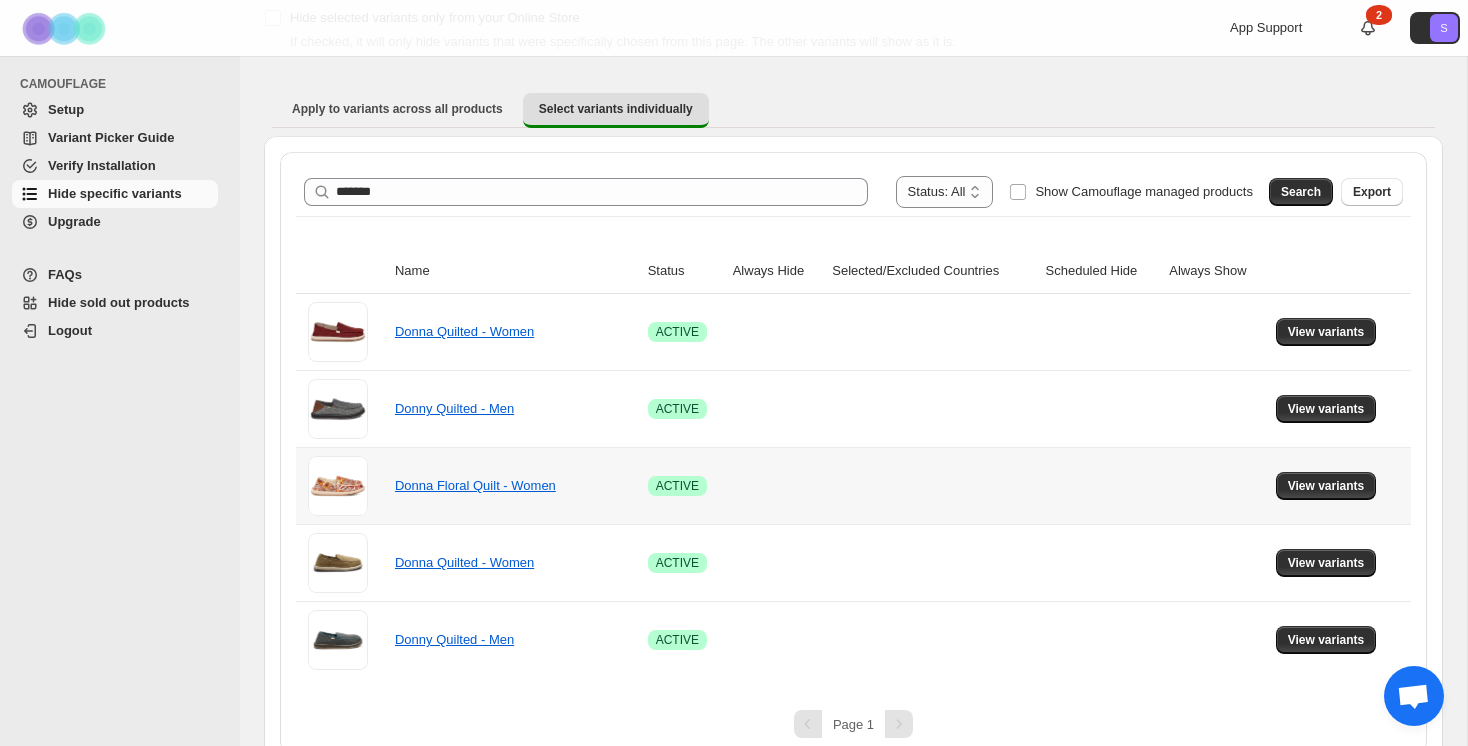 scroll, scrollTop: 126, scrollLeft: 0, axis: vertical 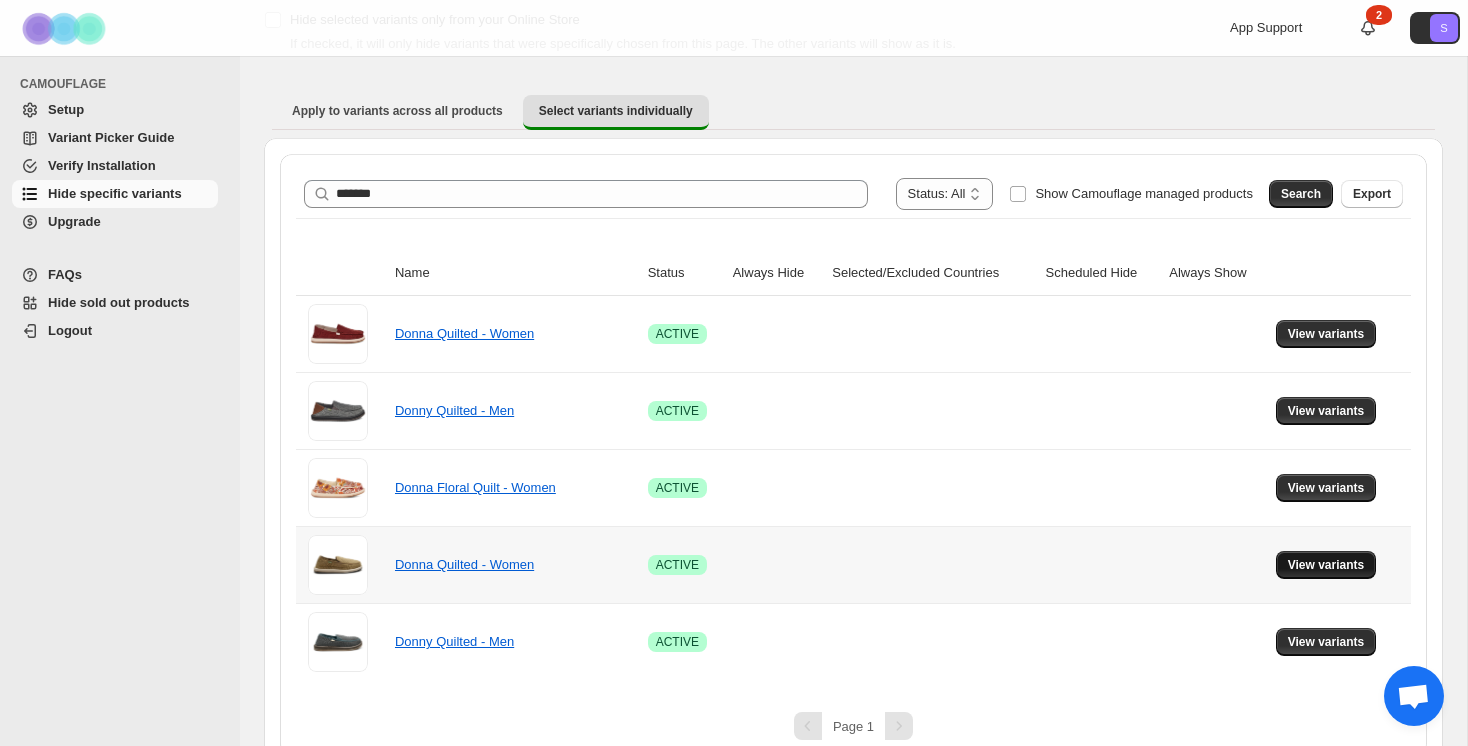 click on "View variants" at bounding box center (1326, 565) 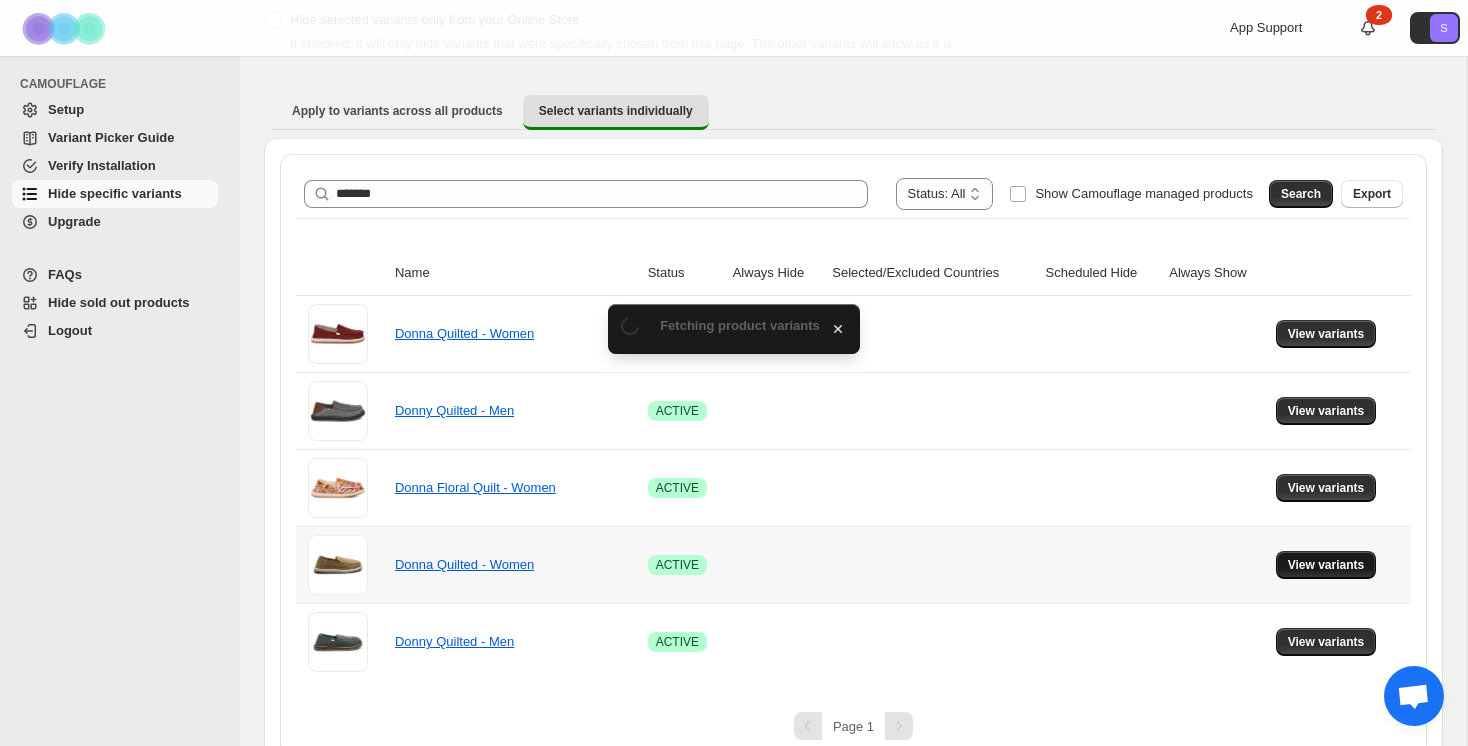 scroll, scrollTop: 126, scrollLeft: 0, axis: vertical 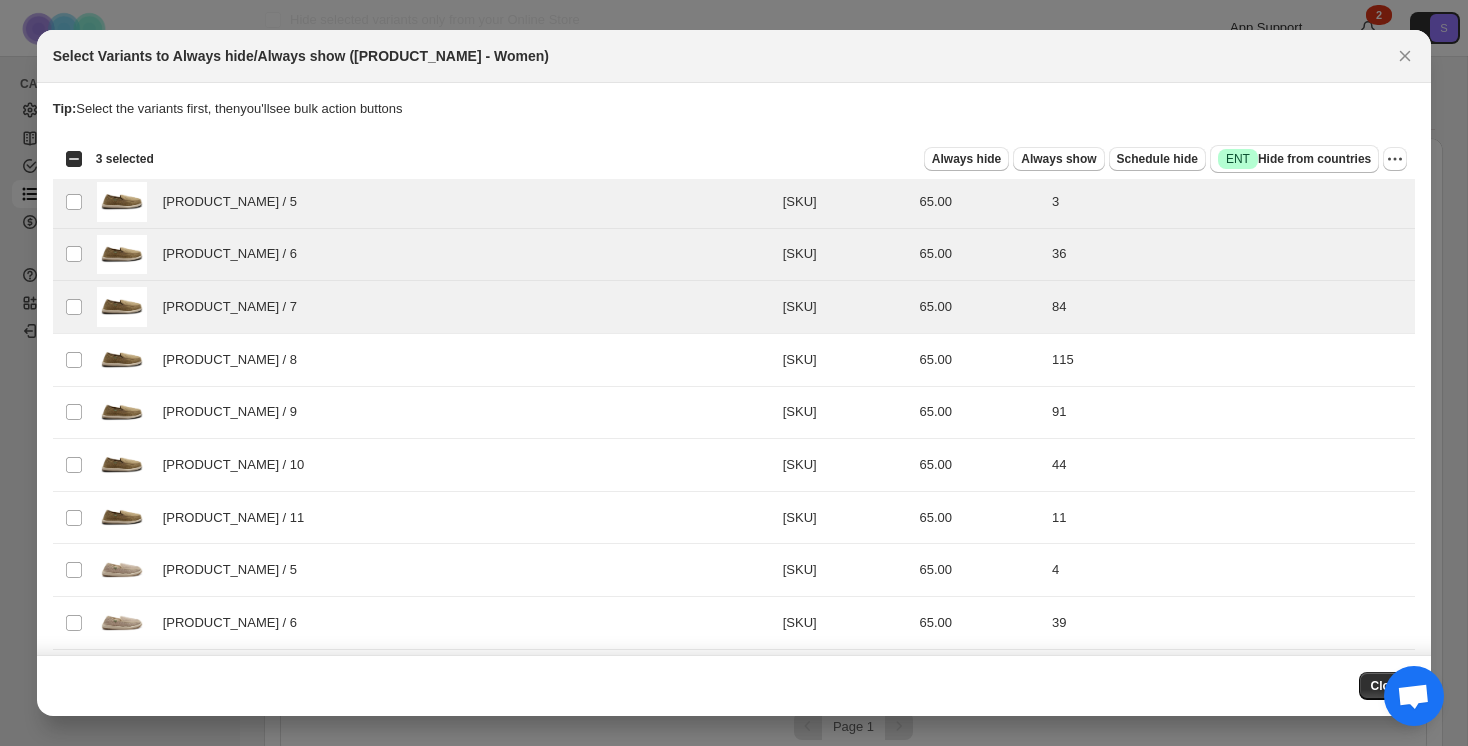 click on "Select all 14 product variants 3 selected" at bounding box center [109, 159] 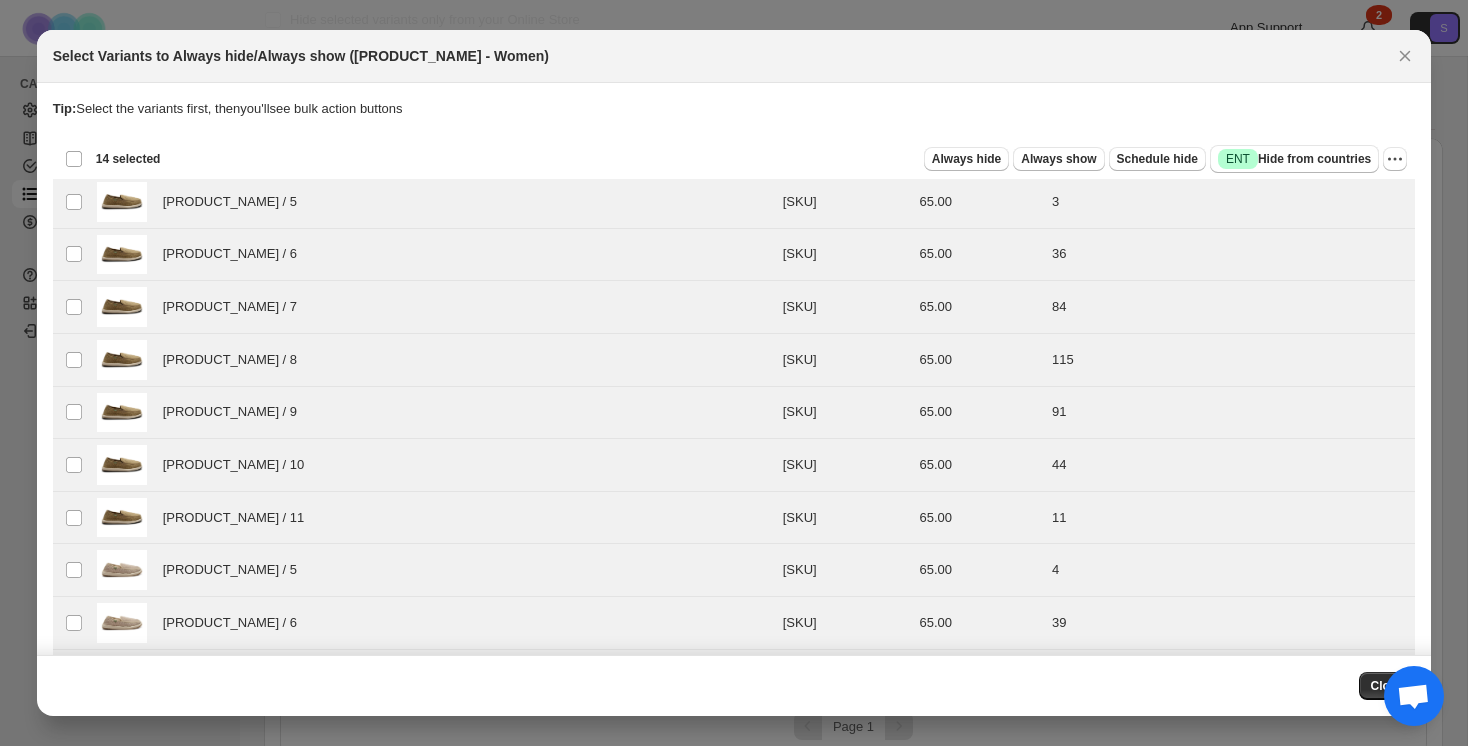 click on "Deselect all 14 product variants 14 selected" at bounding box center [113, 159] 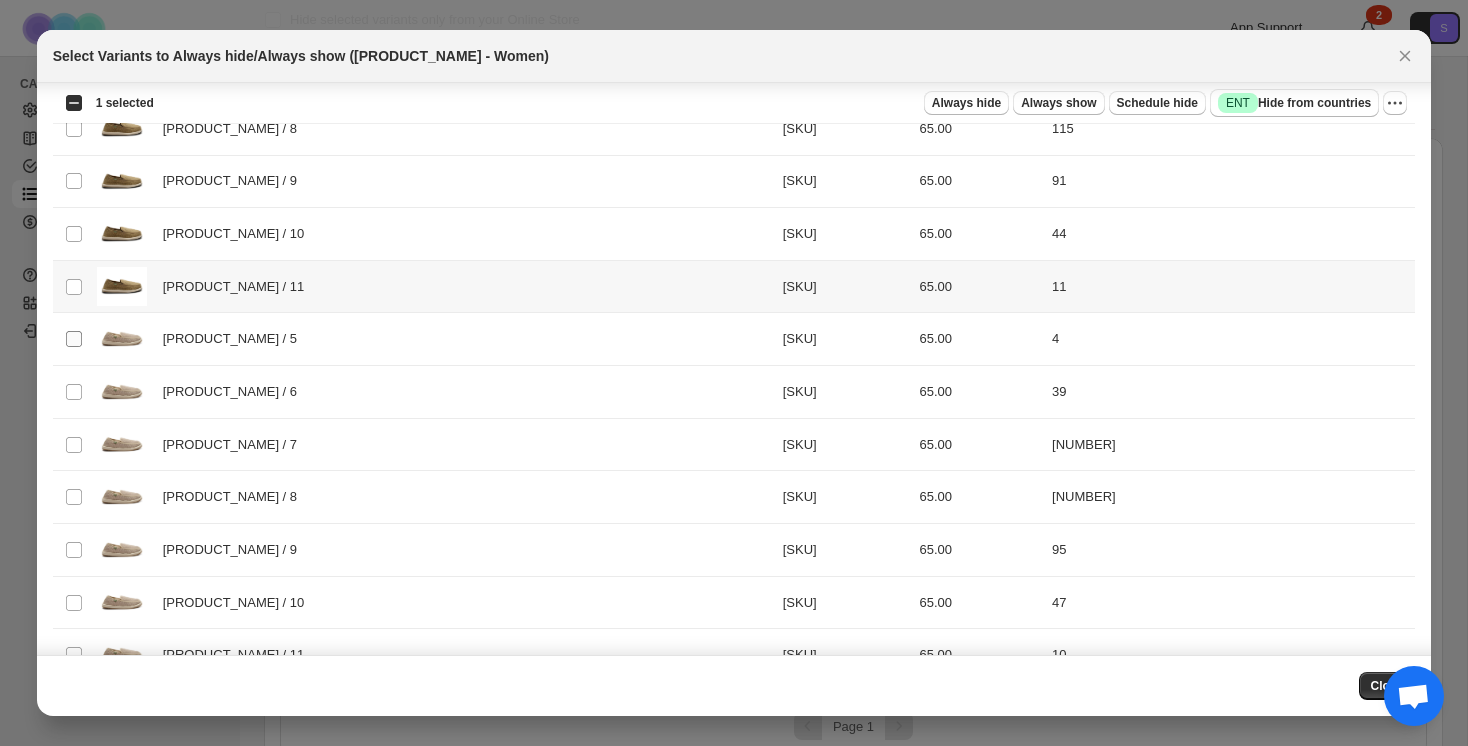 scroll, scrollTop: 228, scrollLeft: 0, axis: vertical 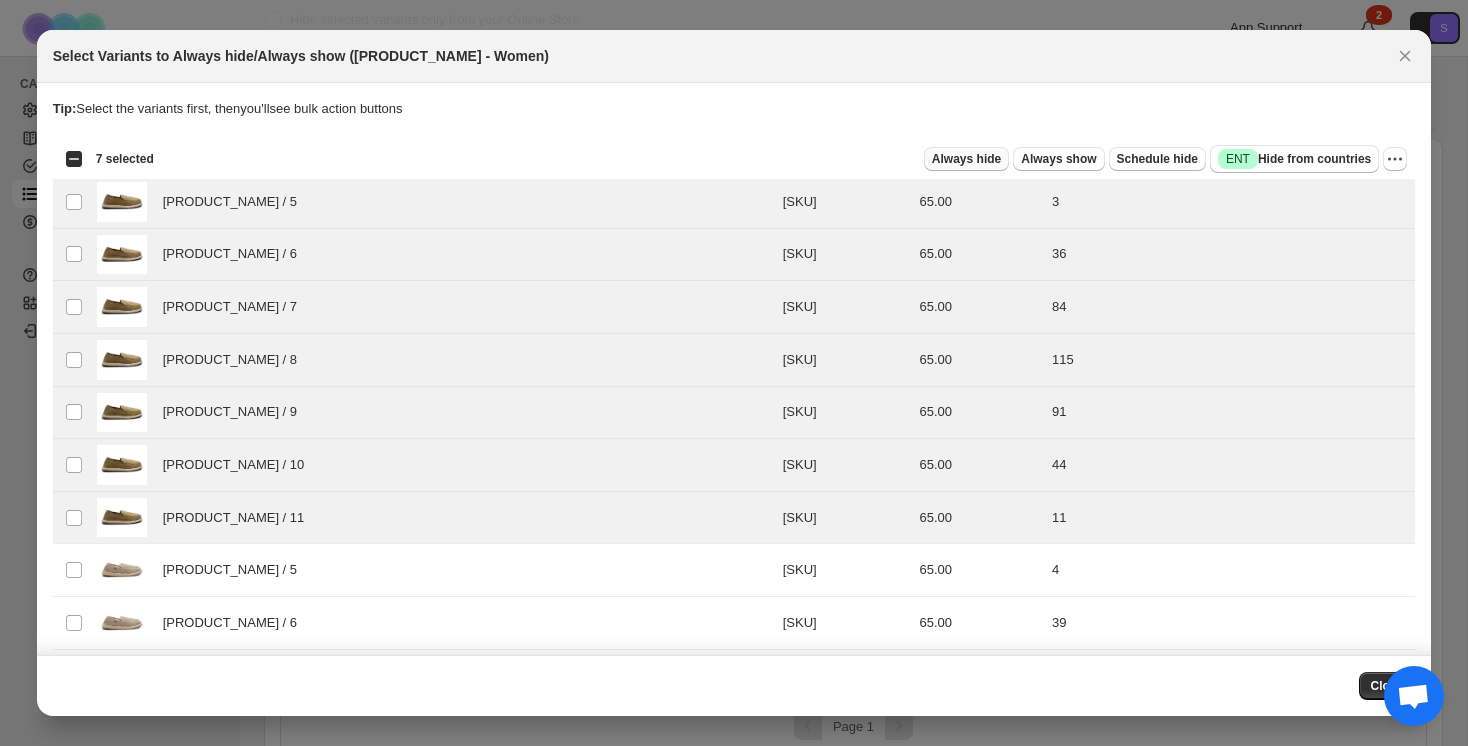 click on "Always hide" at bounding box center (966, 159) 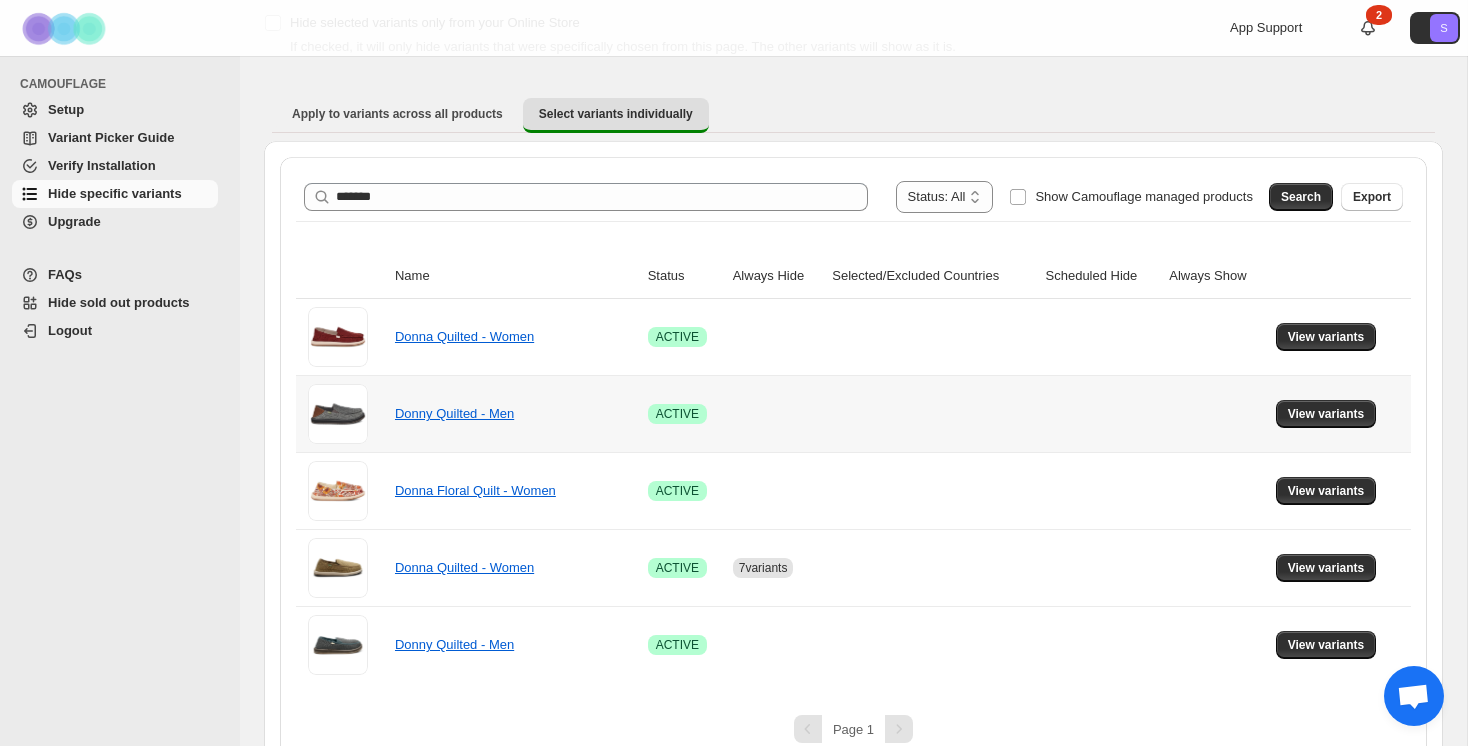 scroll, scrollTop: 113, scrollLeft: 0, axis: vertical 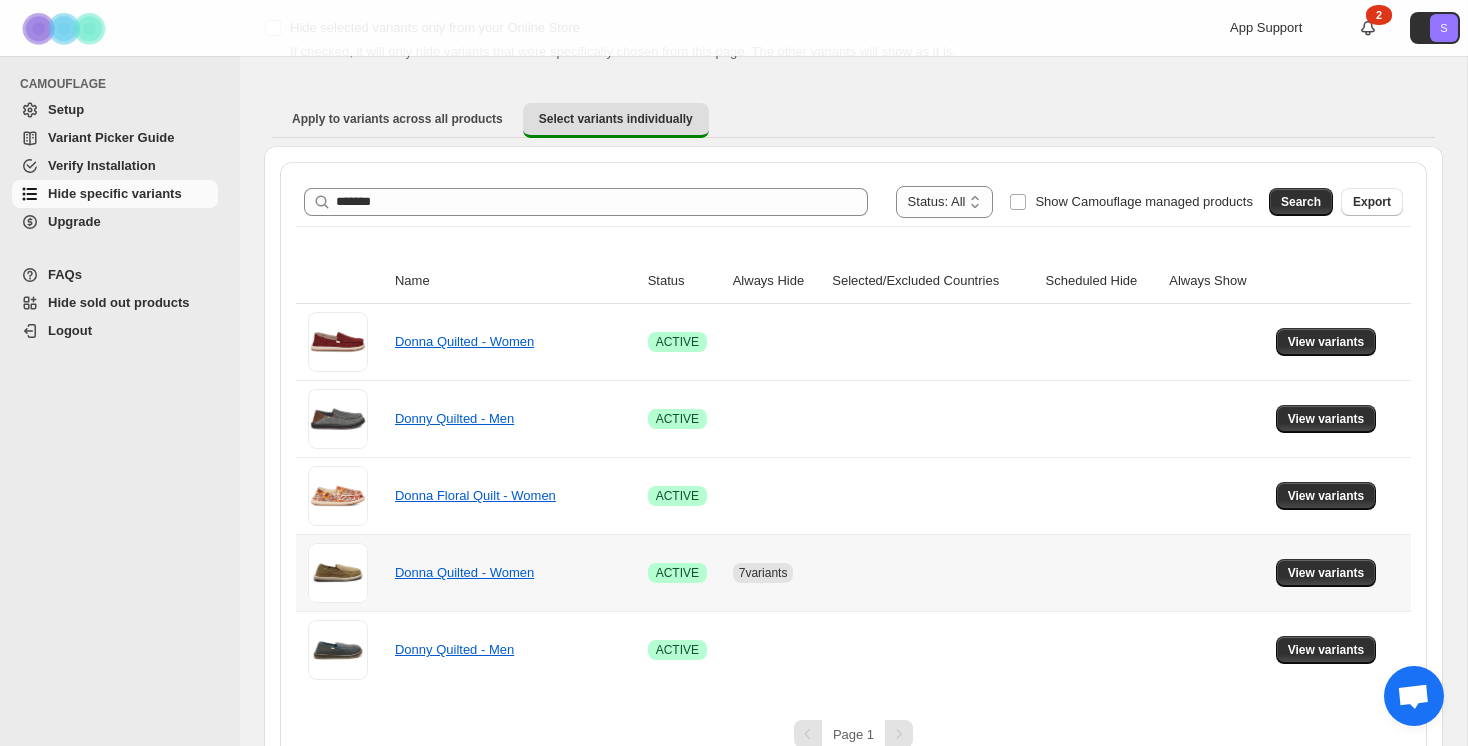 click on "View variants" at bounding box center [1340, 572] 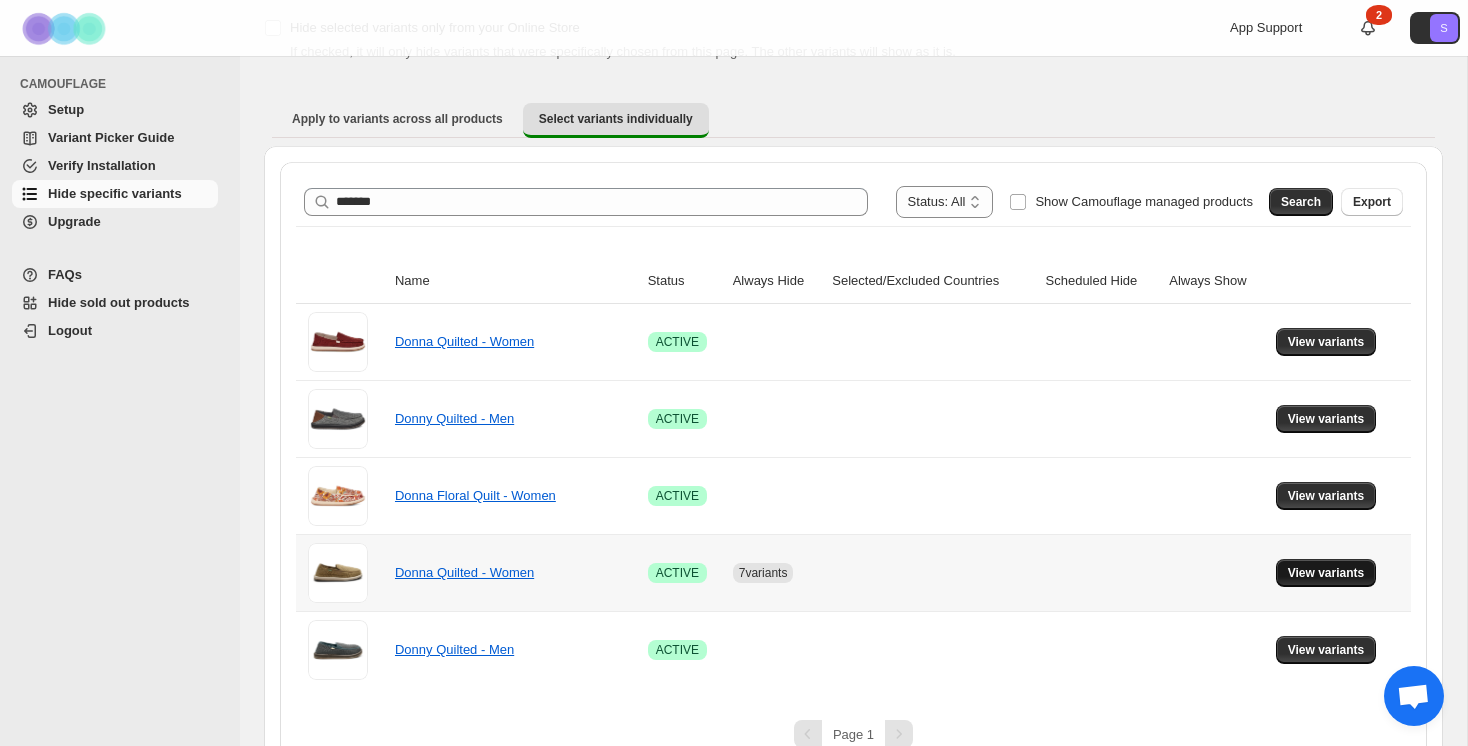 click on "View variants" at bounding box center [1326, 573] 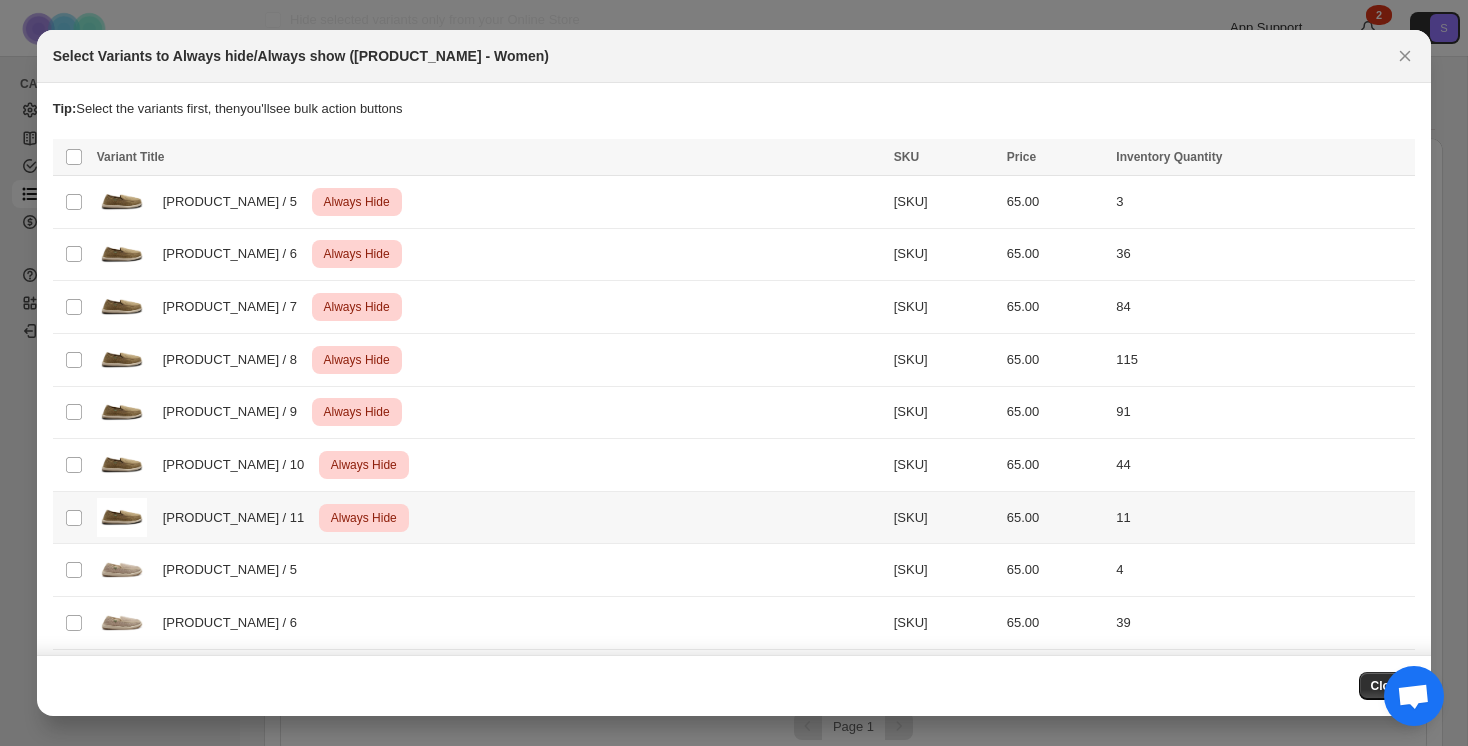 scroll, scrollTop: 118, scrollLeft: 0, axis: vertical 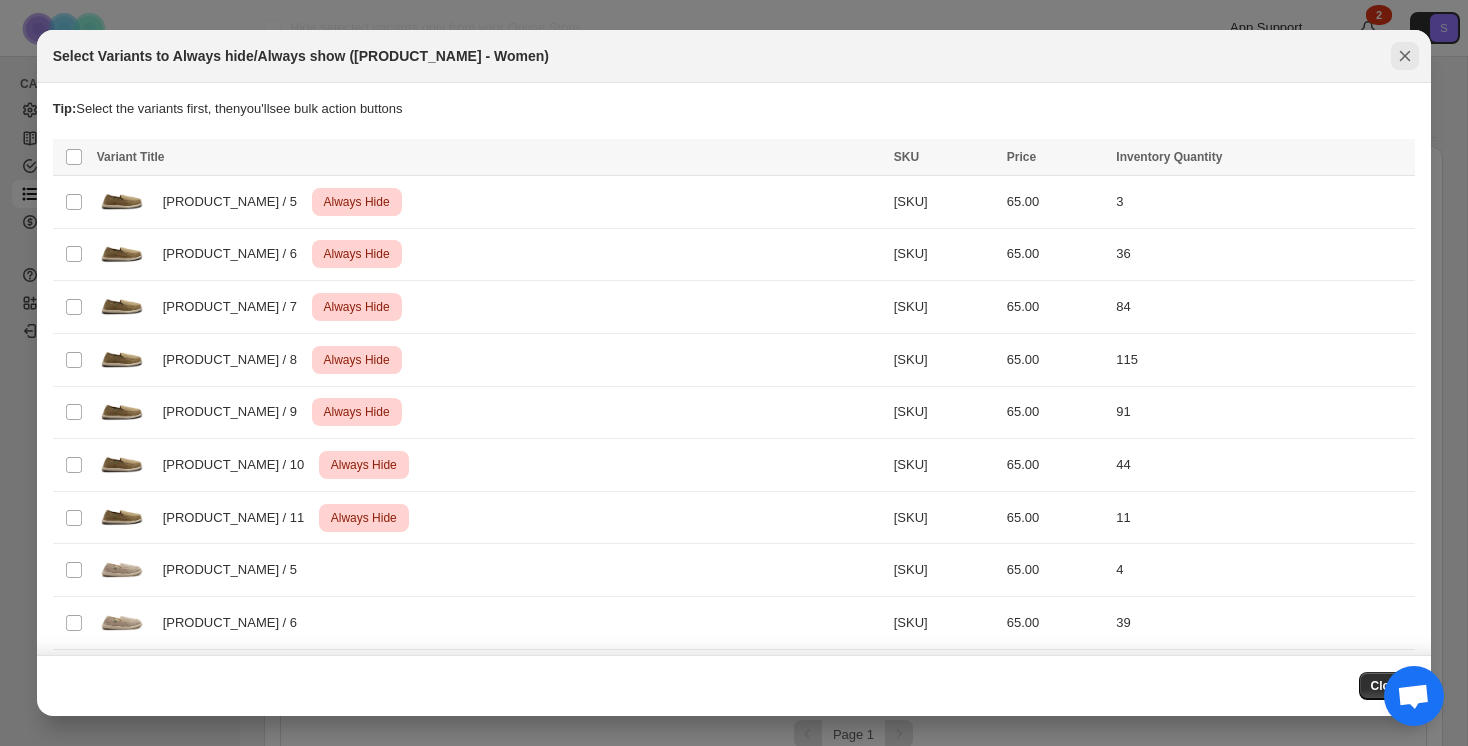 drag, startPoint x: 1408, startPoint y: 50, endPoint x: 1380, endPoint y: 47, distance: 28.160255 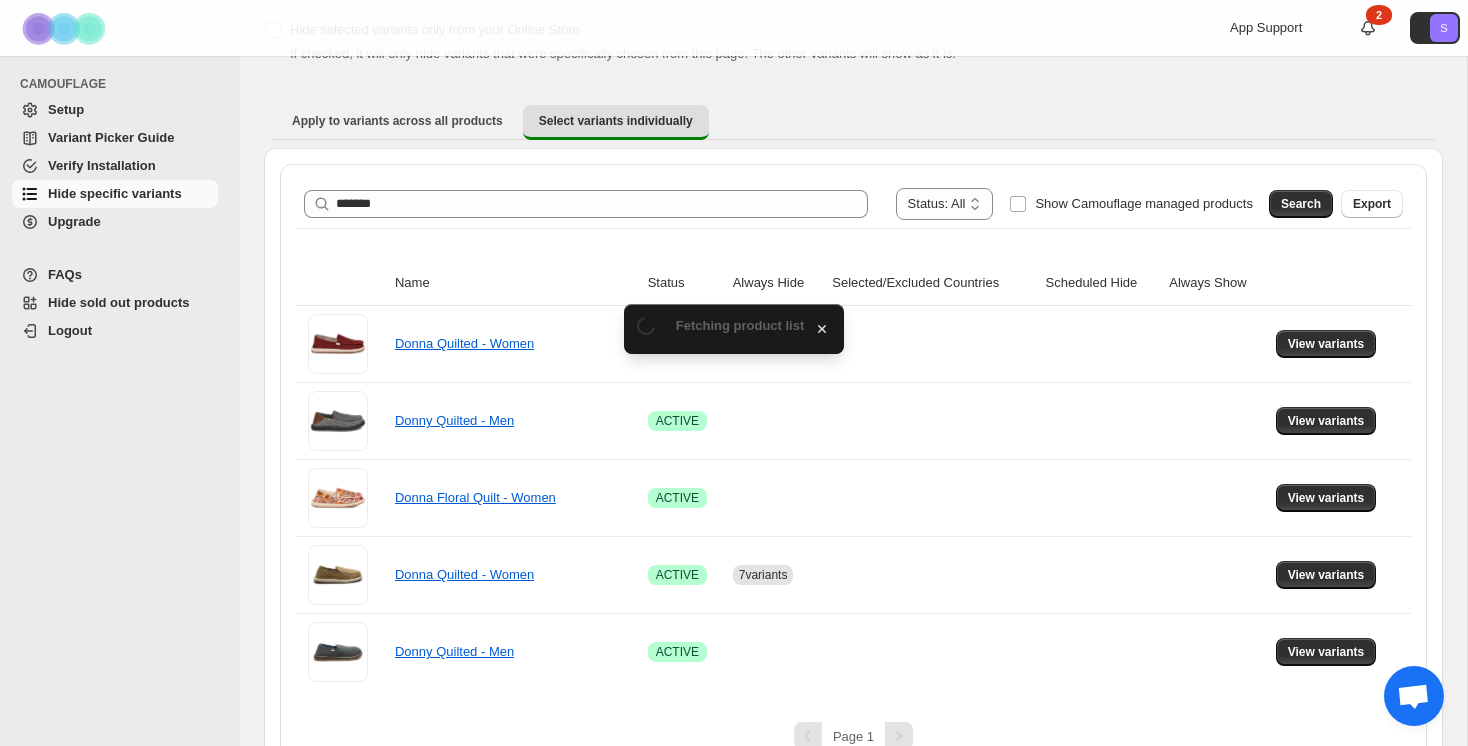 scroll, scrollTop: 118, scrollLeft: 0, axis: vertical 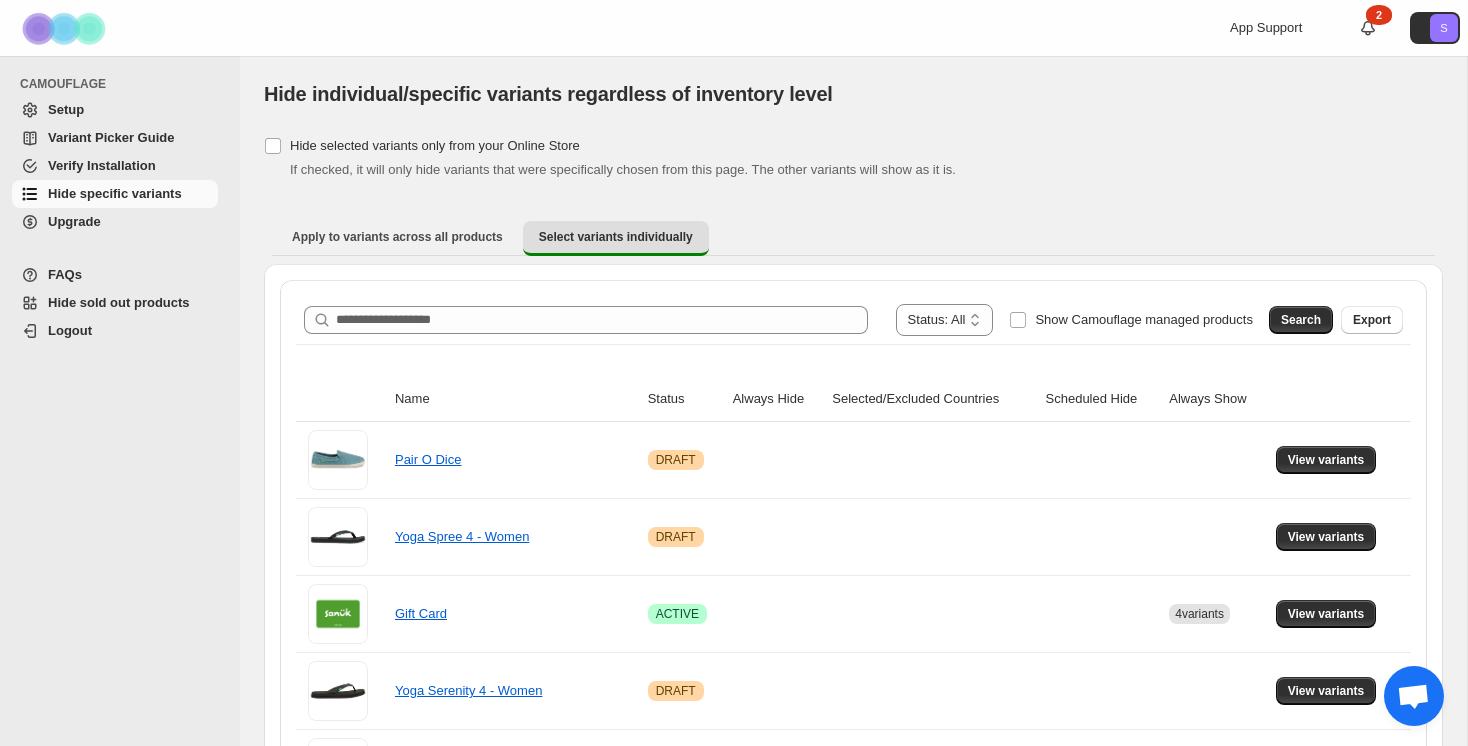click on "App Support 2 S" at bounding box center (1349, 28) 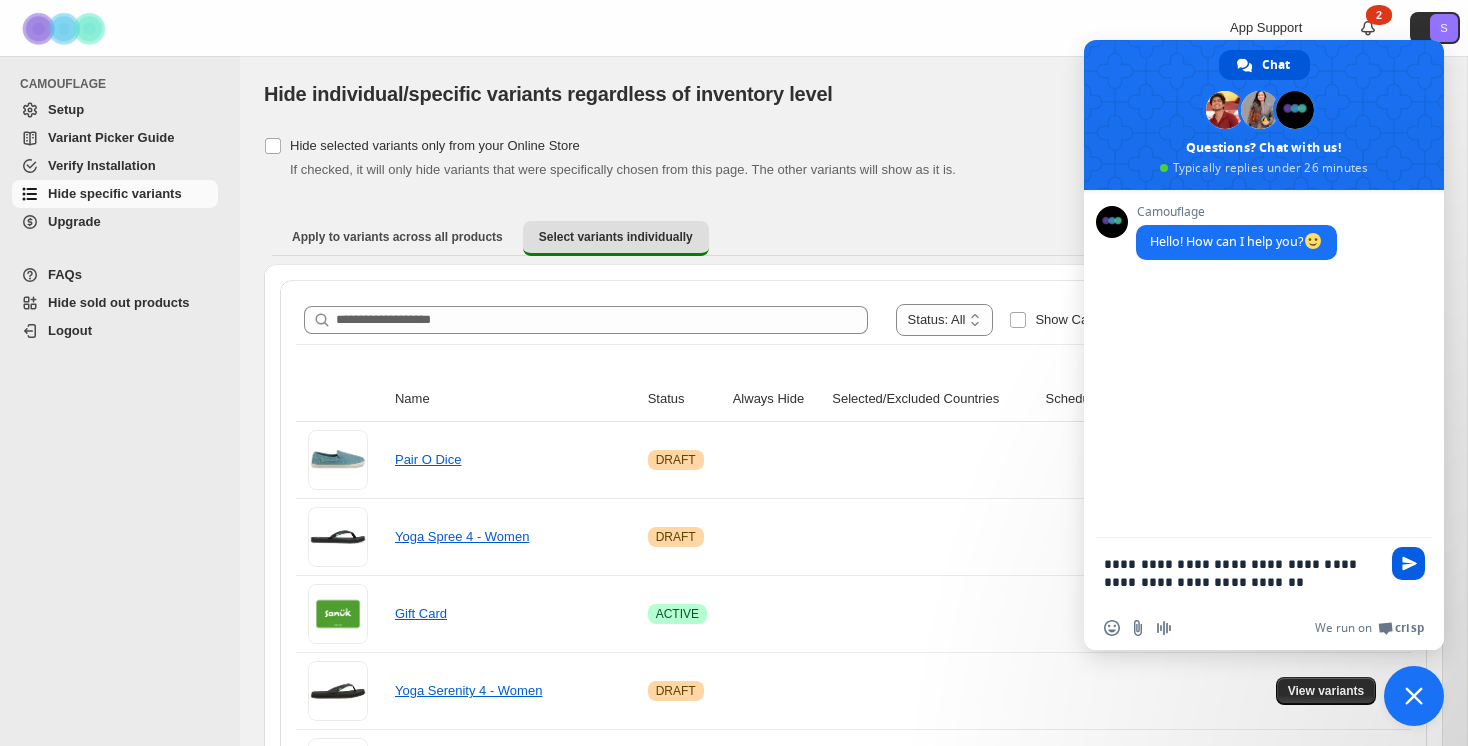 type on "**********" 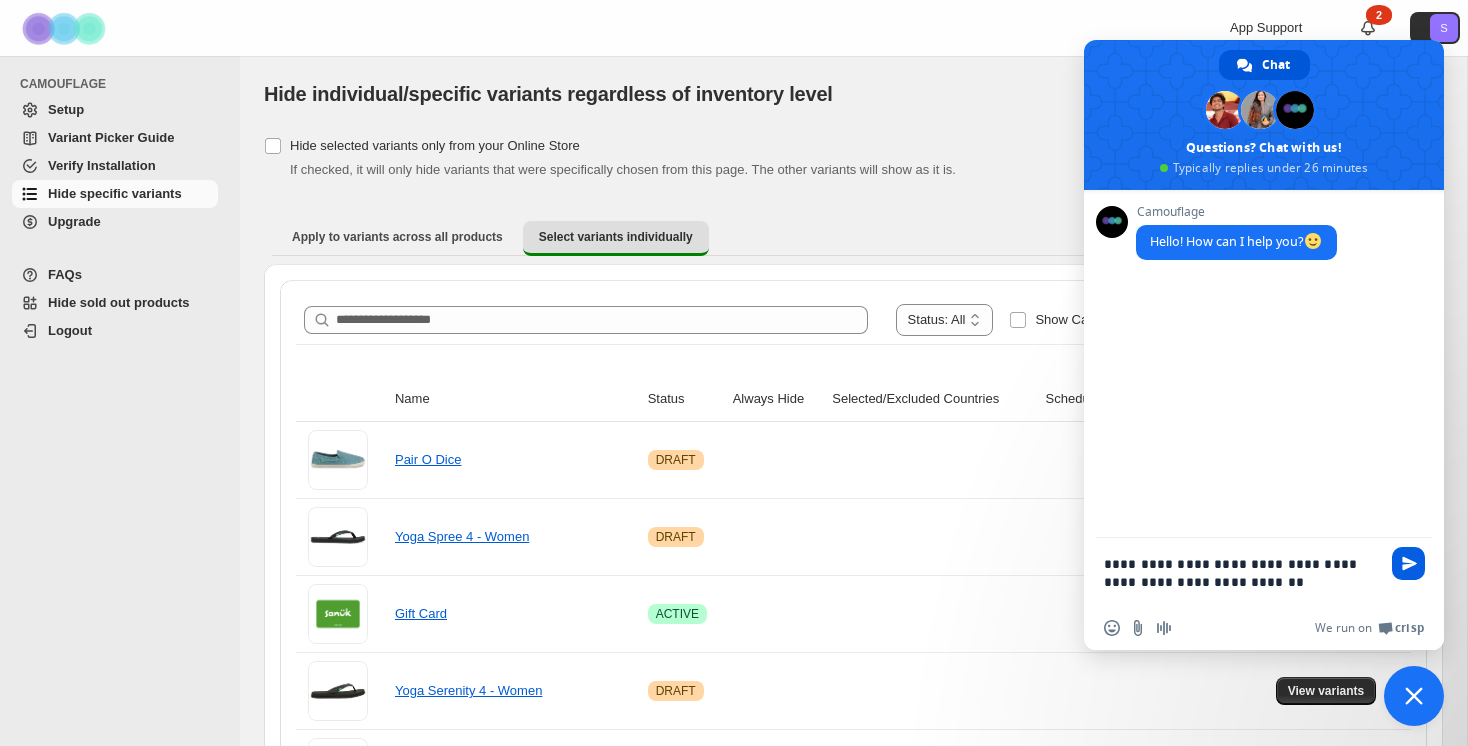 click at bounding box center [1409, 563] 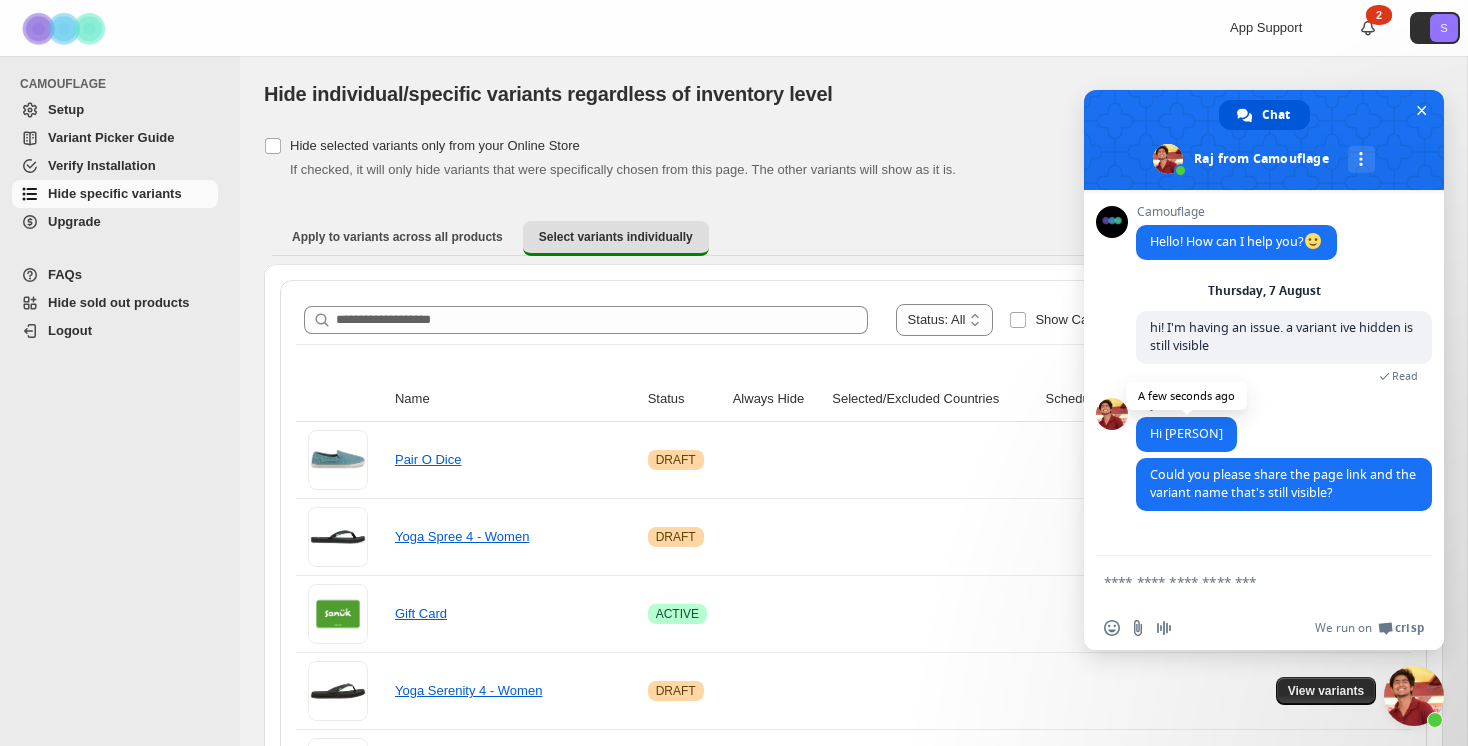 paste on "**********" 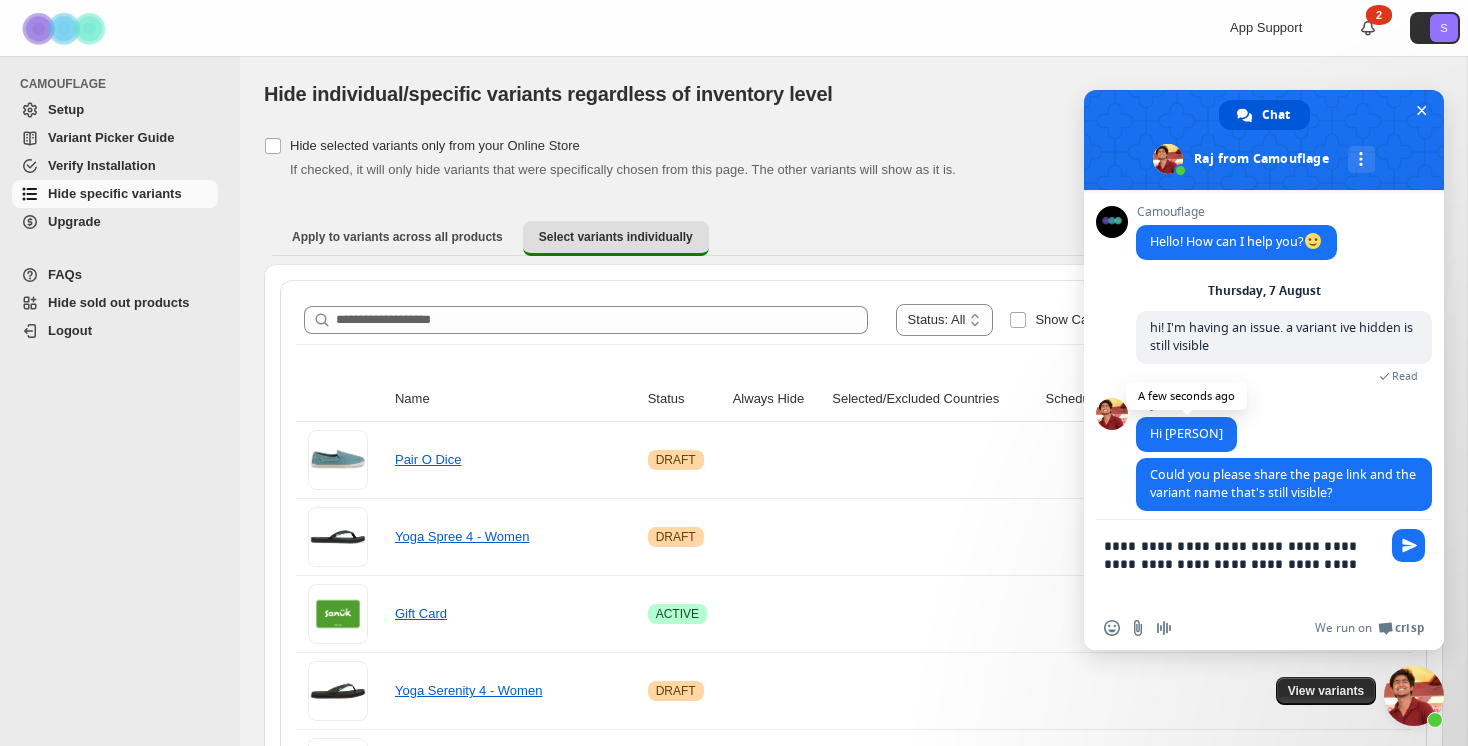 scroll, scrollTop: 0, scrollLeft: 0, axis: both 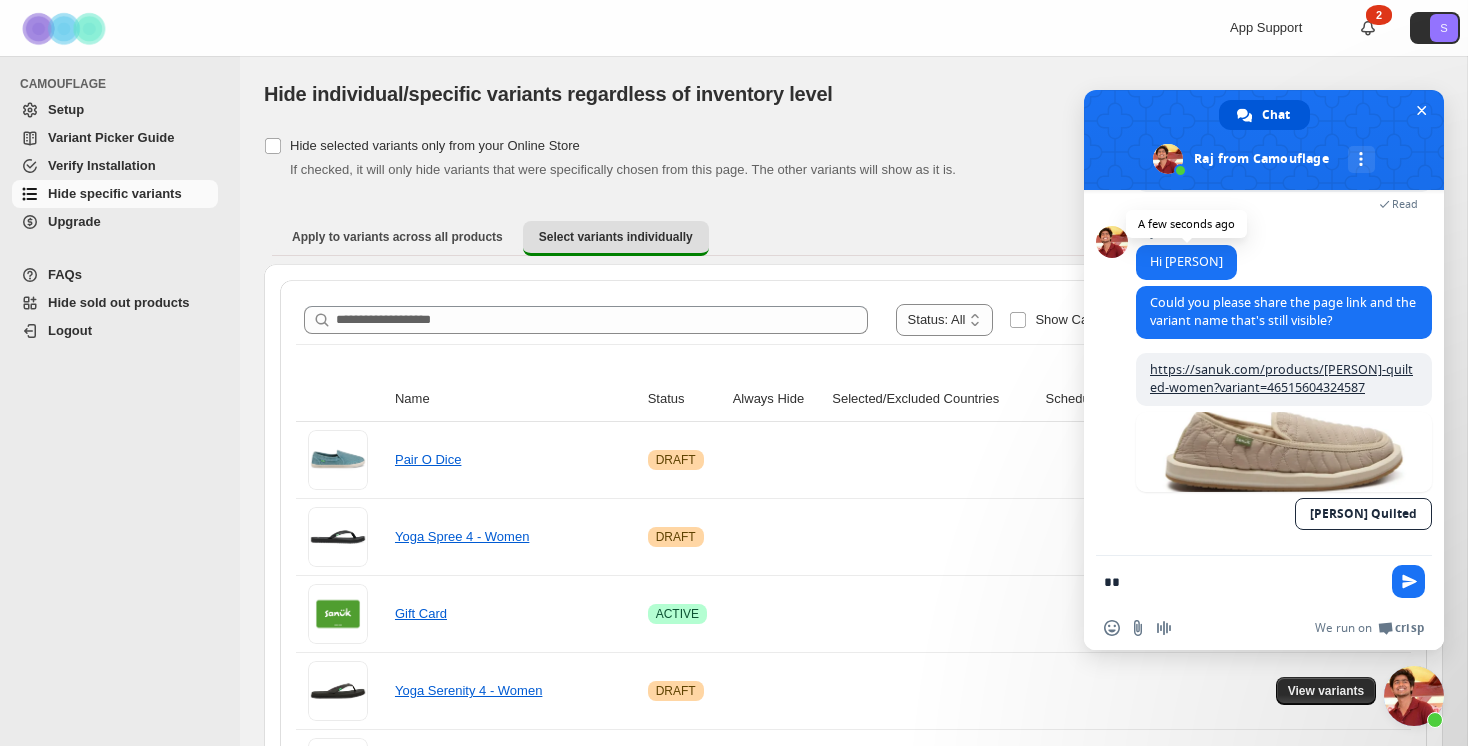 type on "*" 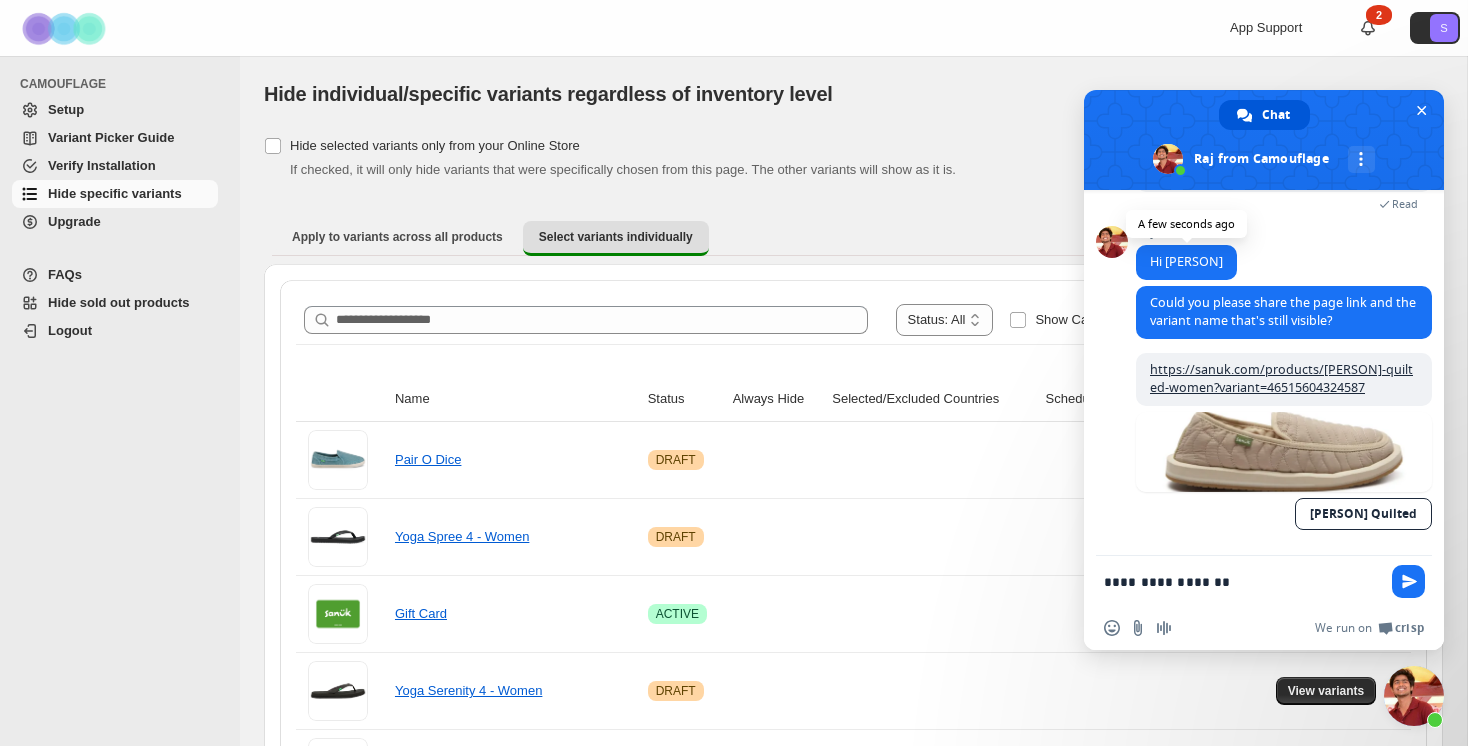 type on "**********" 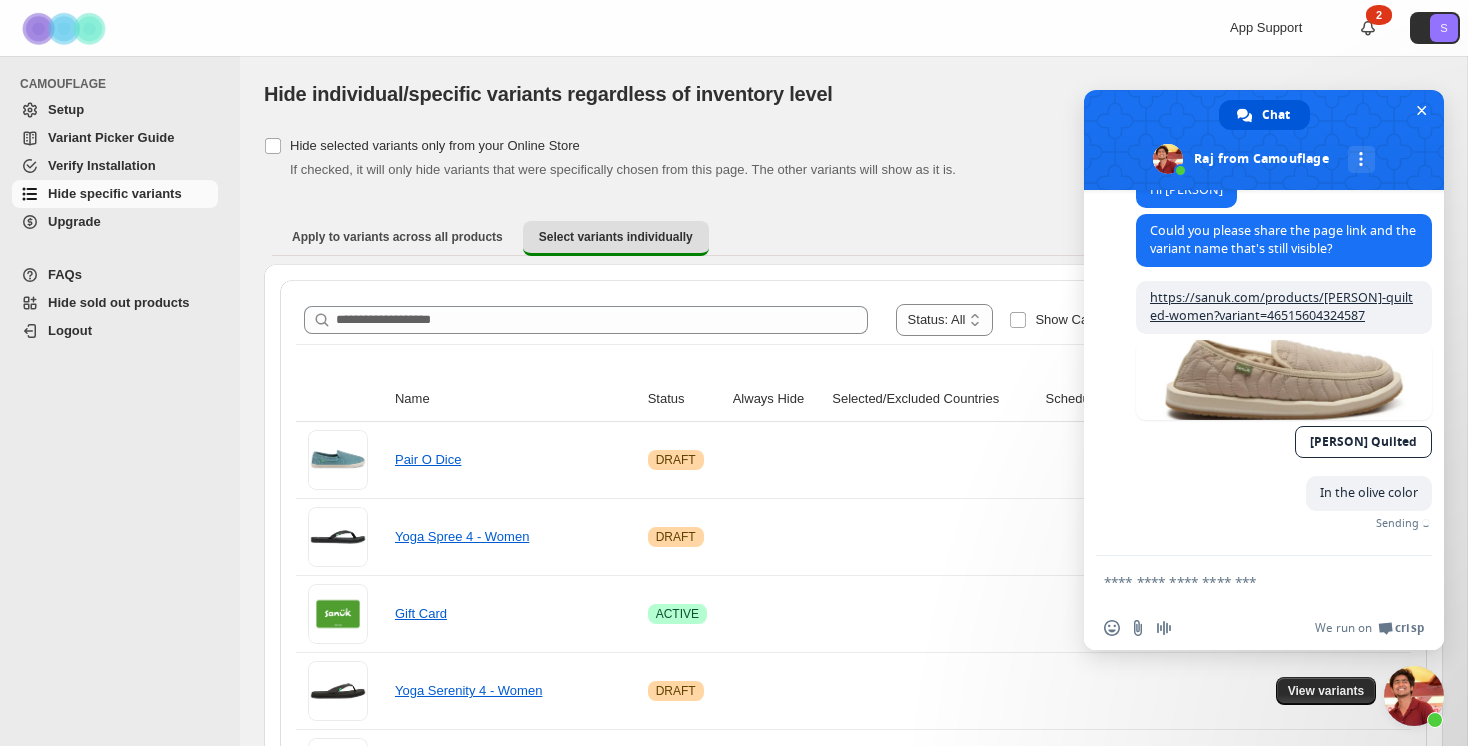 scroll, scrollTop: 217, scrollLeft: 0, axis: vertical 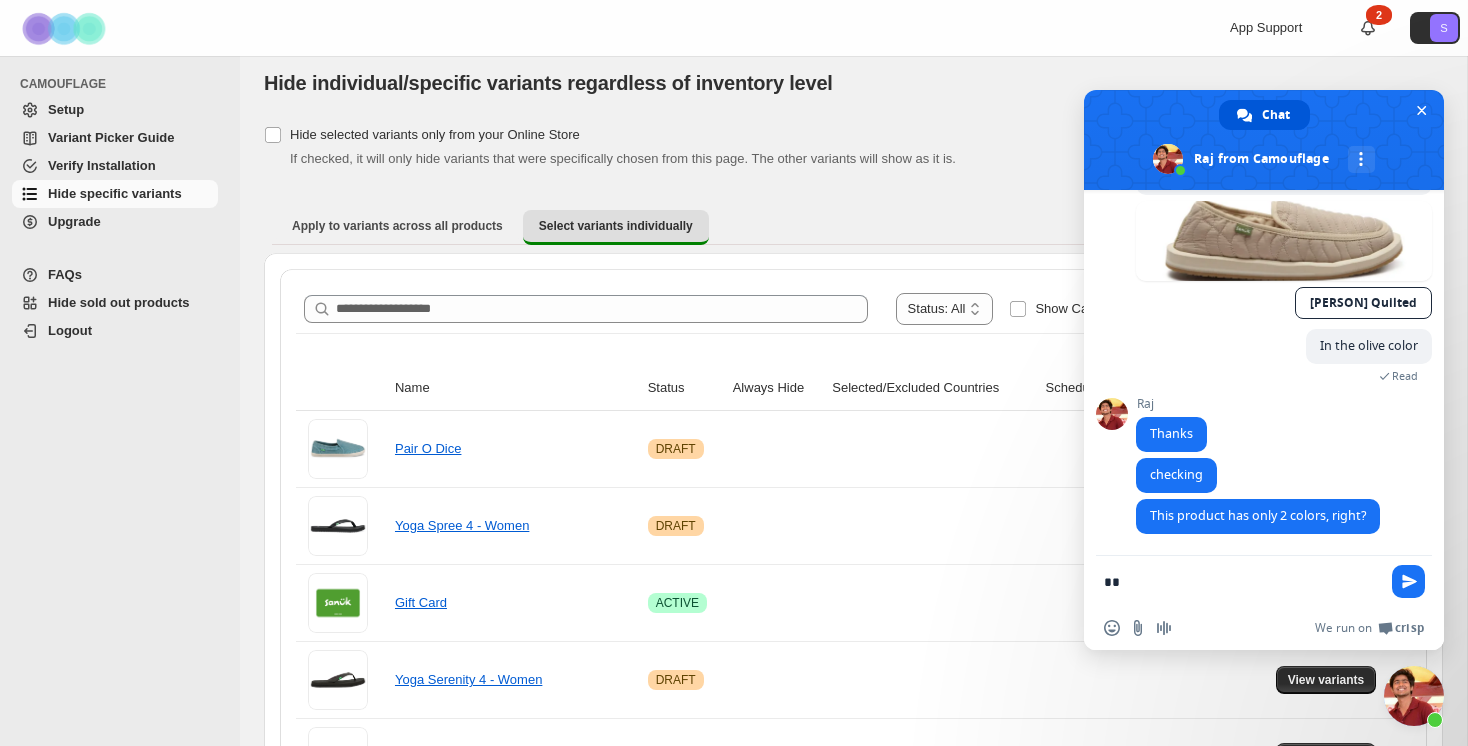 type on "***" 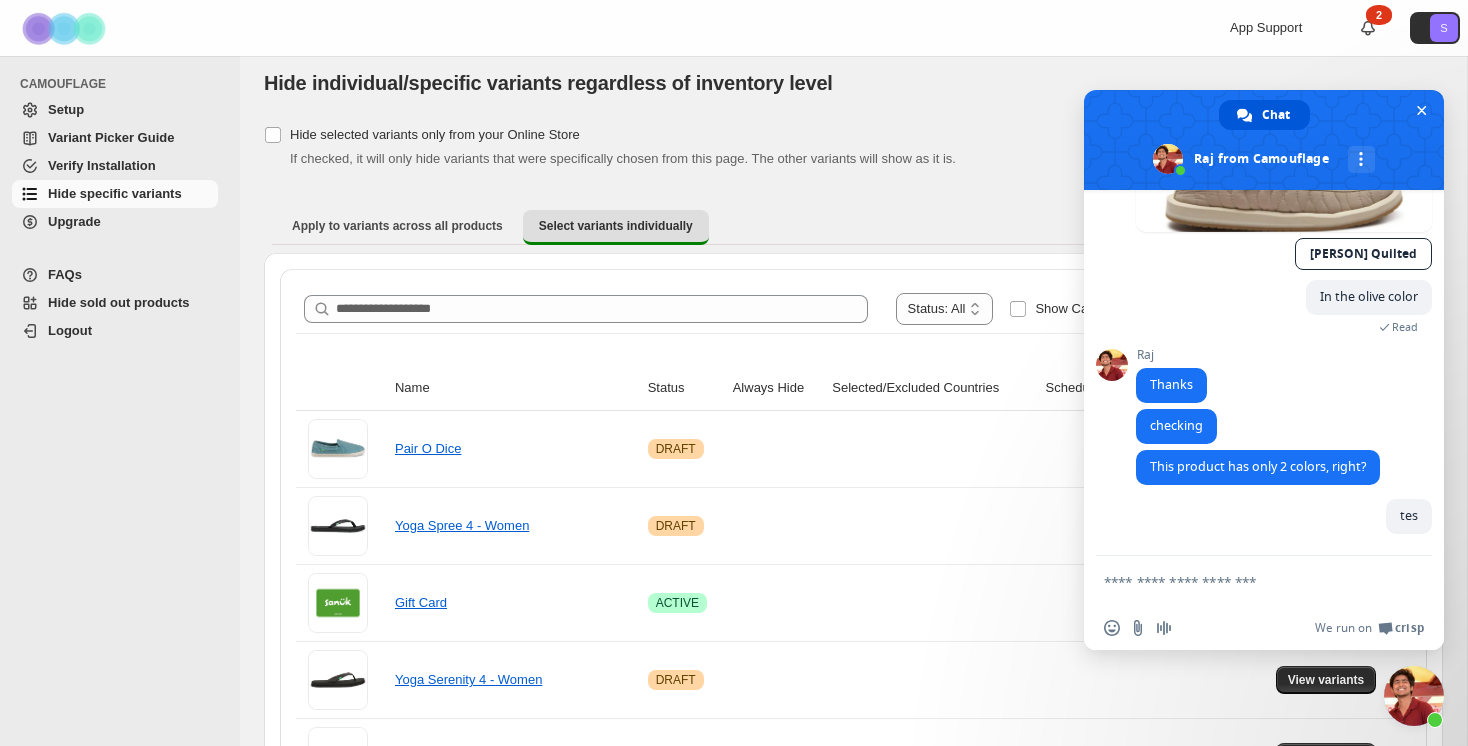 scroll, scrollTop: 419, scrollLeft: 0, axis: vertical 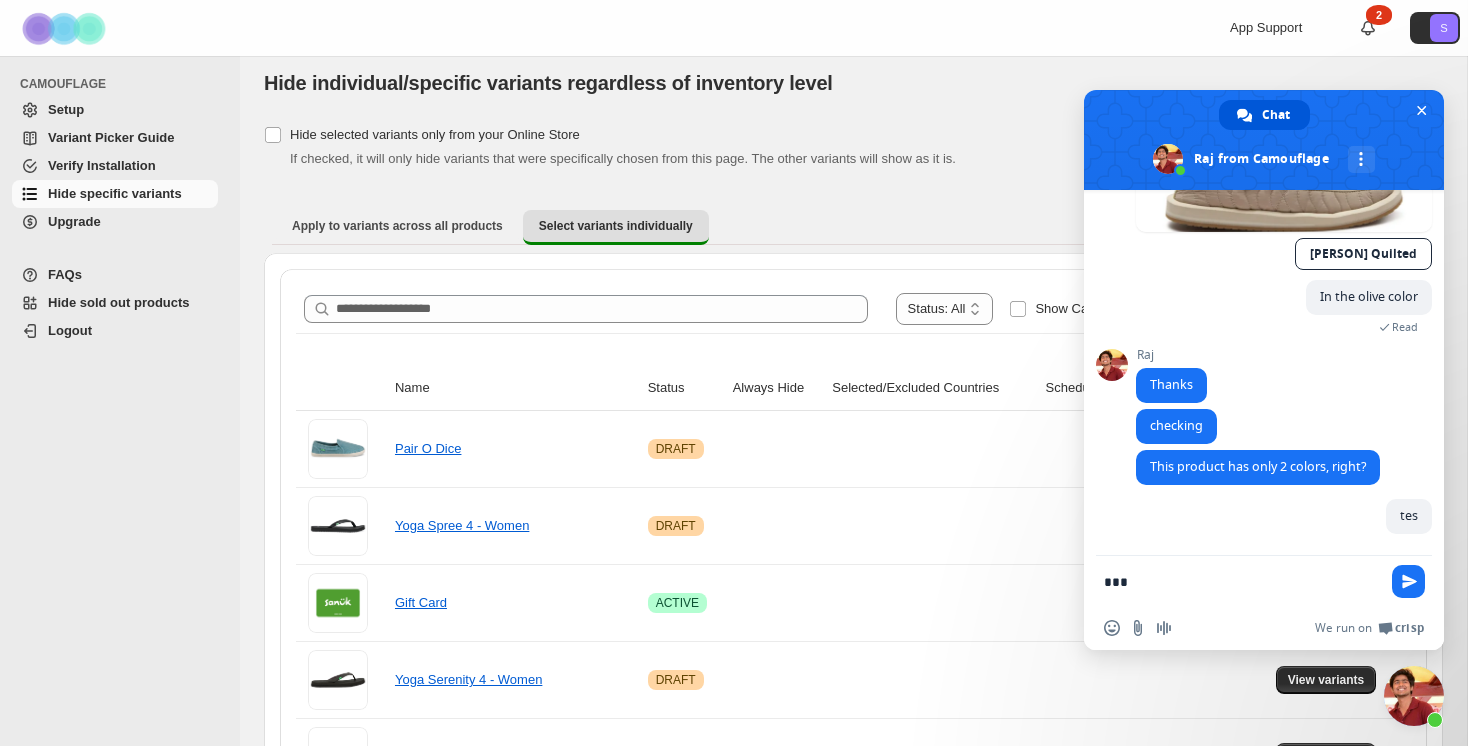 type on "****" 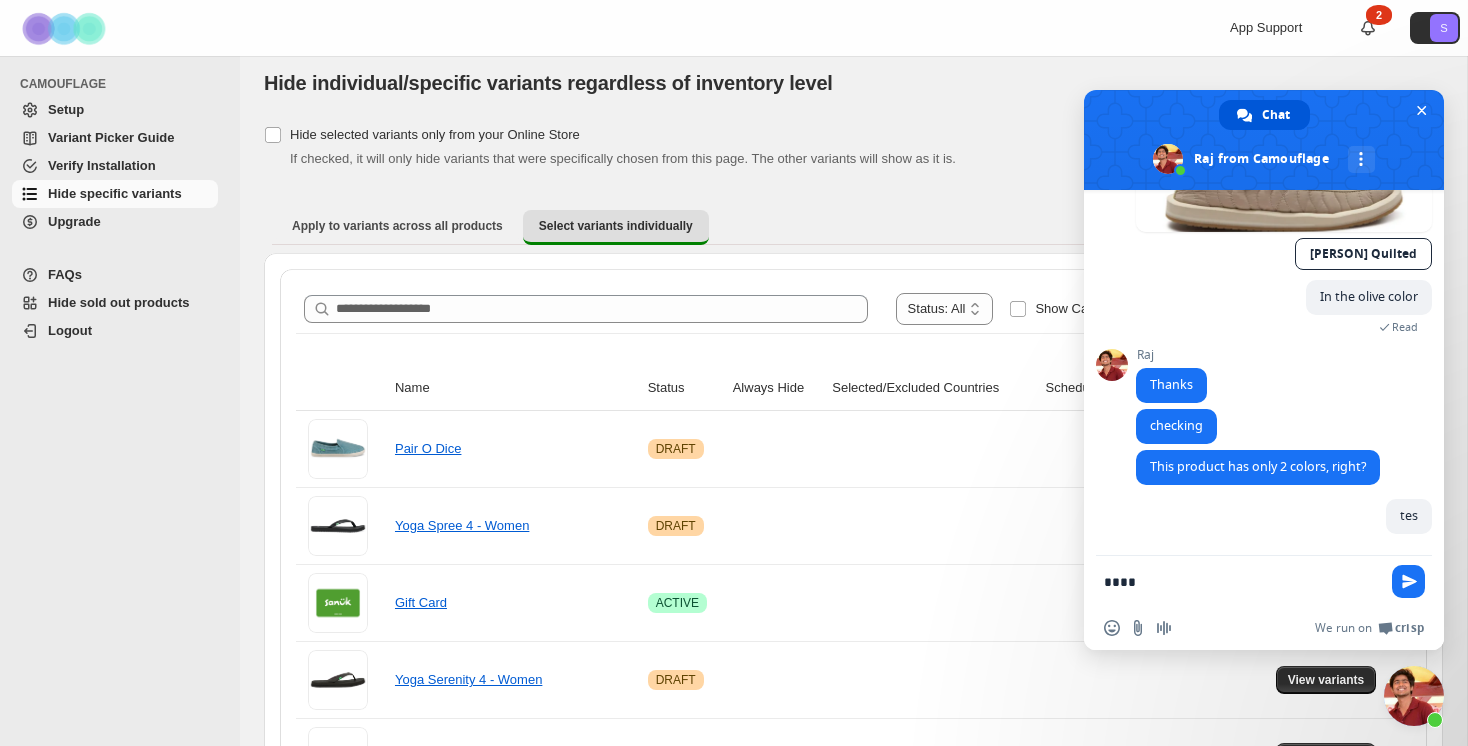 type 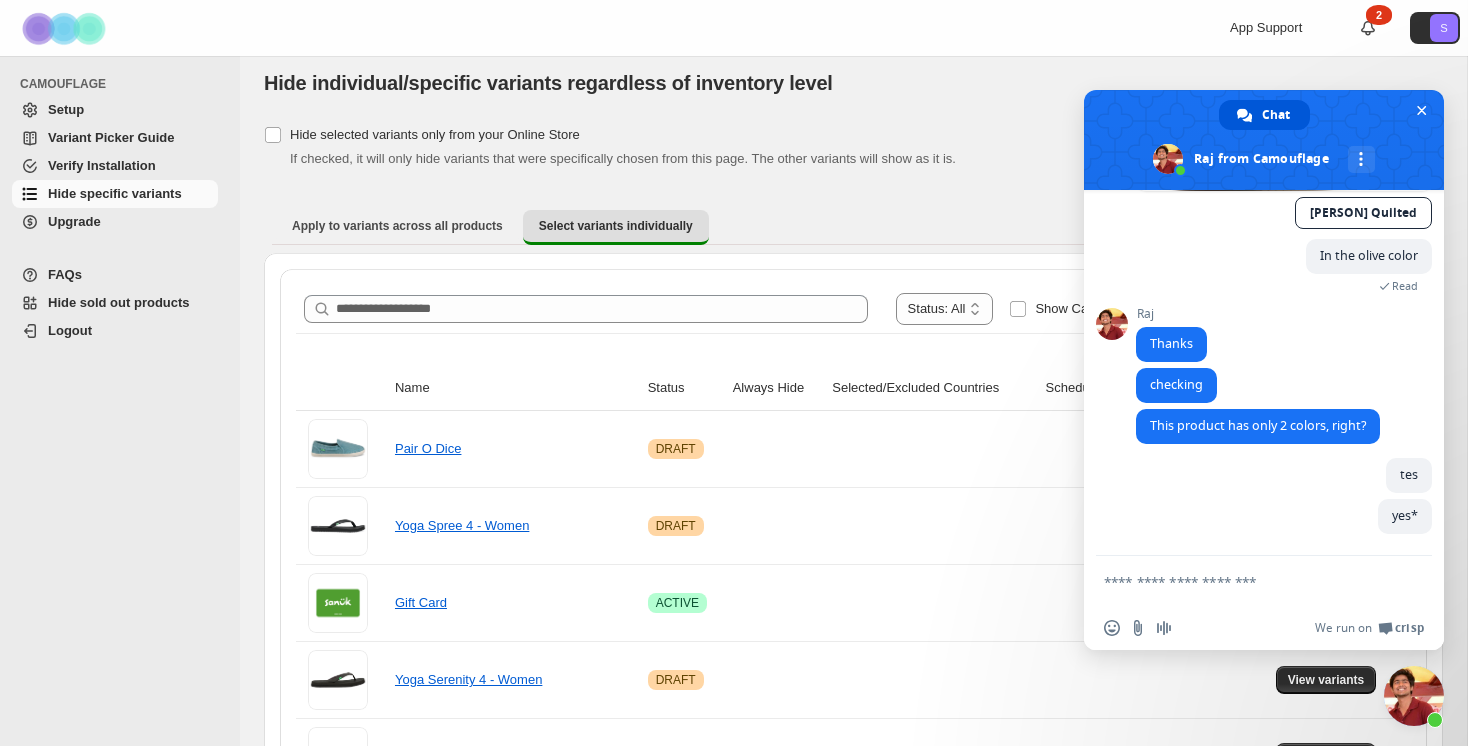 scroll, scrollTop: 461, scrollLeft: 0, axis: vertical 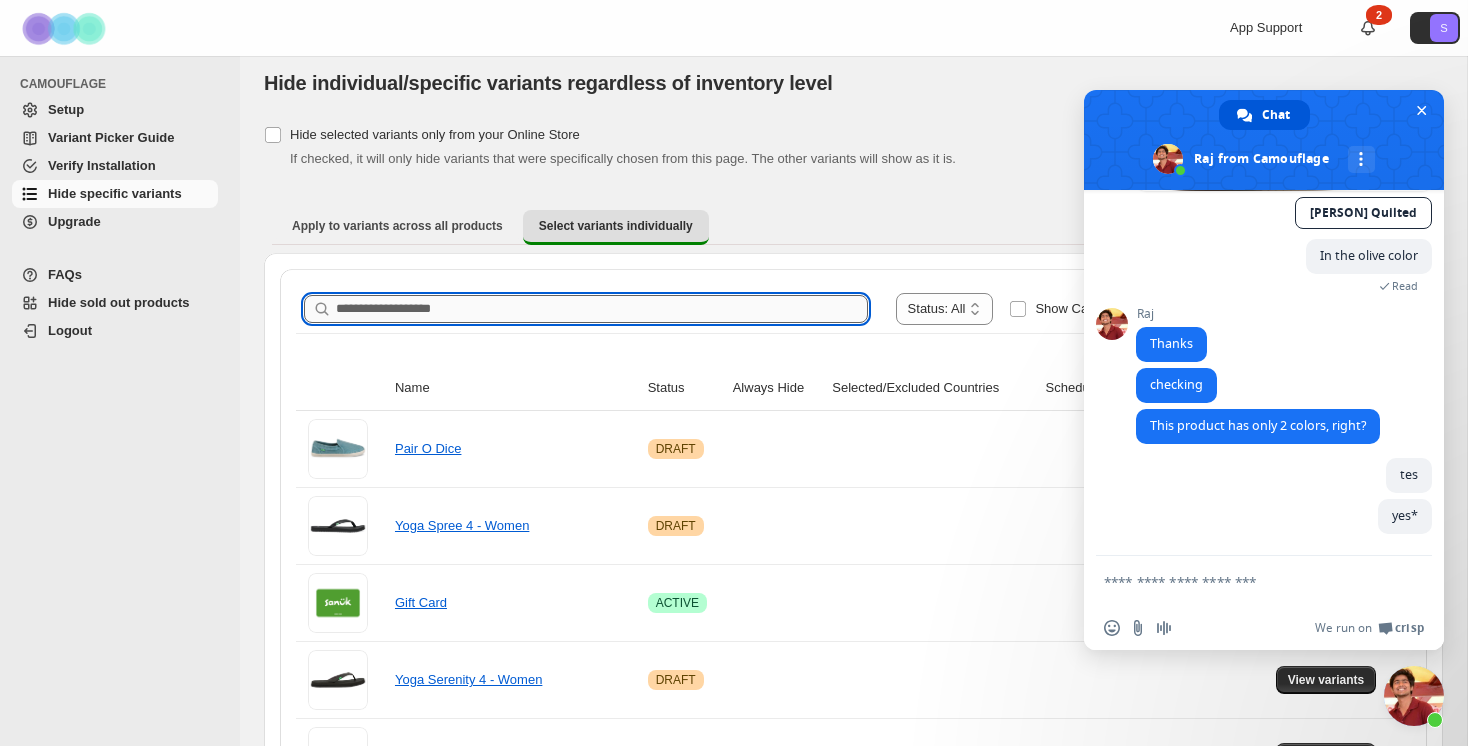 click on "Search product name" at bounding box center [602, 309] 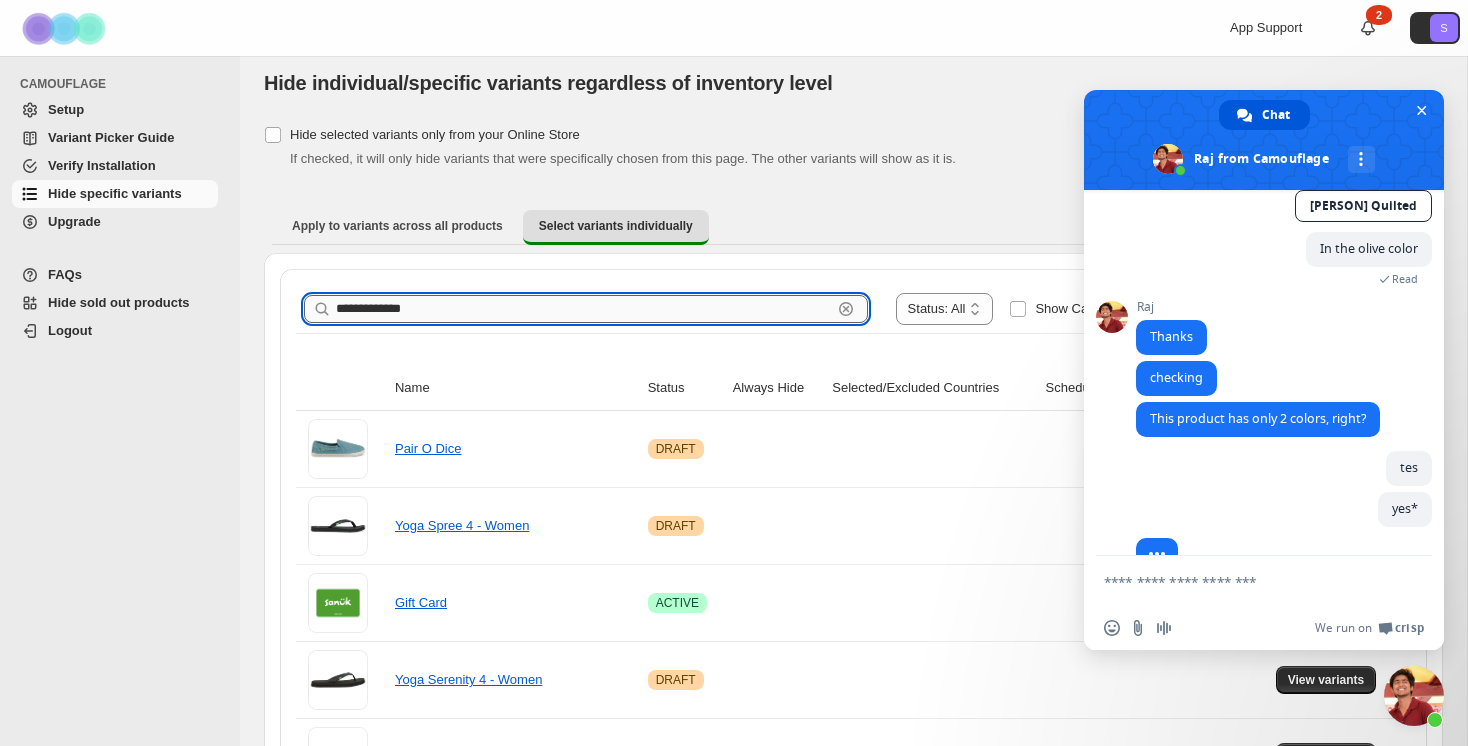 scroll, scrollTop: 501, scrollLeft: 0, axis: vertical 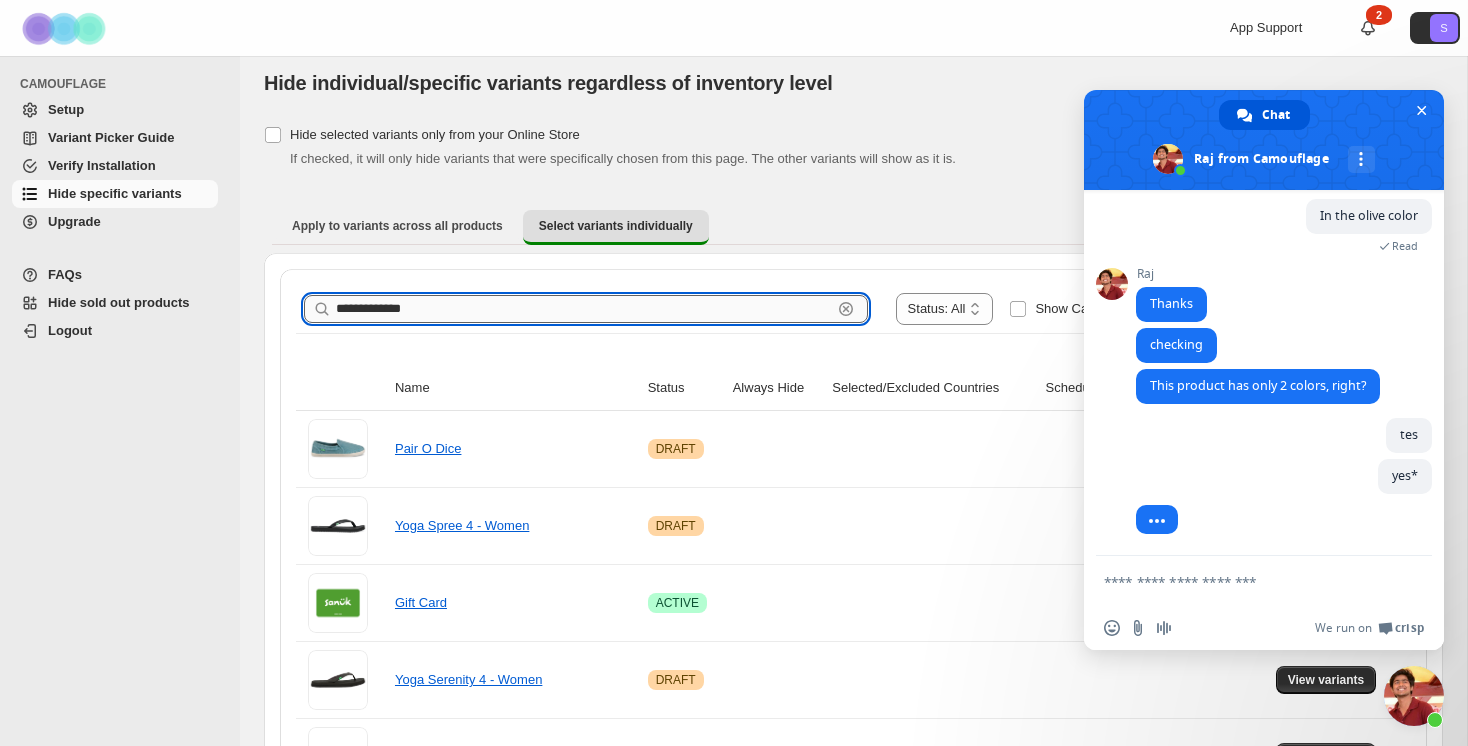 type on "**********" 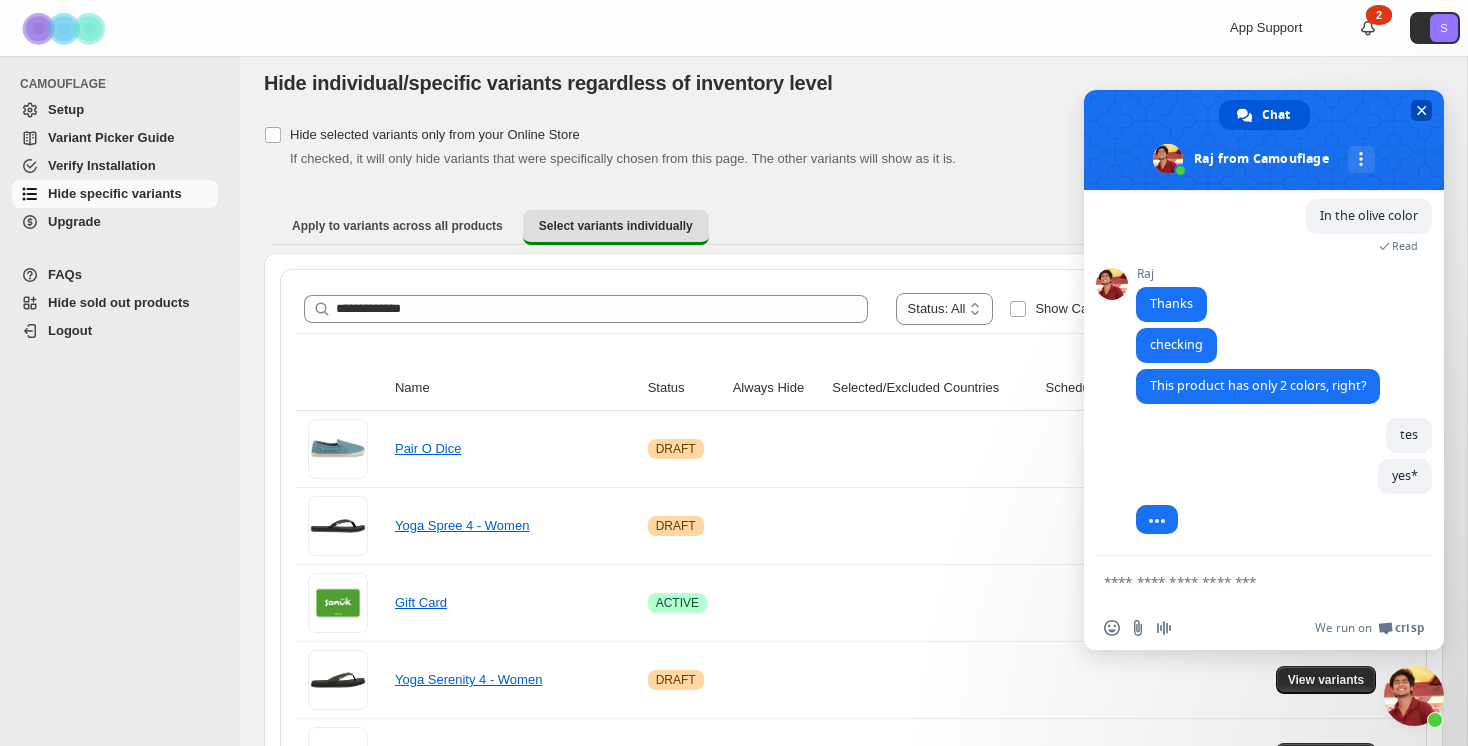 drag, startPoint x: 1324, startPoint y: 108, endPoint x: 1319, endPoint y: 185, distance: 77.16217 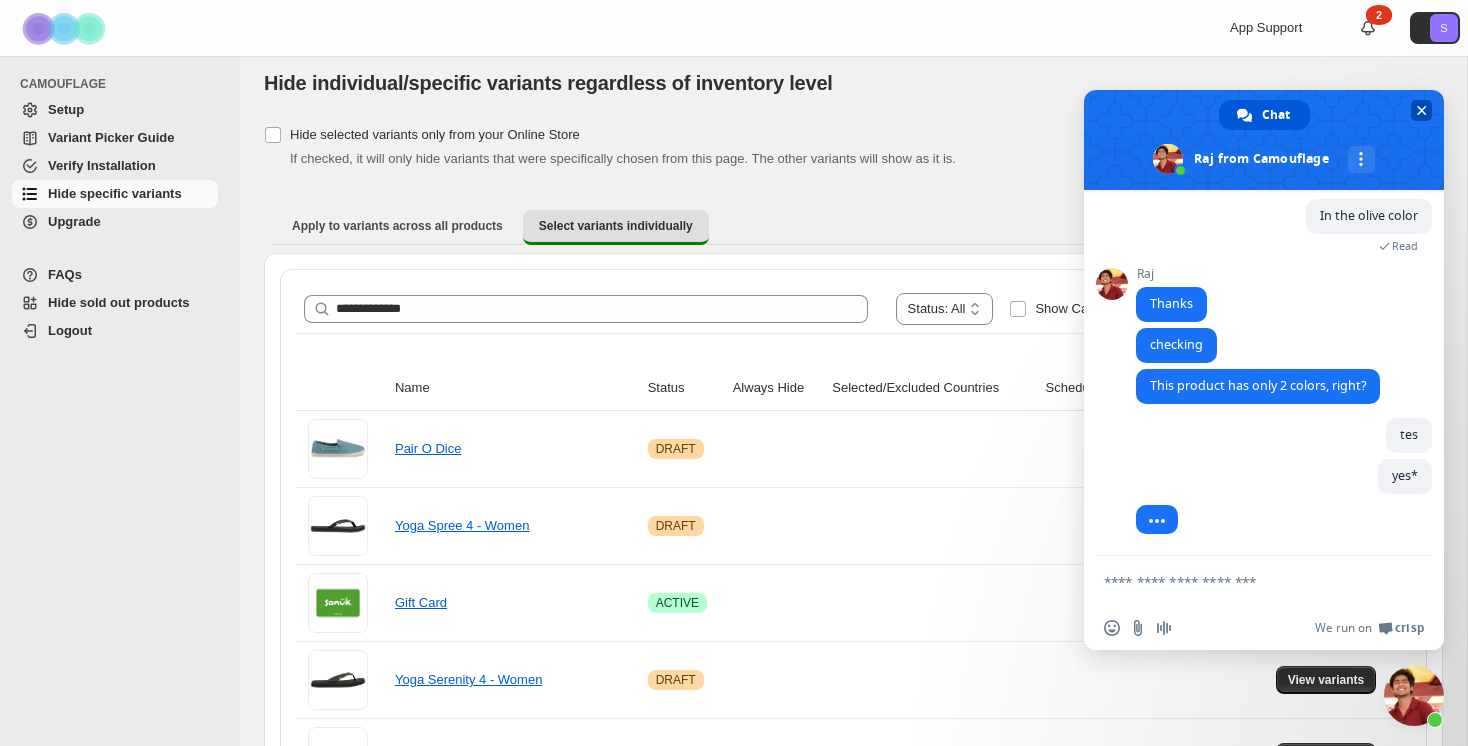 click at bounding box center (1264, 140) 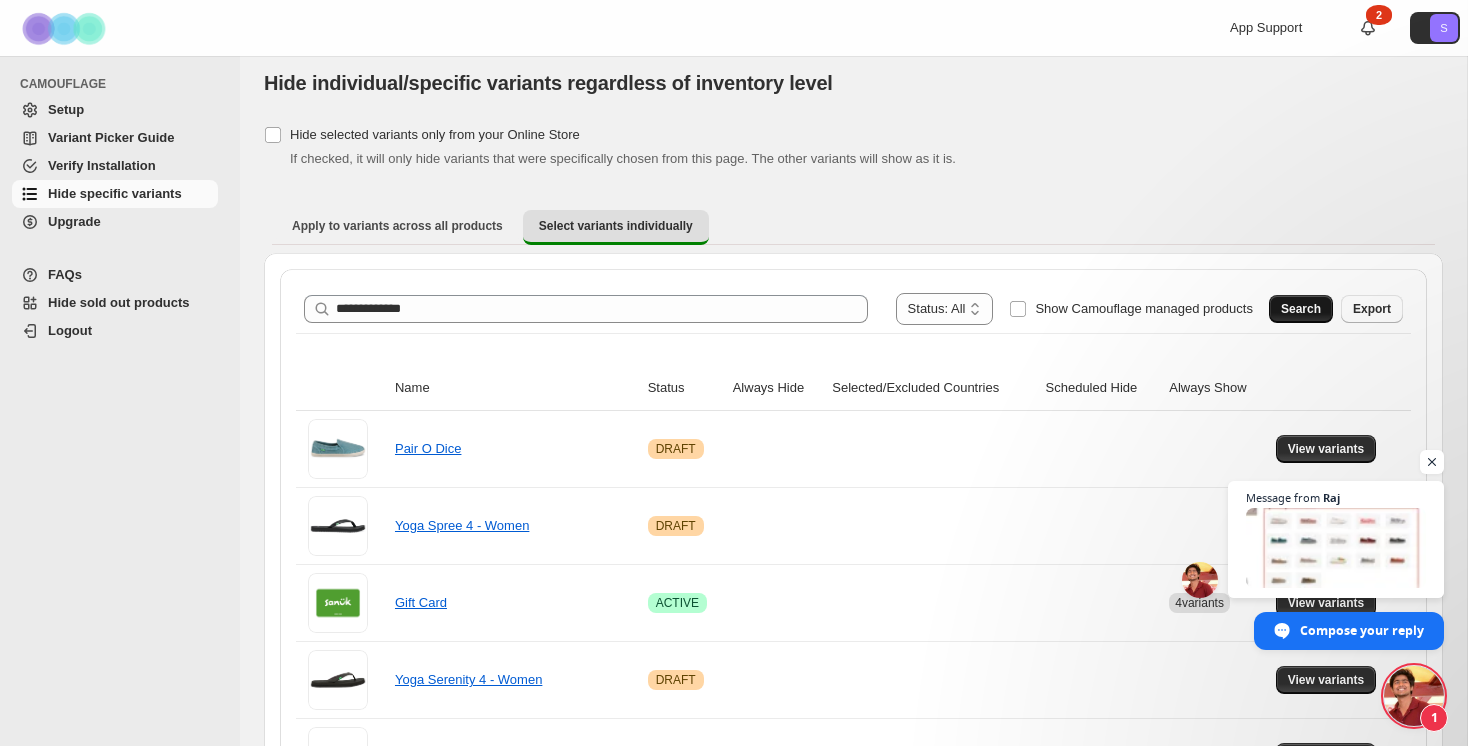 click on "Search" at bounding box center [1301, 309] 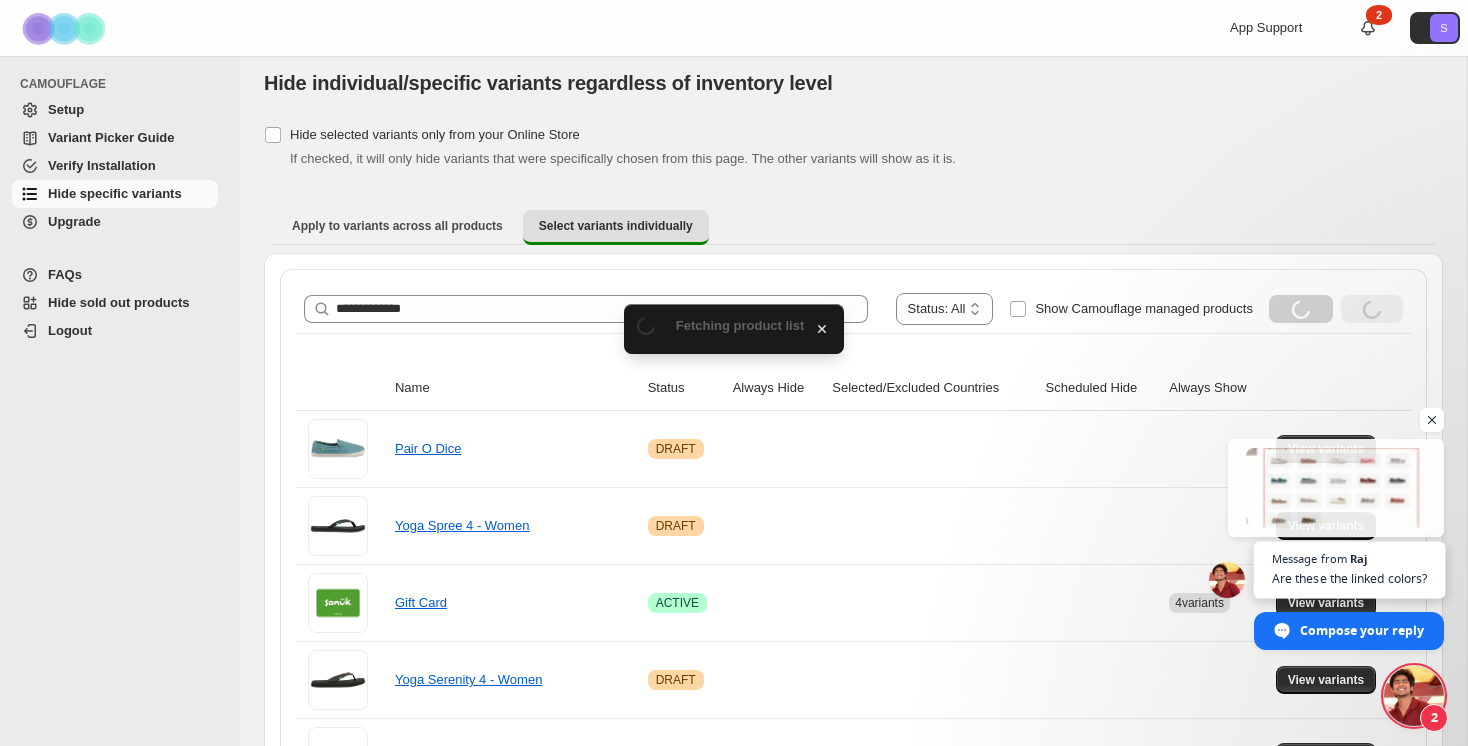 scroll, scrollTop: 0, scrollLeft: 0, axis: both 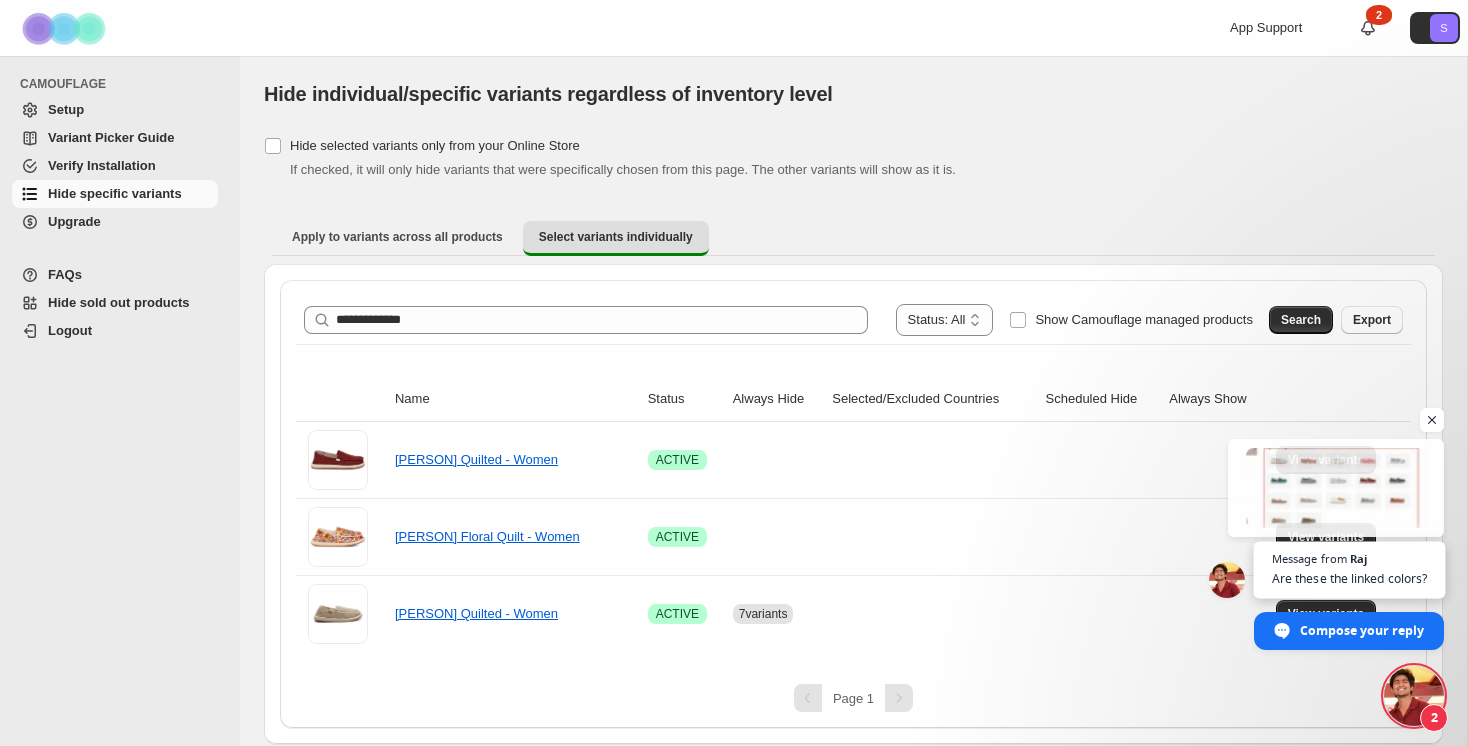 click on "Are these the linked colors?" at bounding box center (1349, 578) 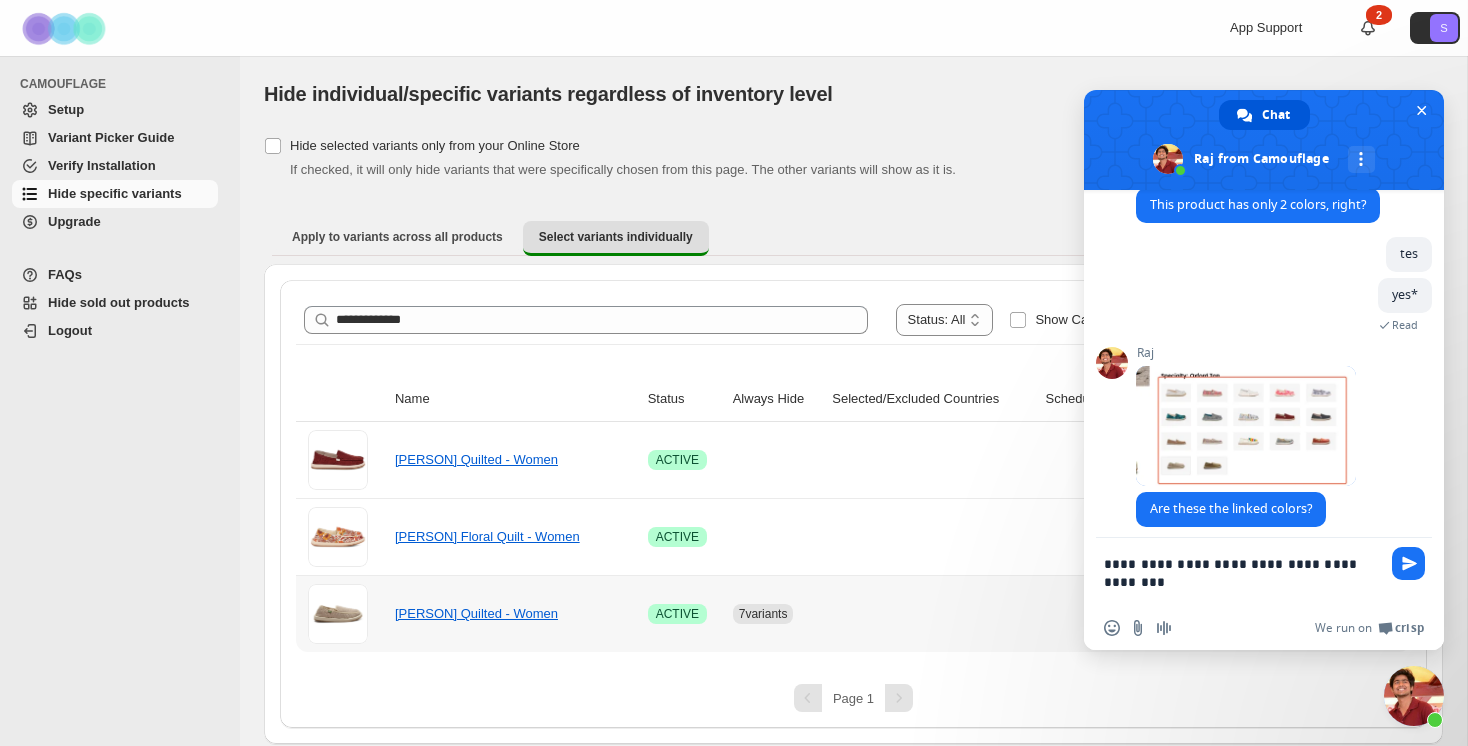 scroll, scrollTop: 714, scrollLeft: 0, axis: vertical 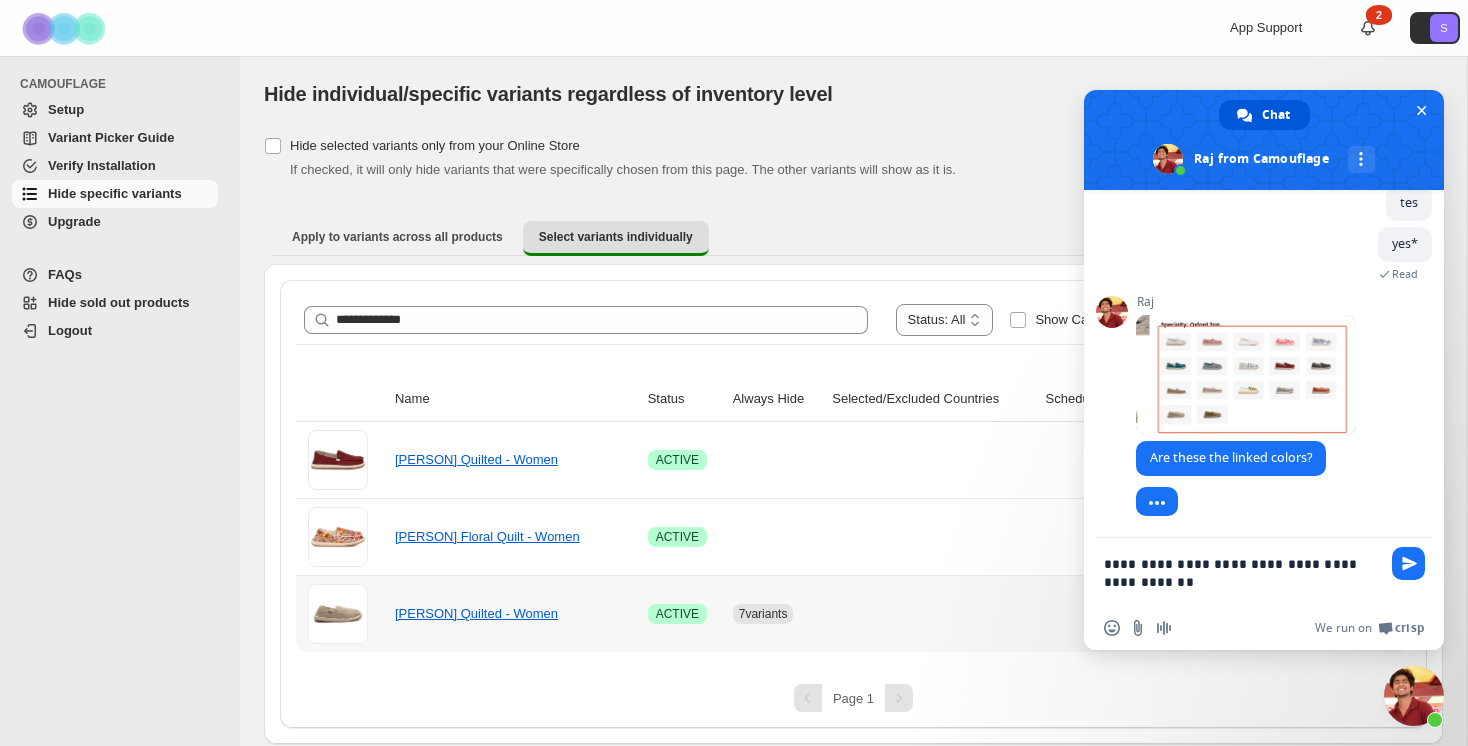 type on "**********" 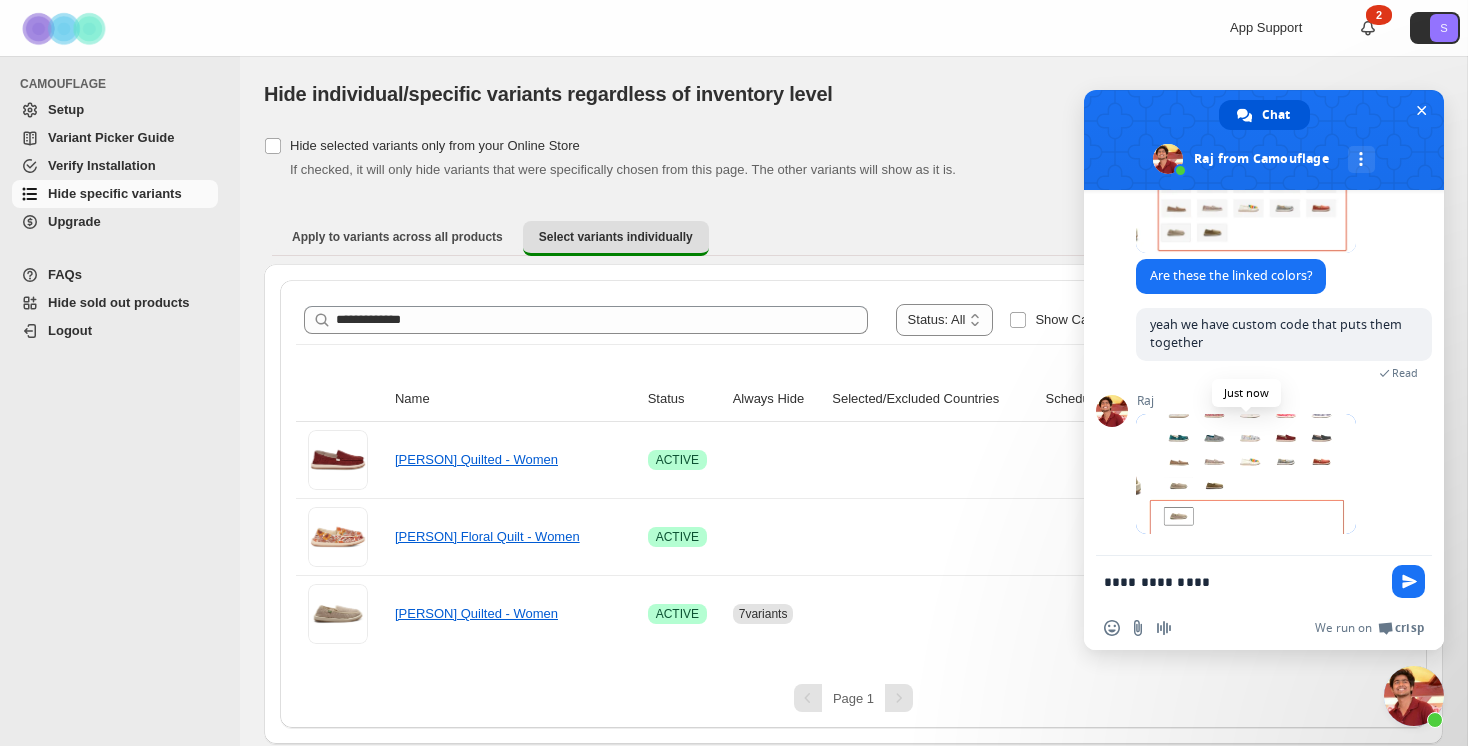 scroll, scrollTop: 878, scrollLeft: 0, axis: vertical 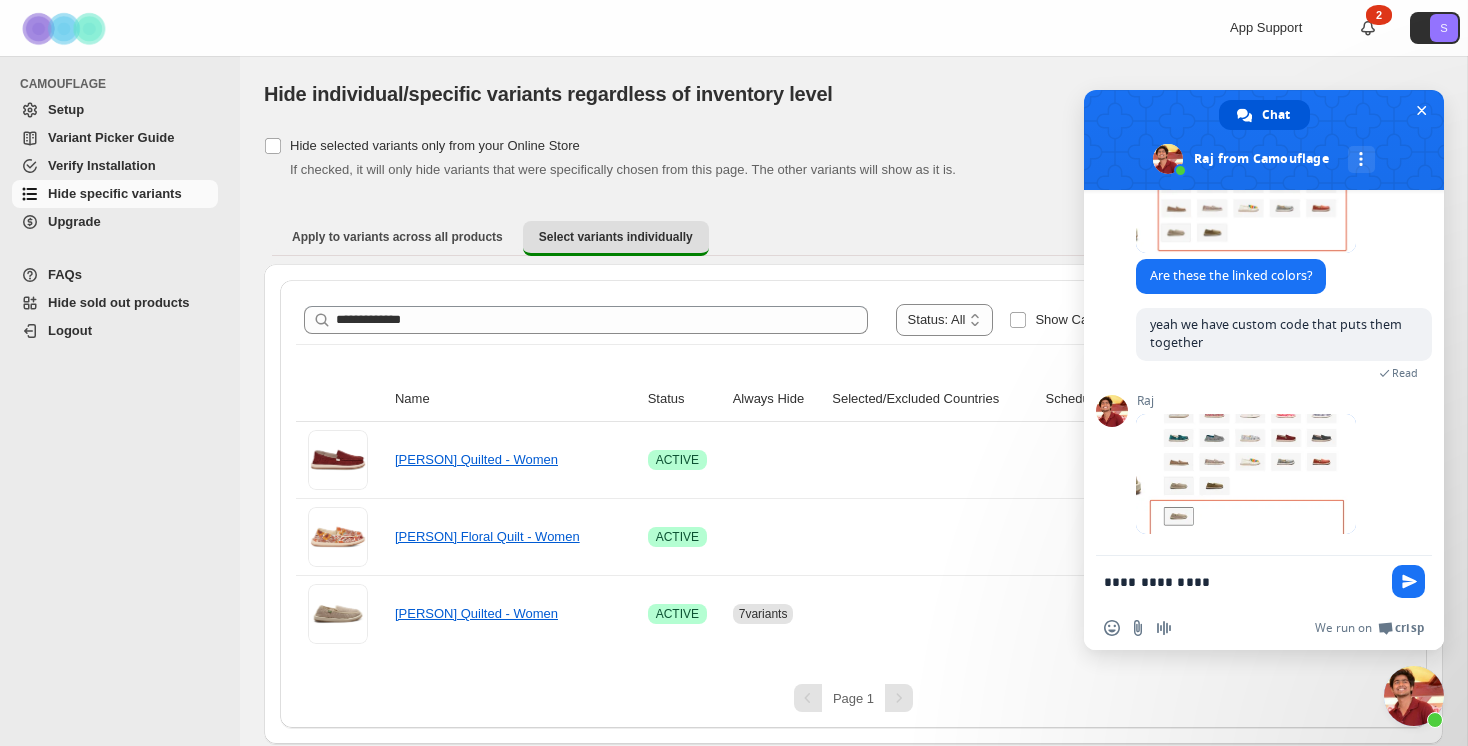 click on "**********" at bounding box center (1244, 581) 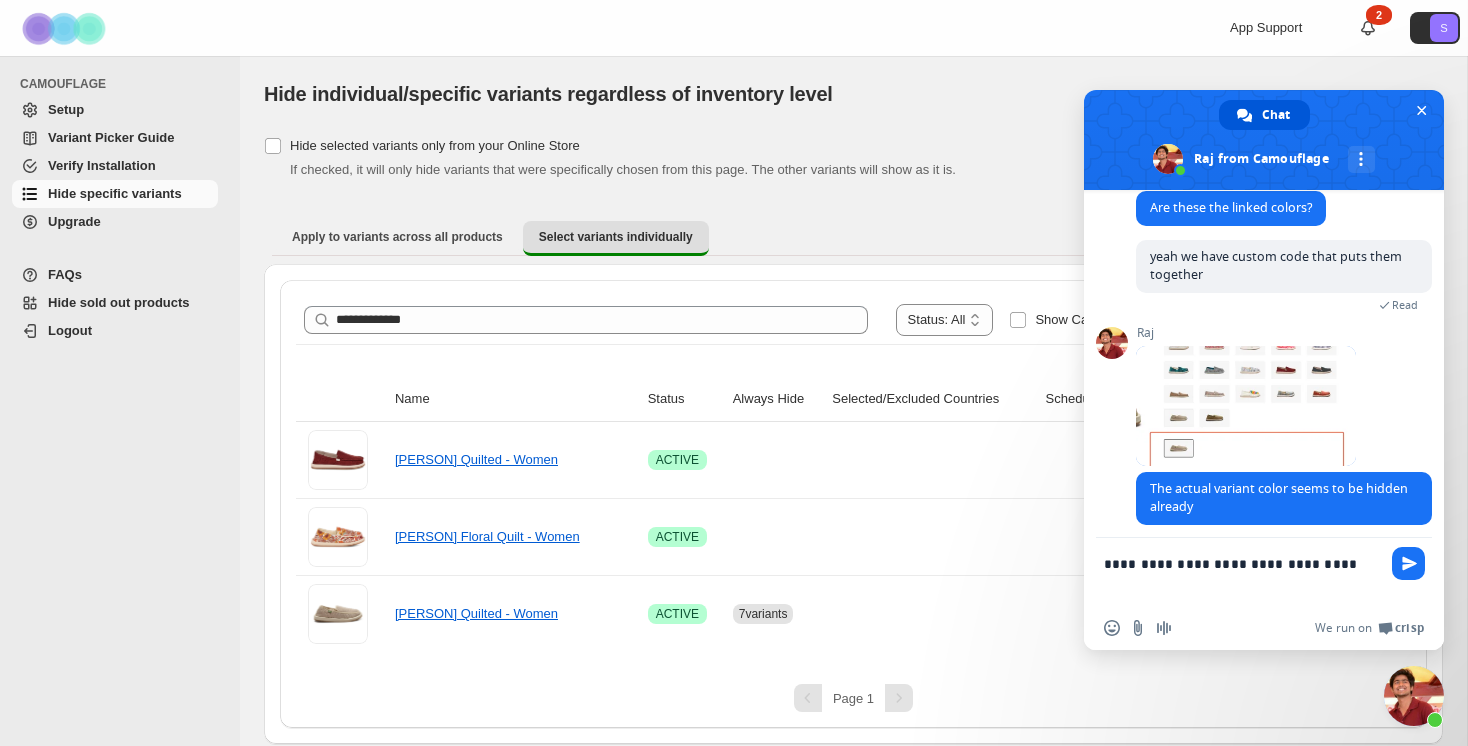 click on "**********" at bounding box center (1244, 572) 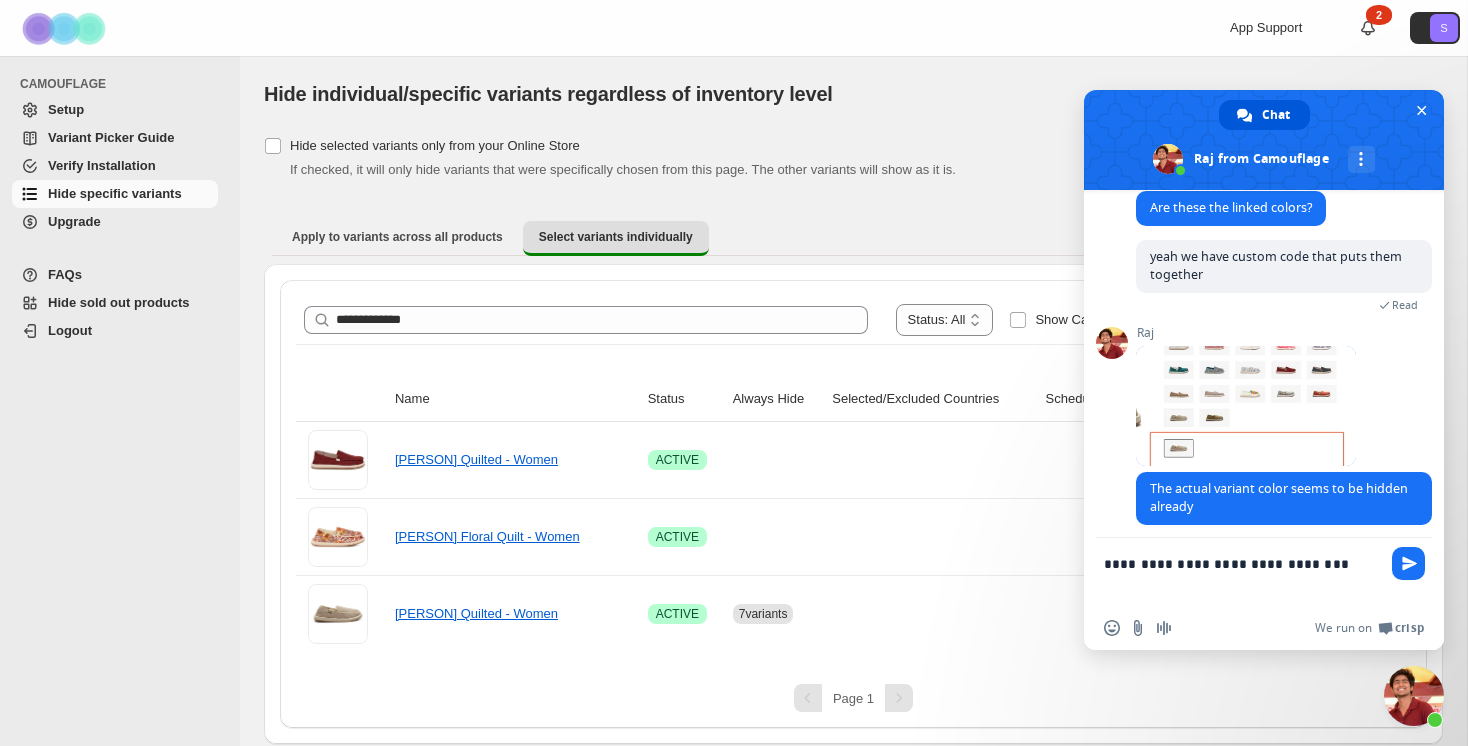 click on "**********" at bounding box center [1244, 572] 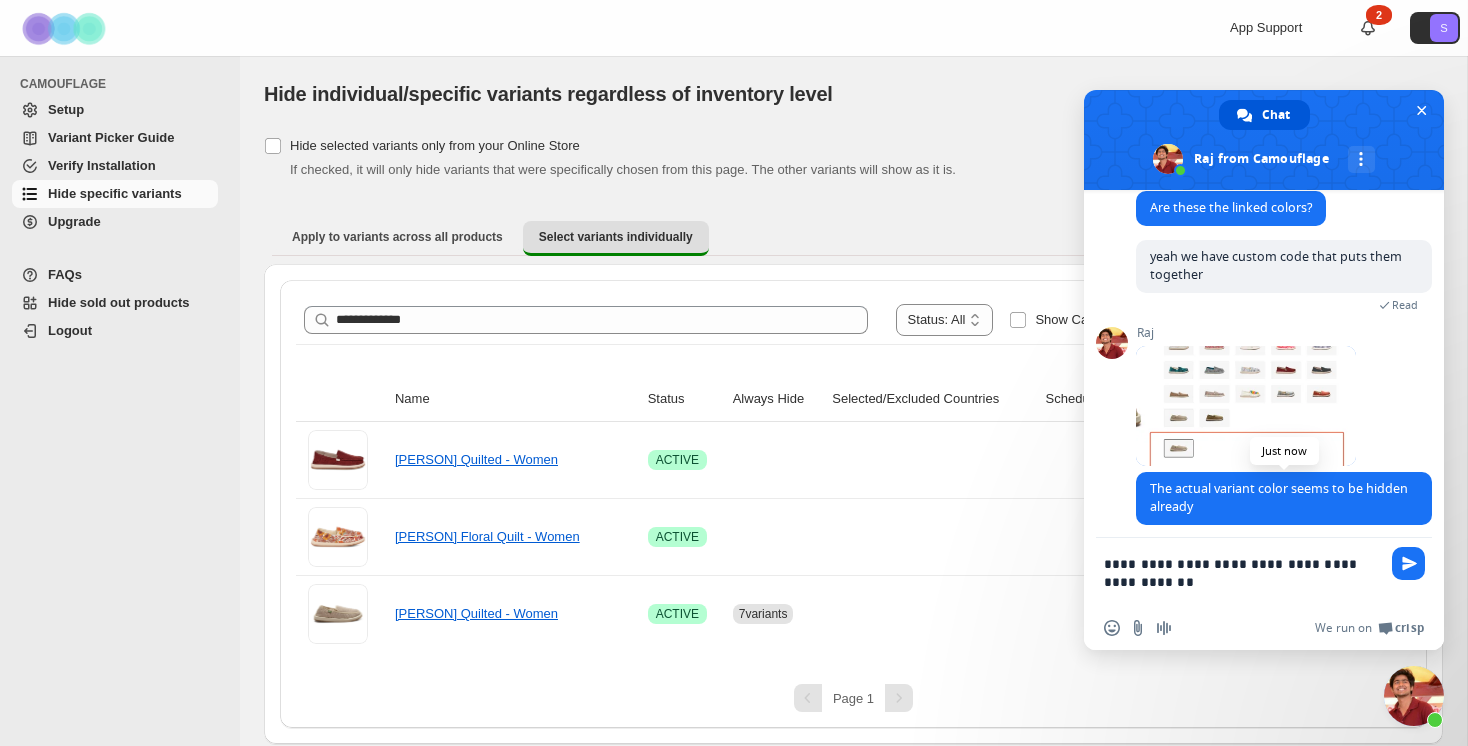 type on "**********" 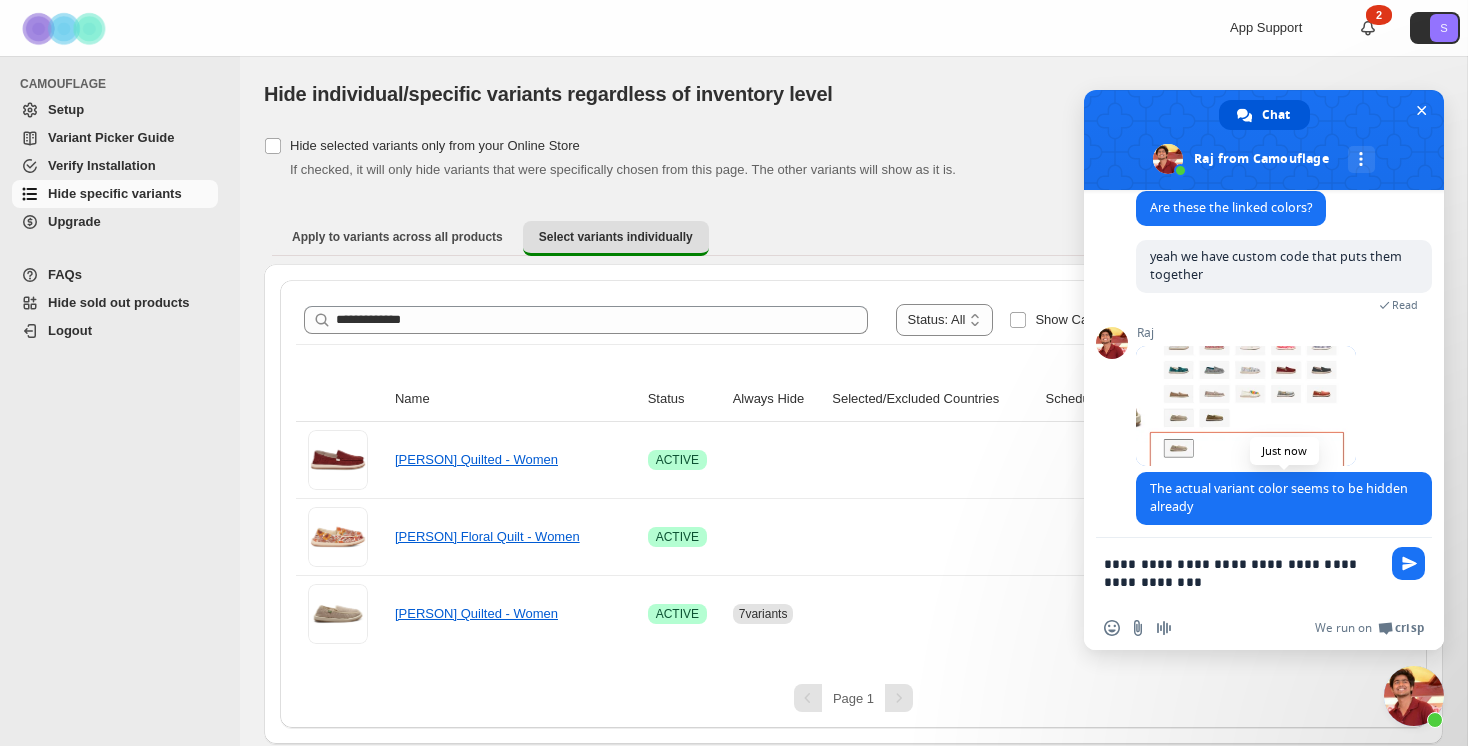 type 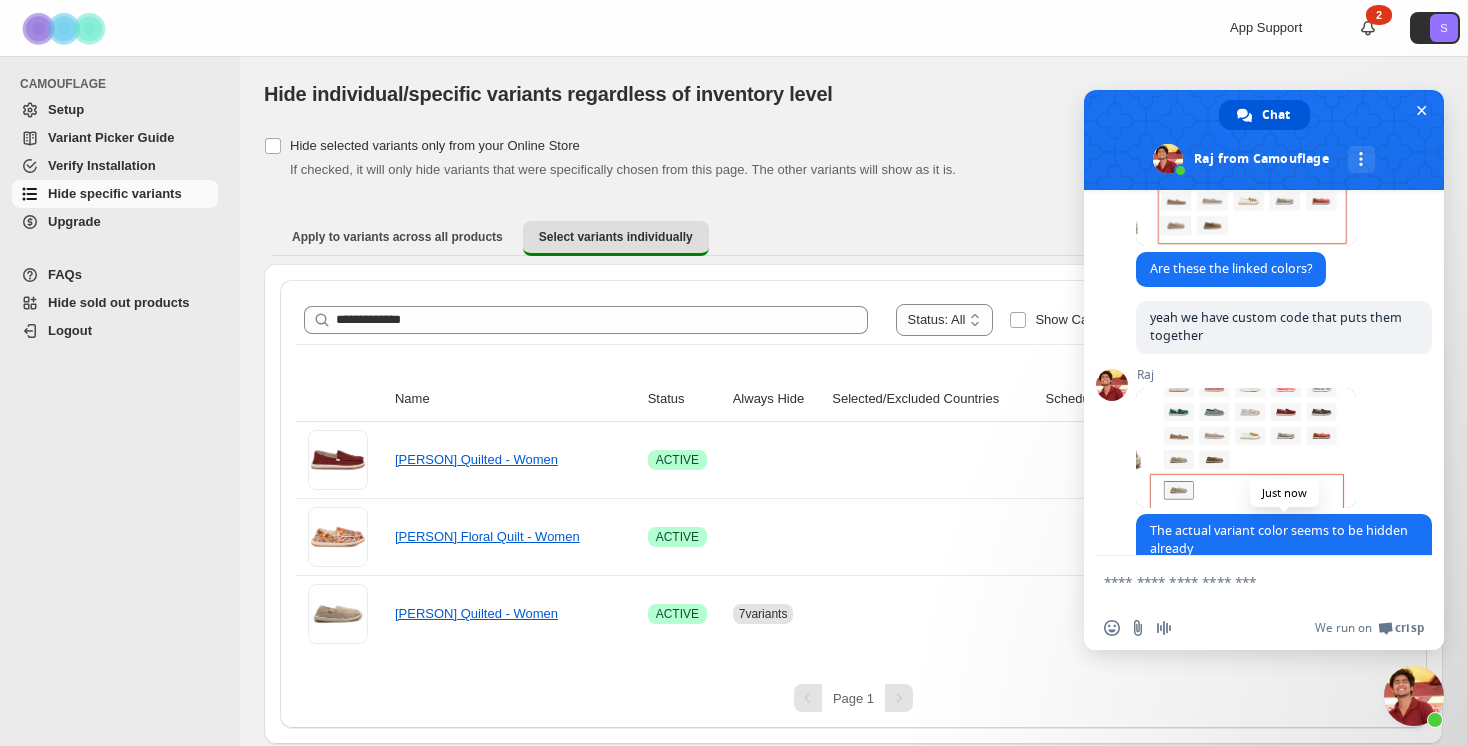 scroll, scrollTop: 1006, scrollLeft: 0, axis: vertical 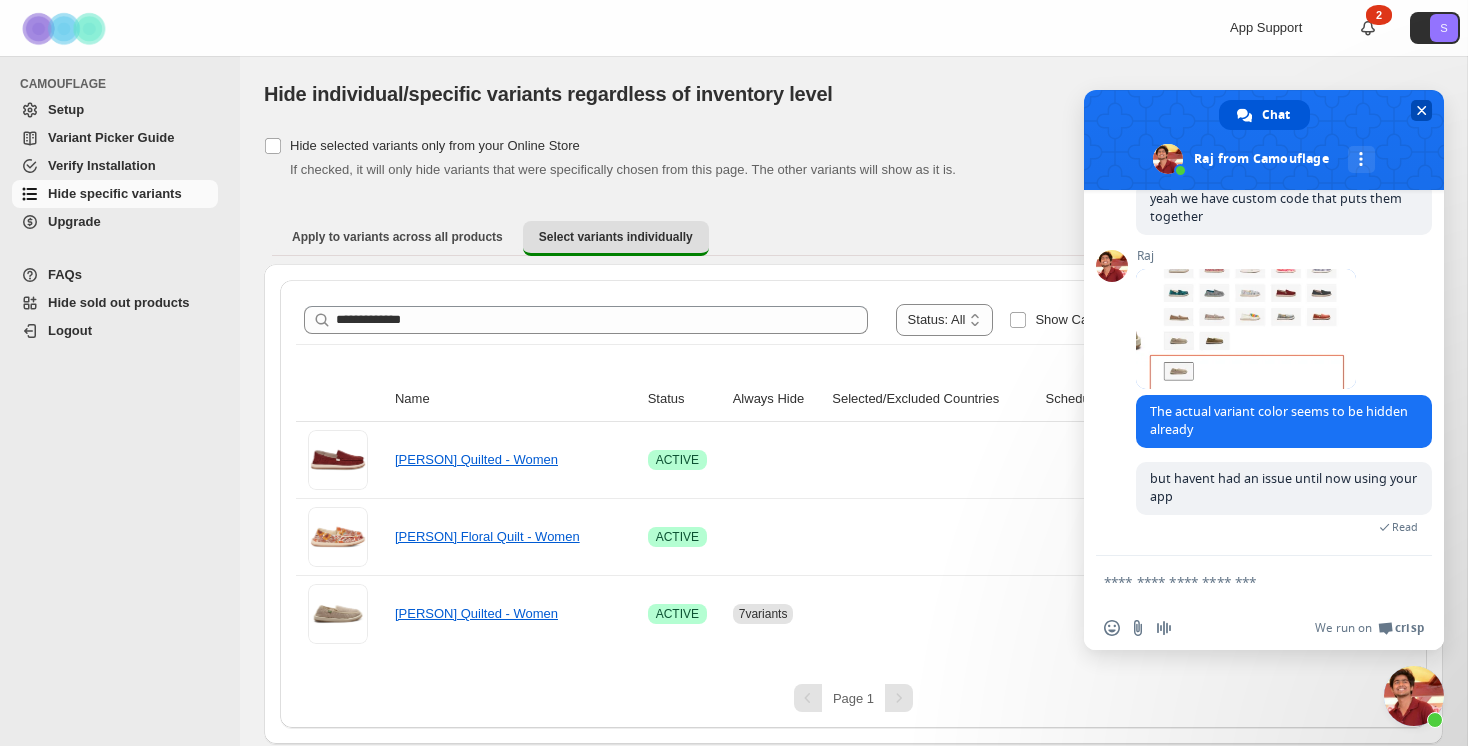 click at bounding box center (1264, 140) 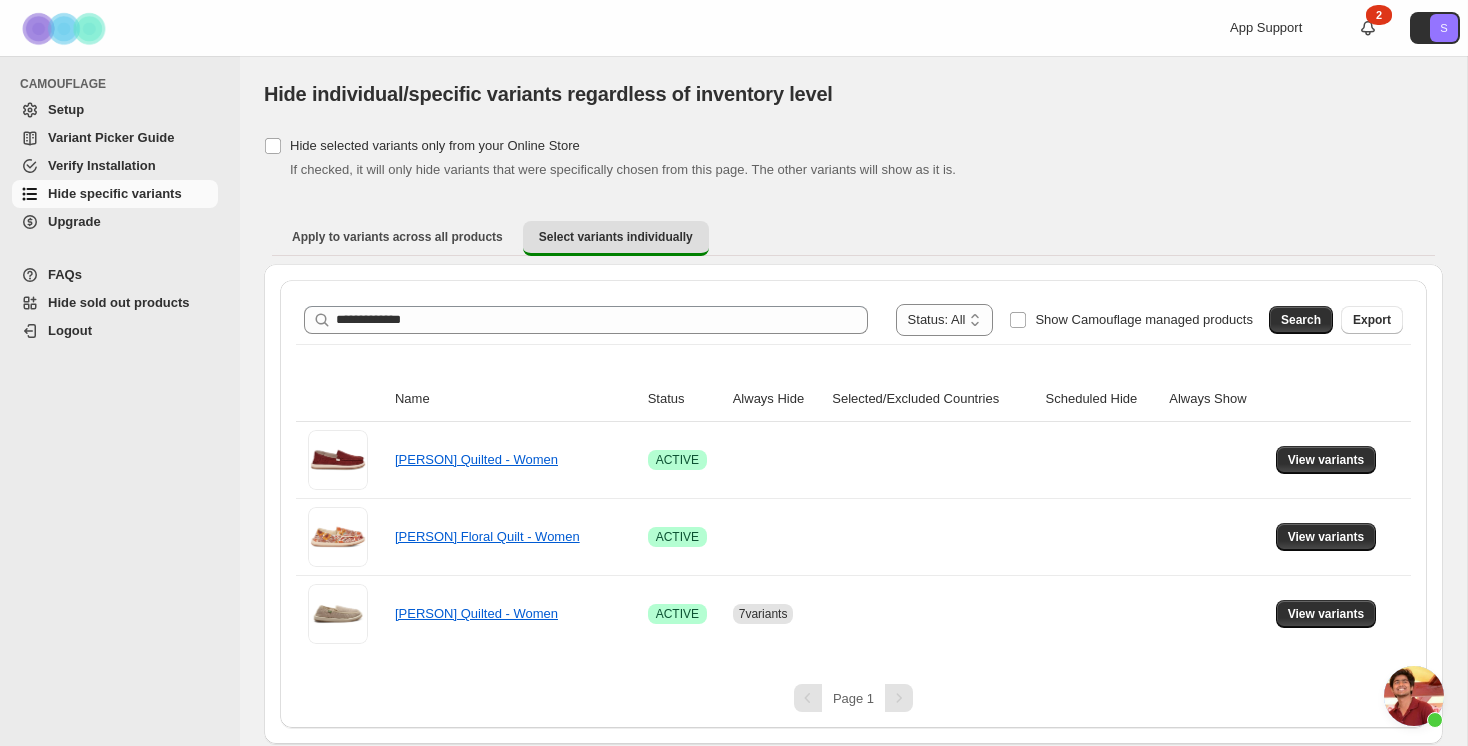 click at bounding box center [1414, 696] 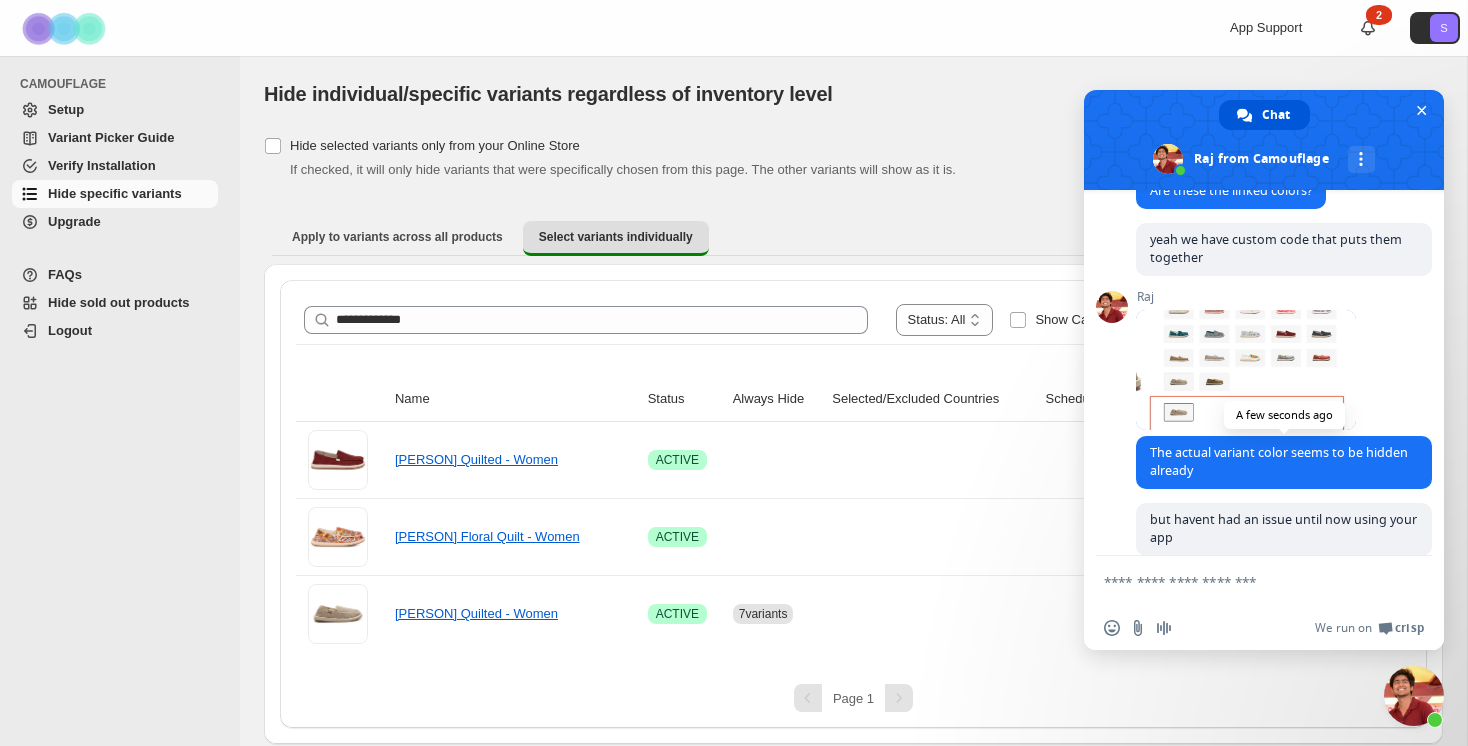 scroll, scrollTop: 985, scrollLeft: 0, axis: vertical 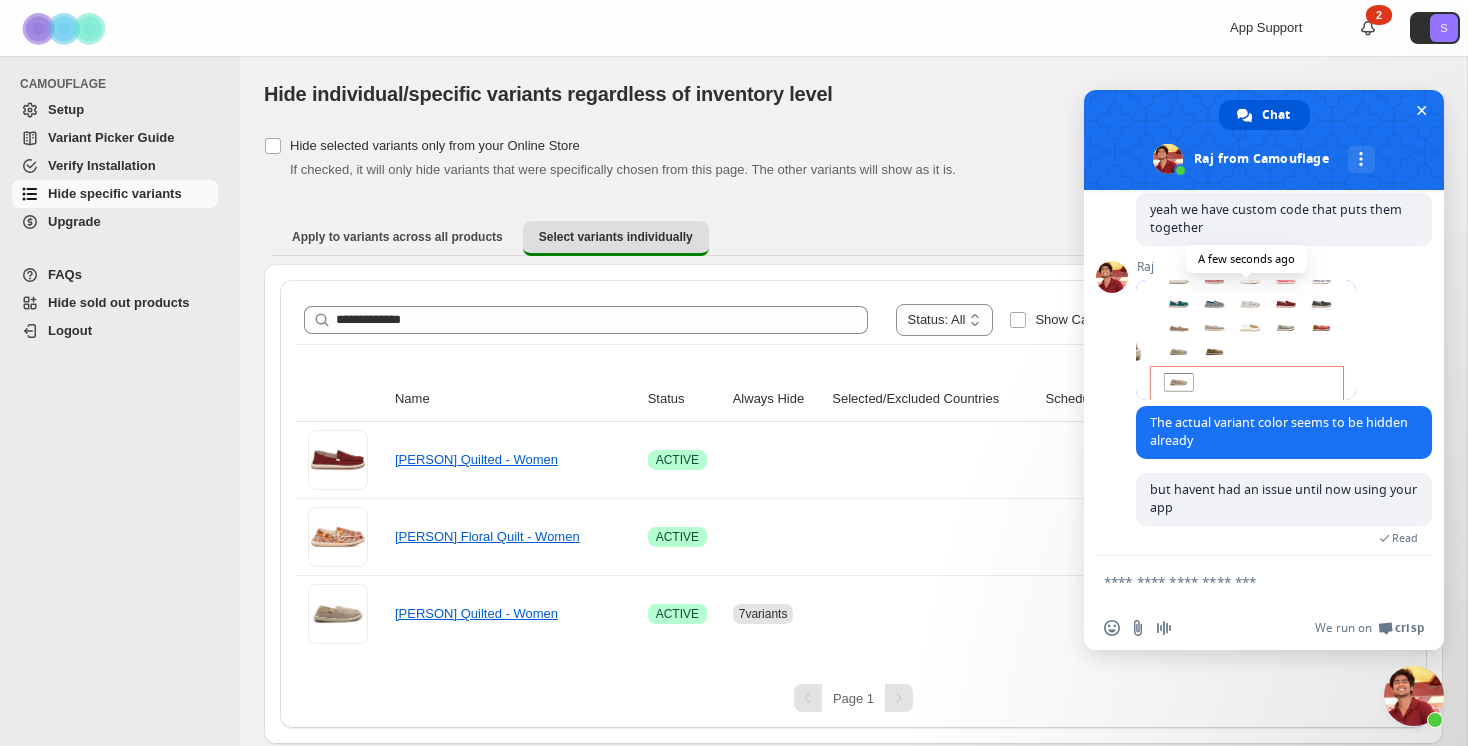 click at bounding box center [1246, 340] 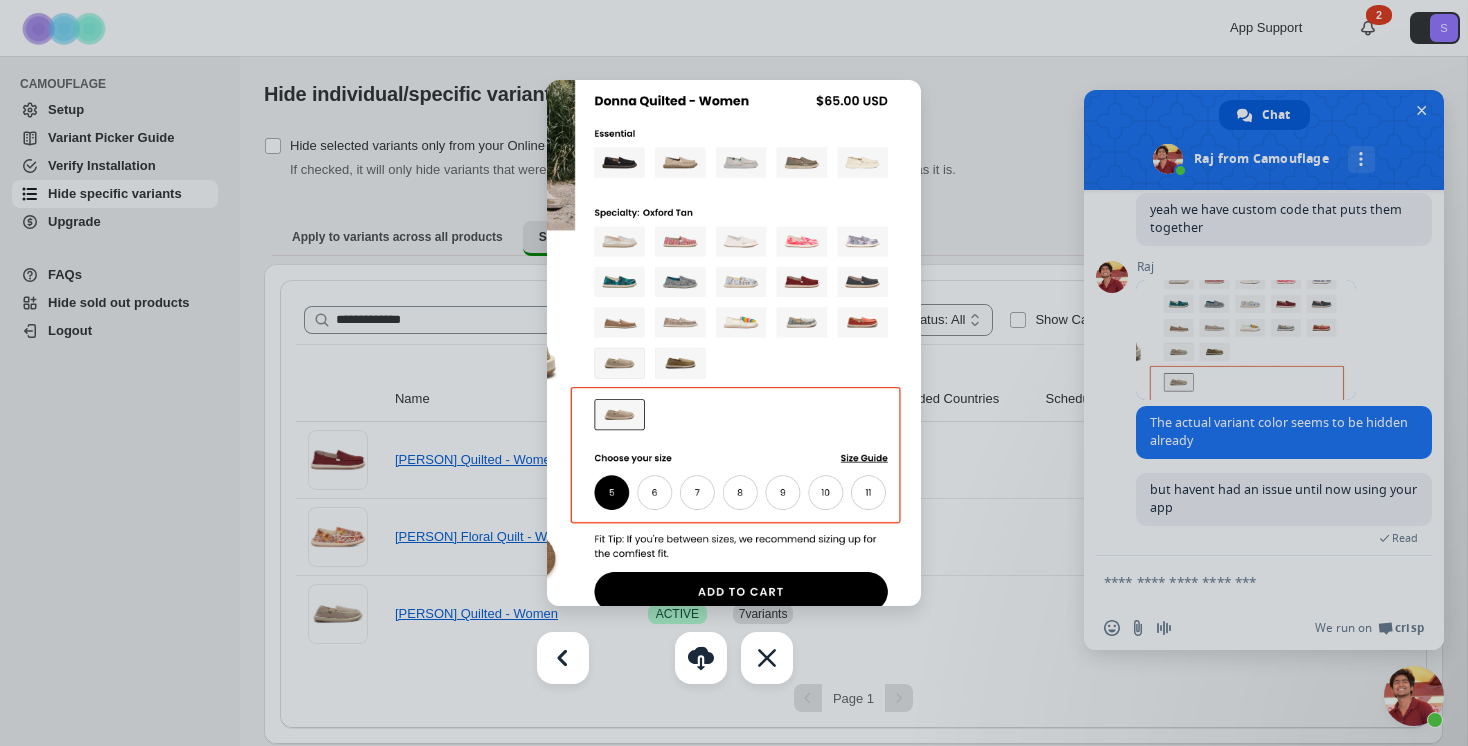 click at bounding box center [734, 373] 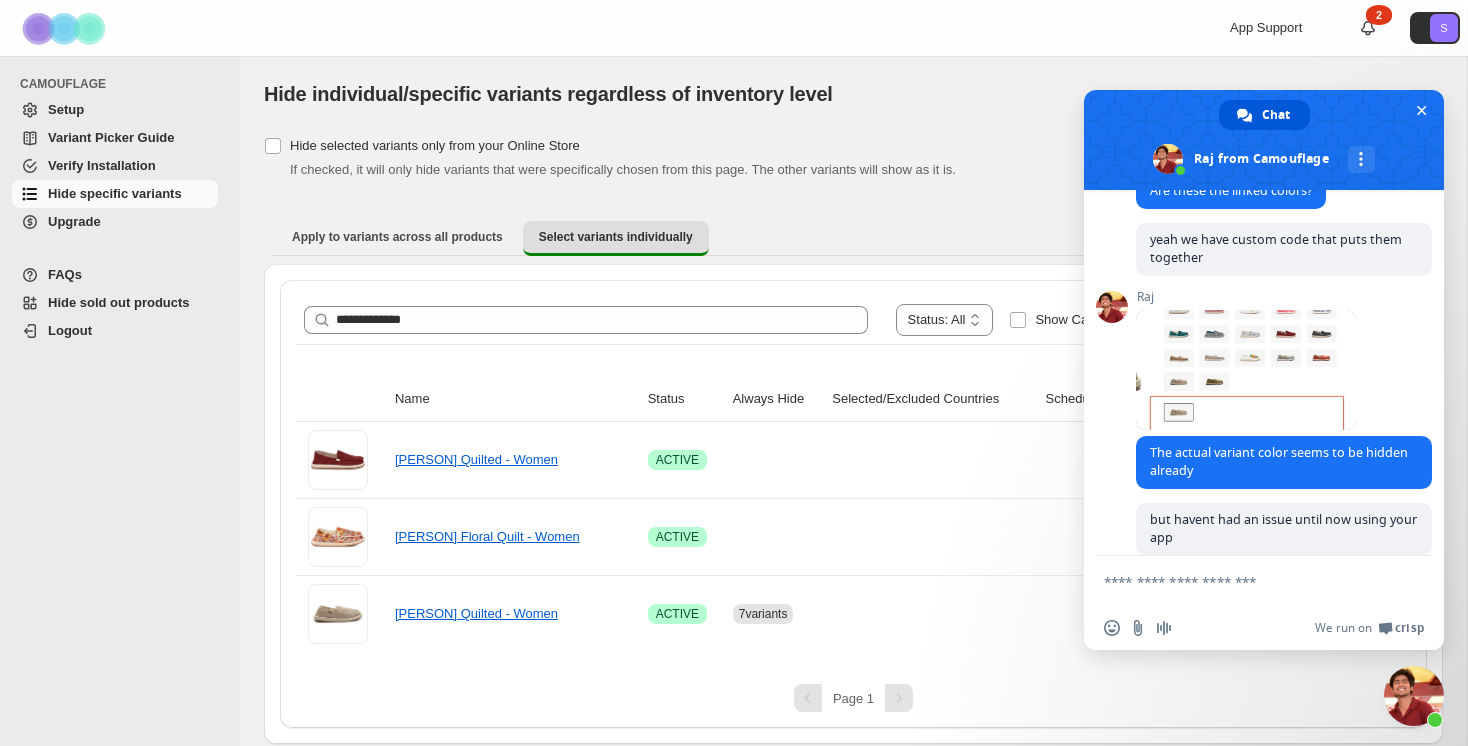 scroll, scrollTop: 976, scrollLeft: 0, axis: vertical 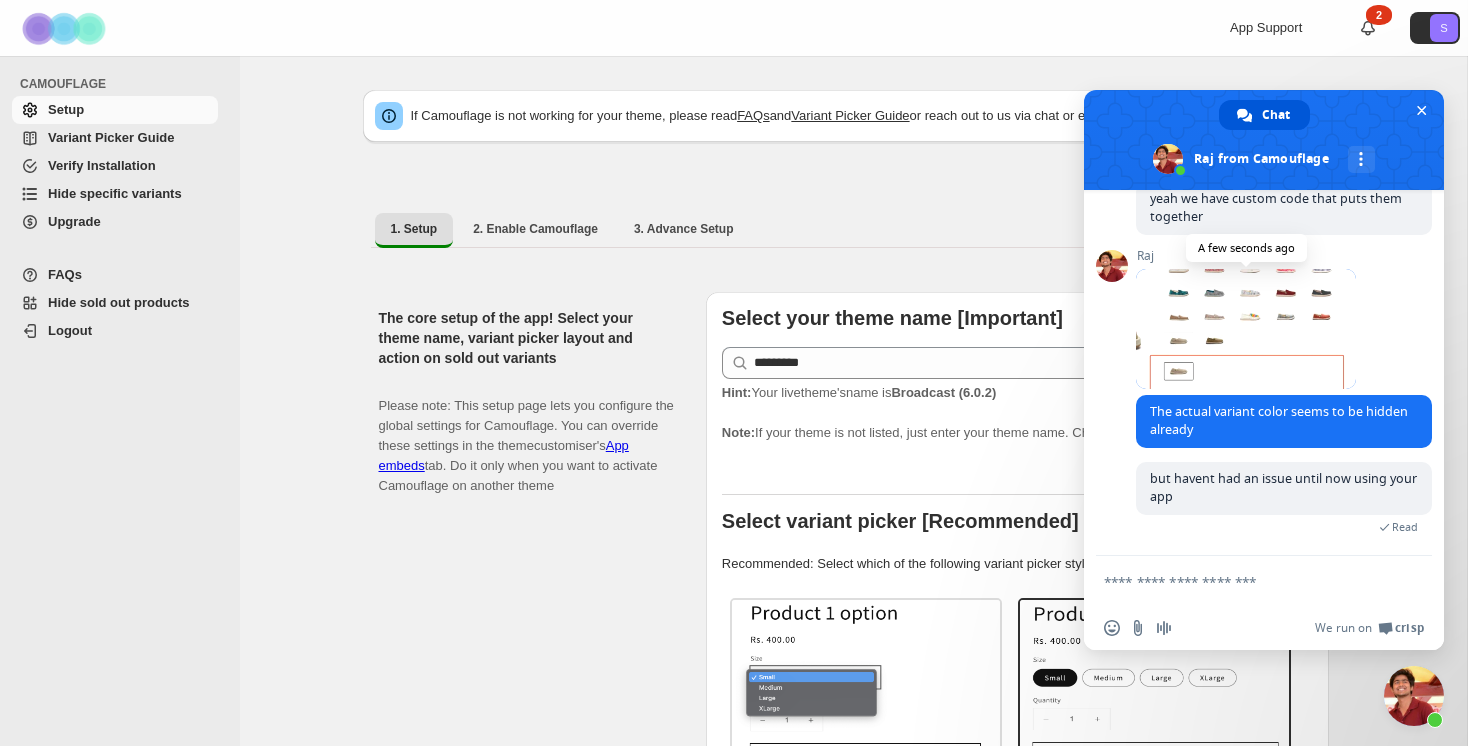 click at bounding box center (1246, 329) 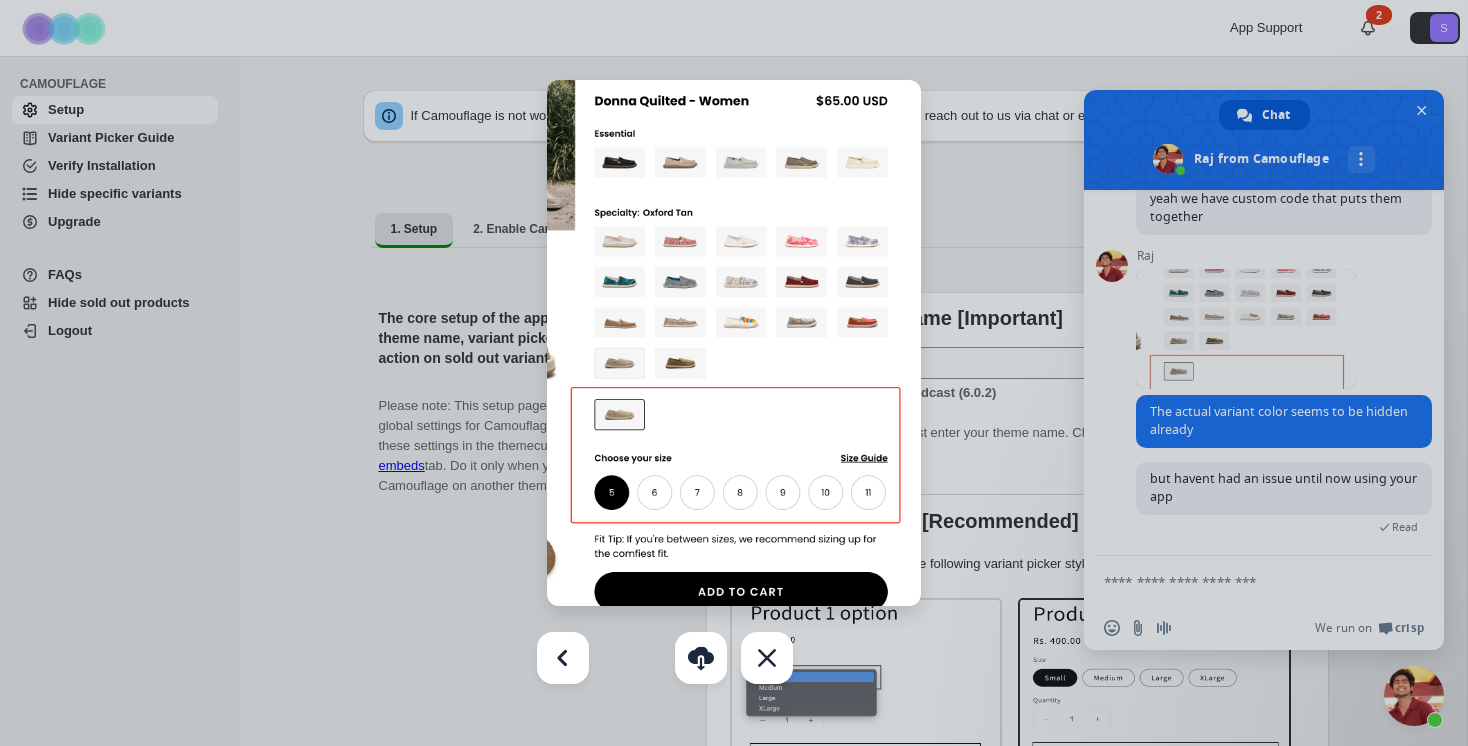 click at bounding box center [734, 373] 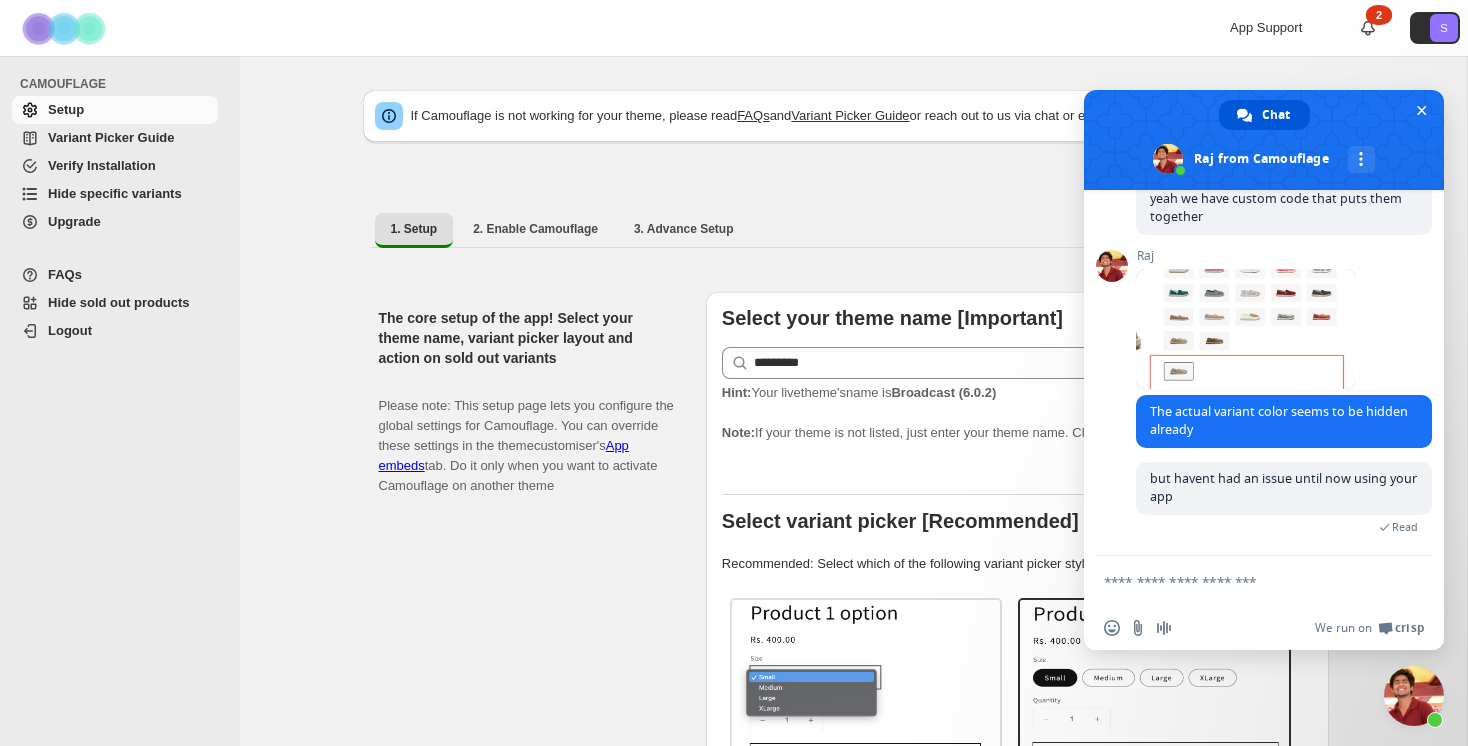 click at bounding box center [1244, 581] 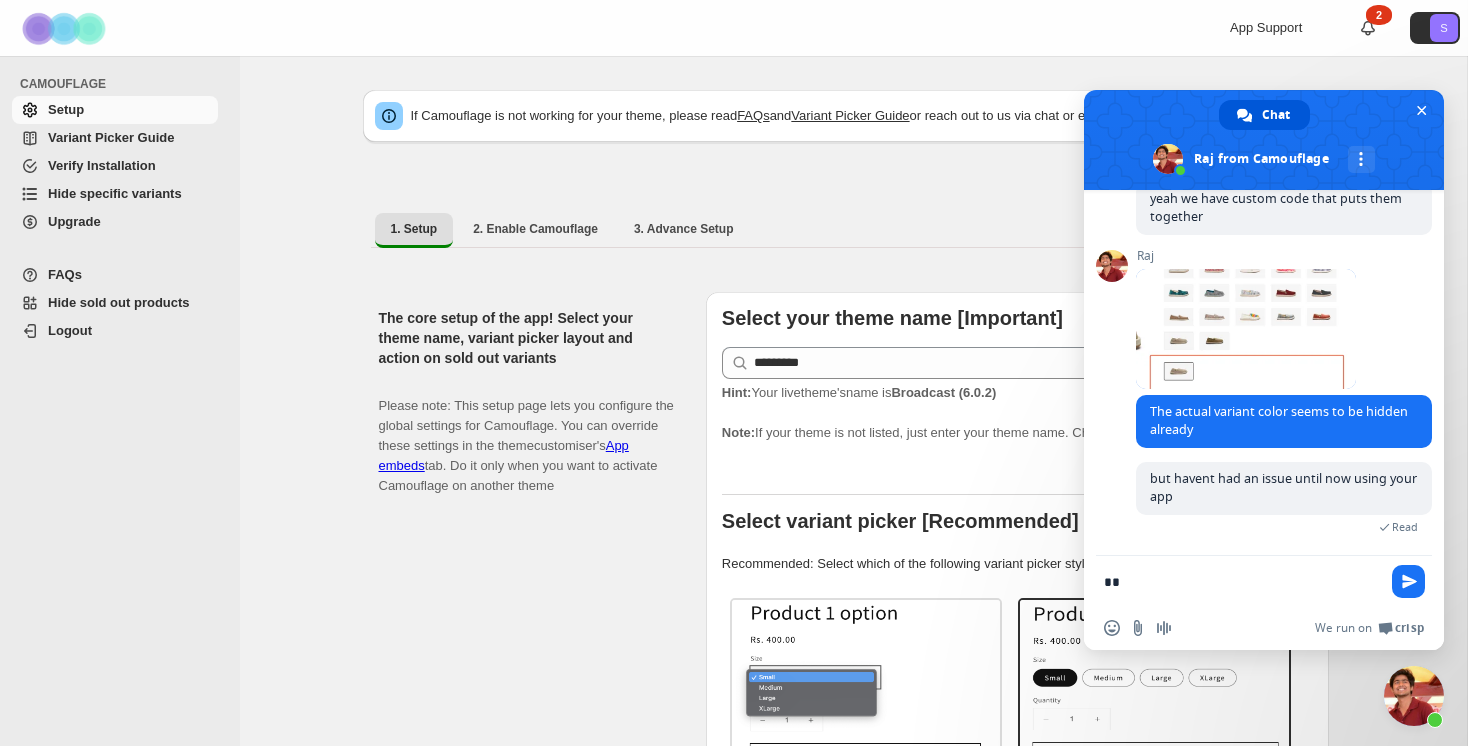 type on "*" 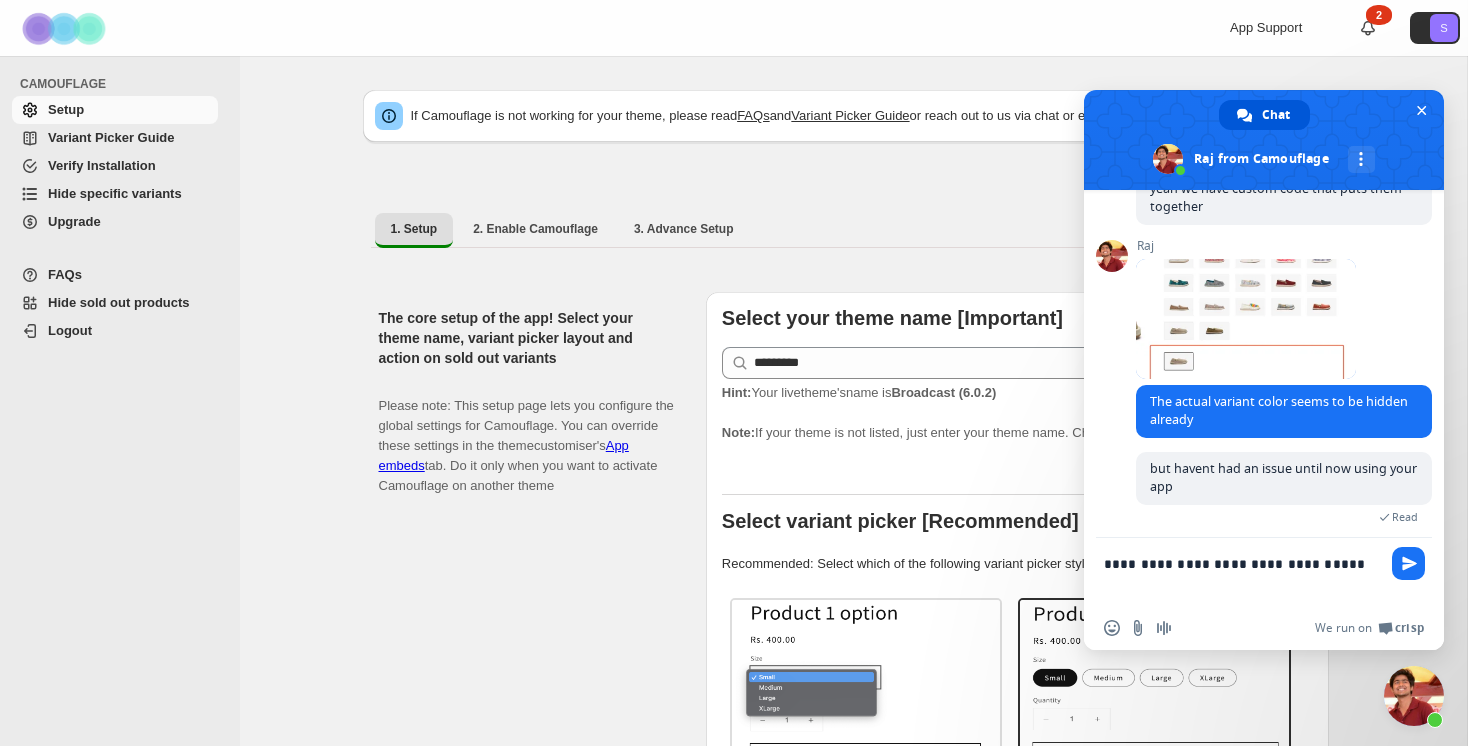 type on "**********" 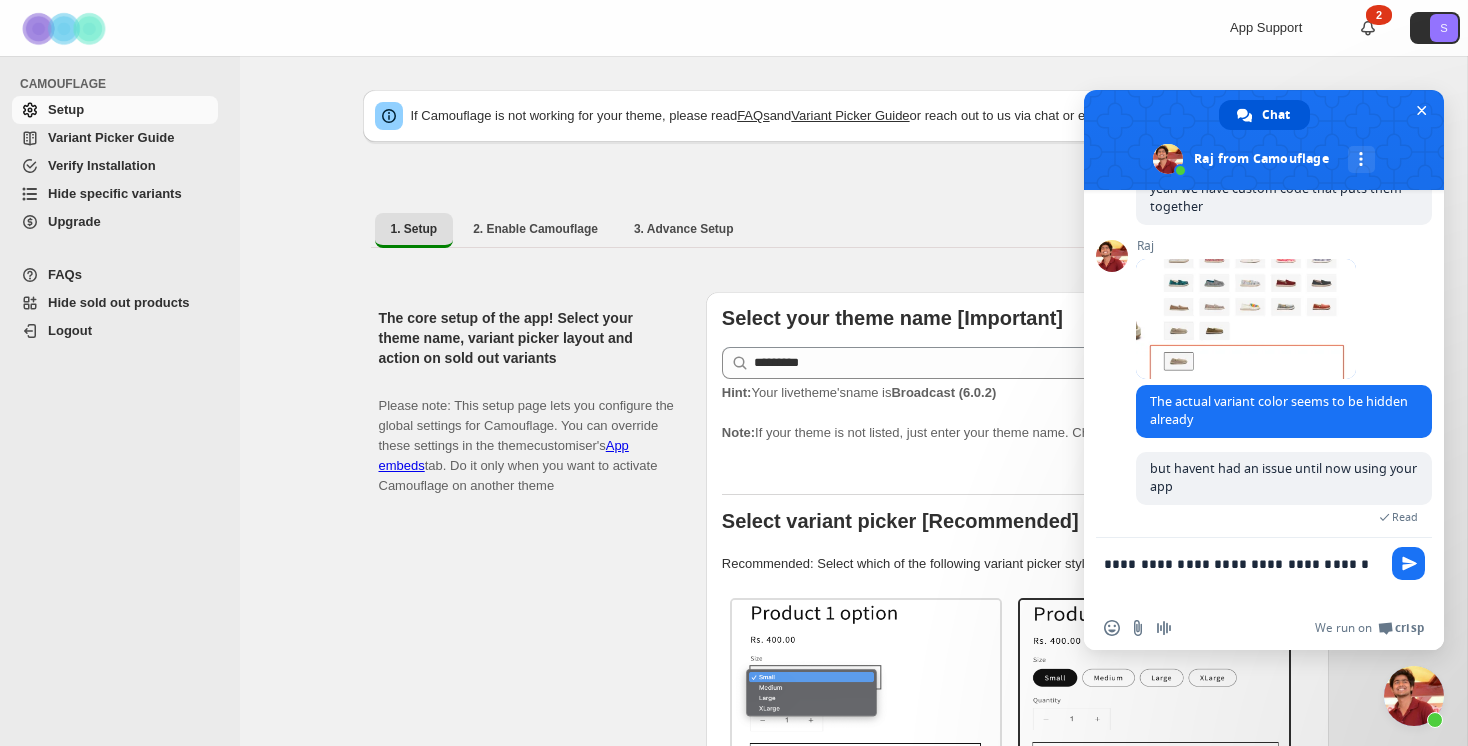 type 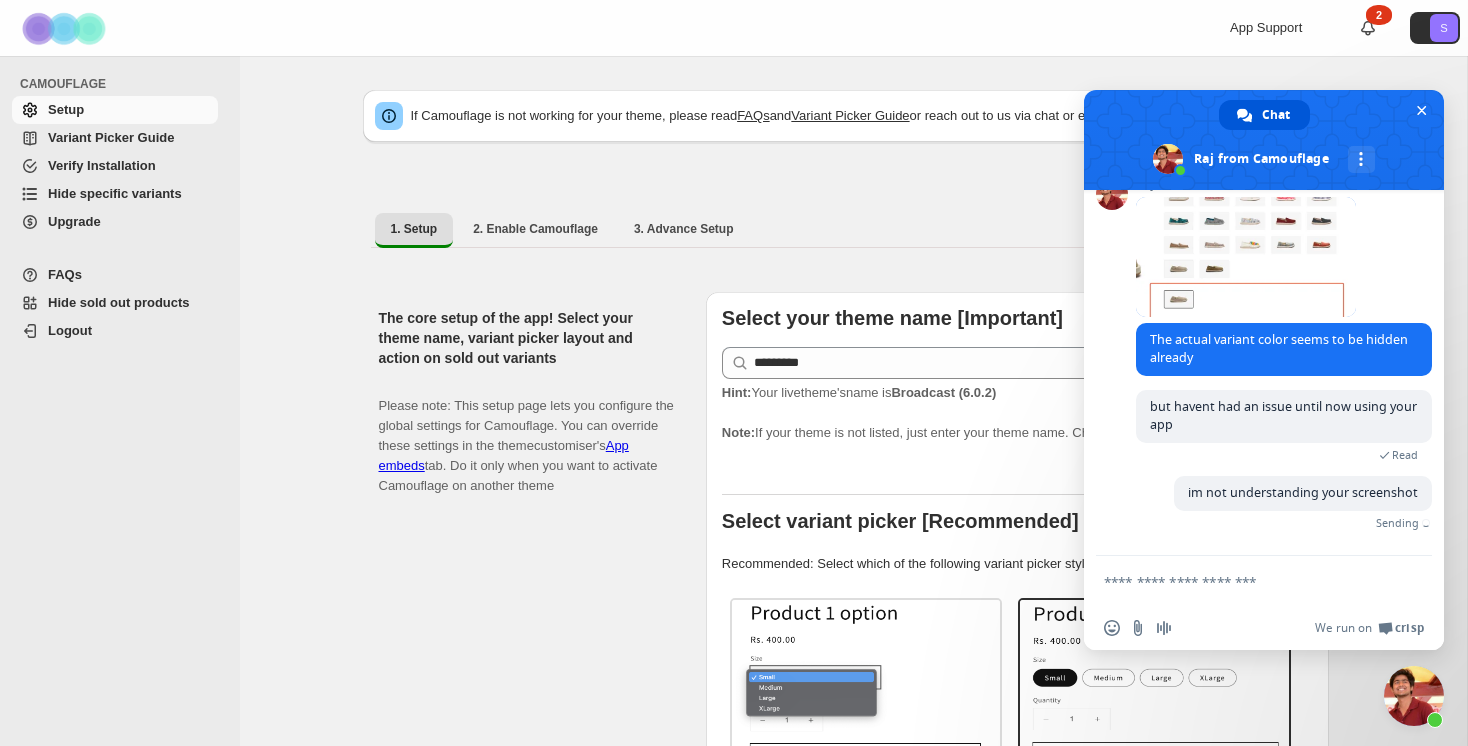 scroll, scrollTop: 1029, scrollLeft: 0, axis: vertical 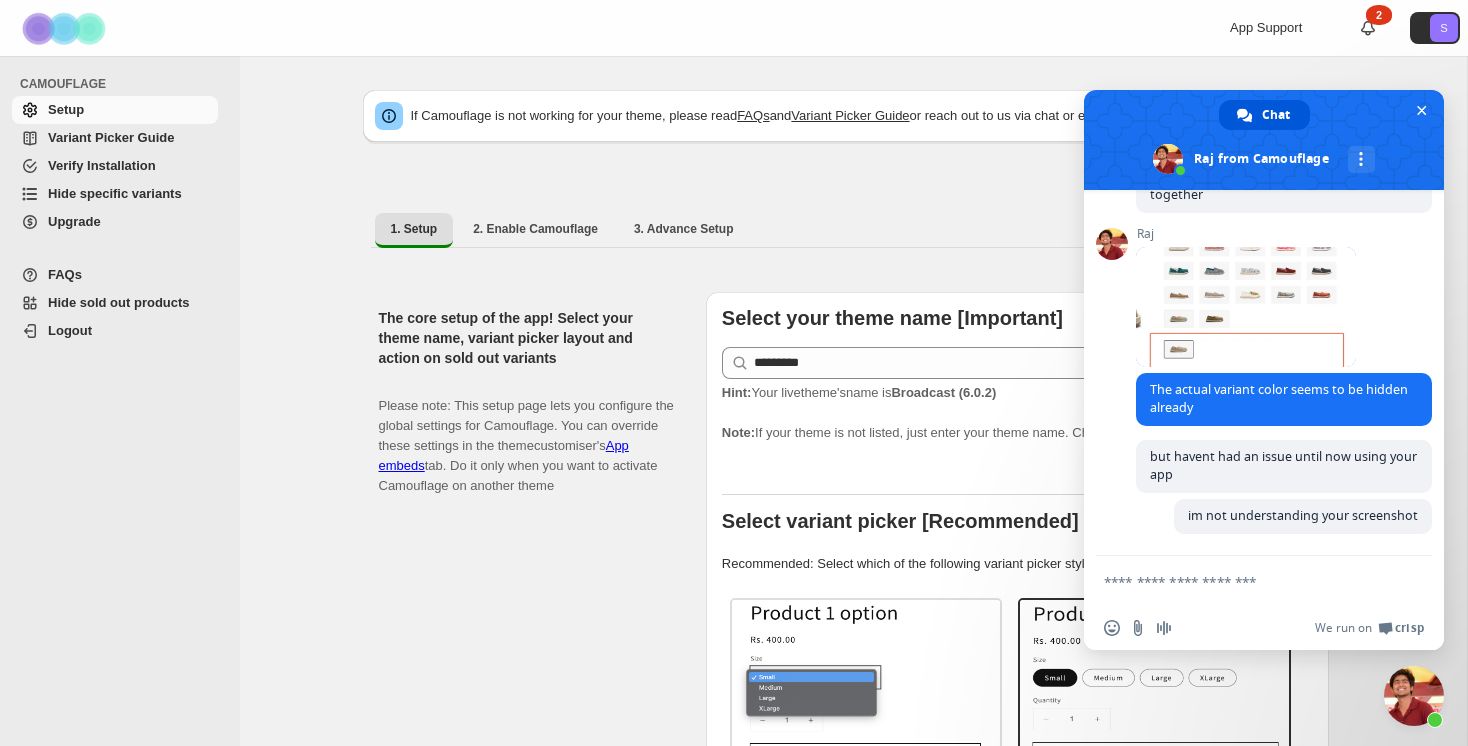 click on "Hide specific variants" at bounding box center [115, 193] 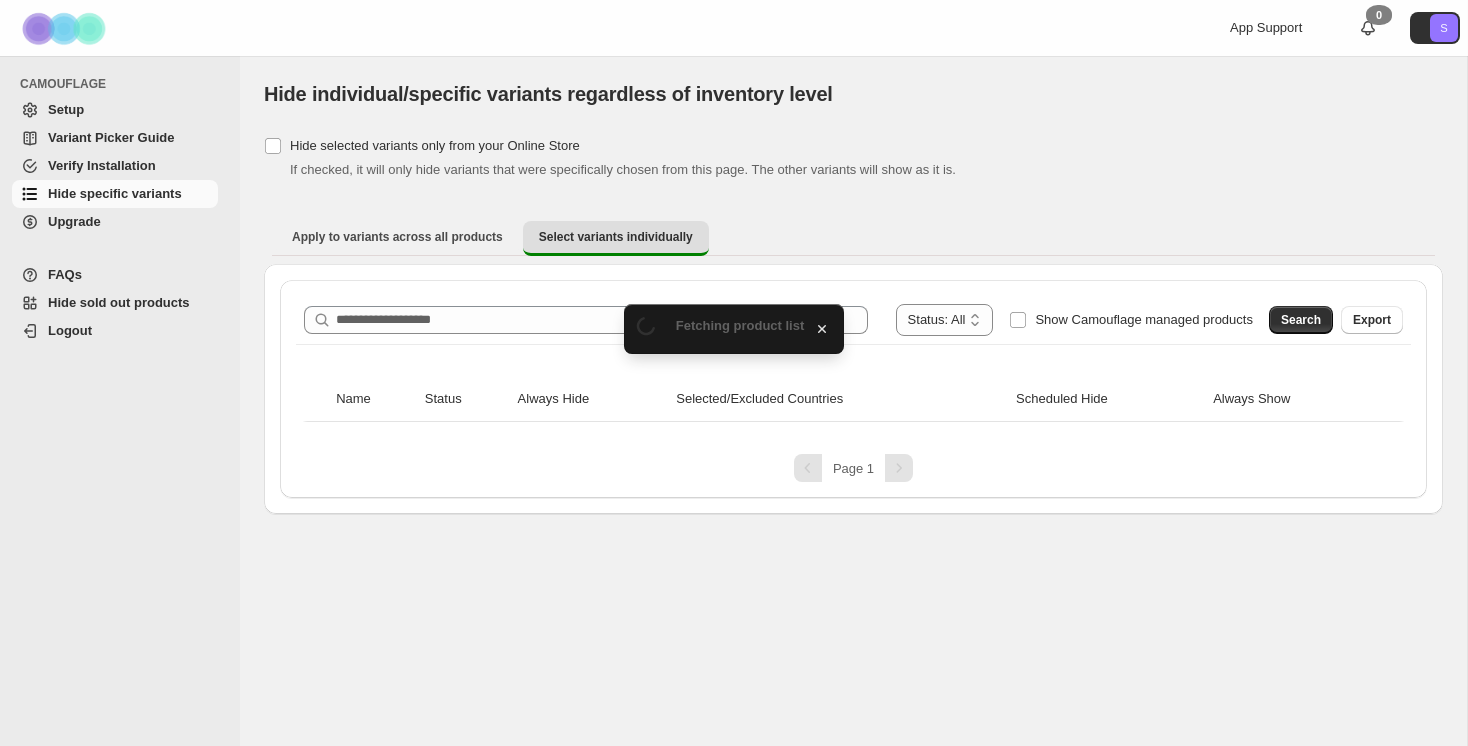 scroll, scrollTop: 0, scrollLeft: 0, axis: both 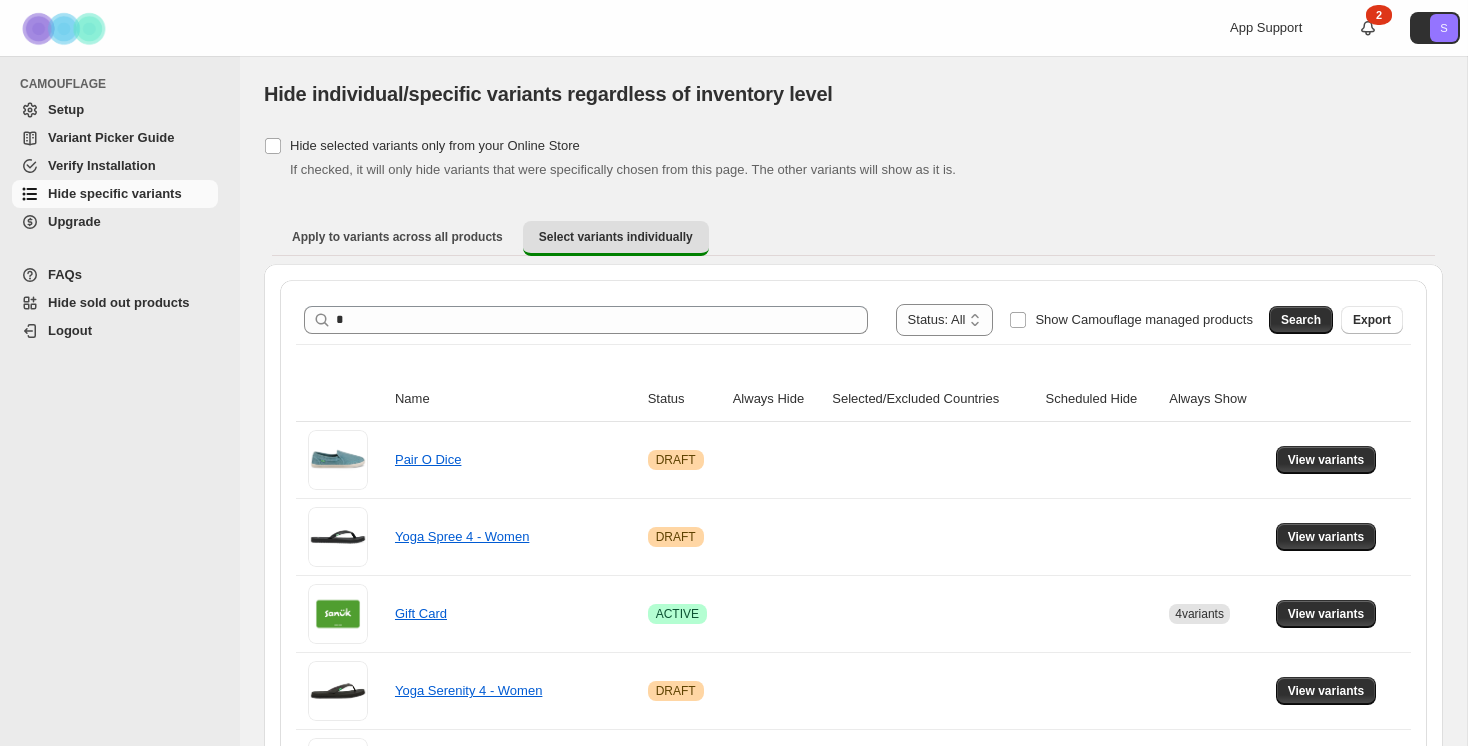 type on "*" 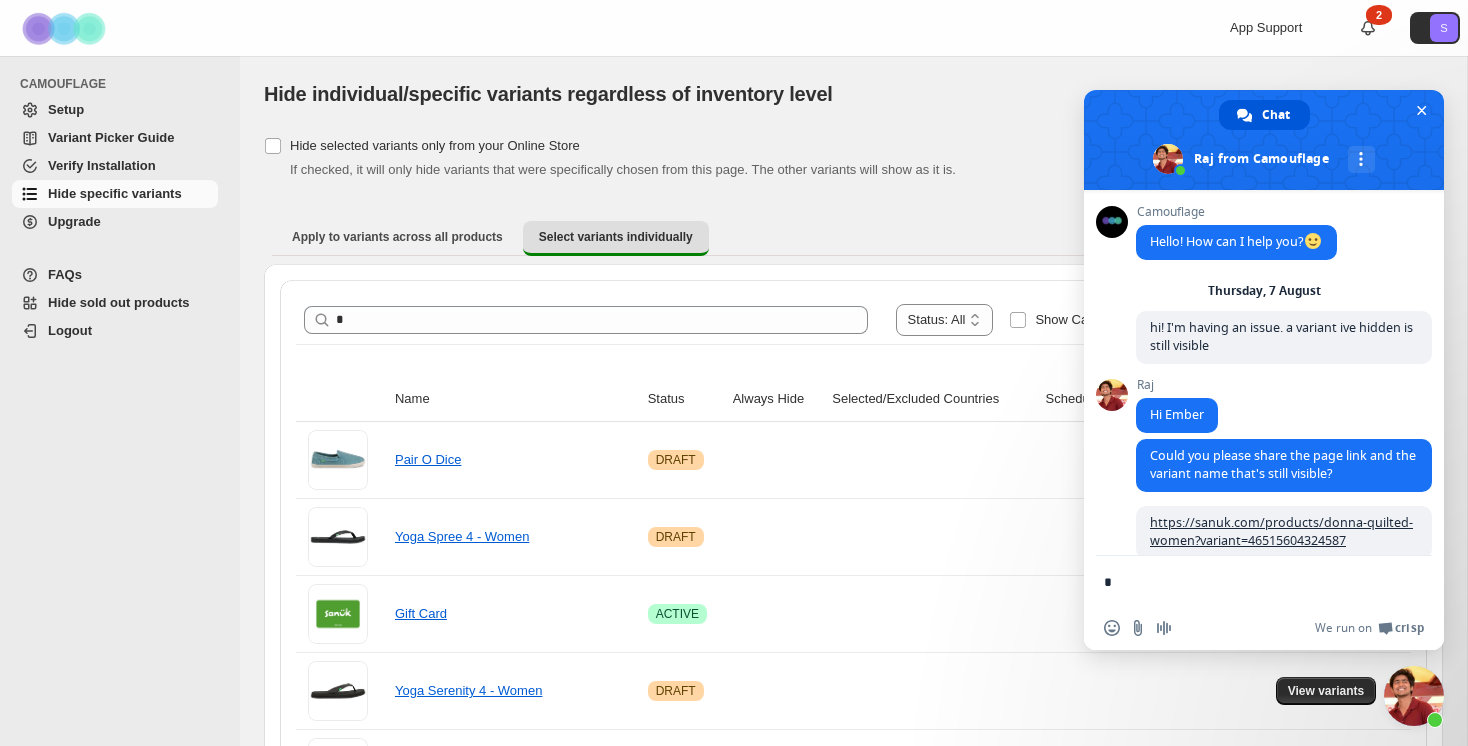 scroll, scrollTop: 1029, scrollLeft: 0, axis: vertical 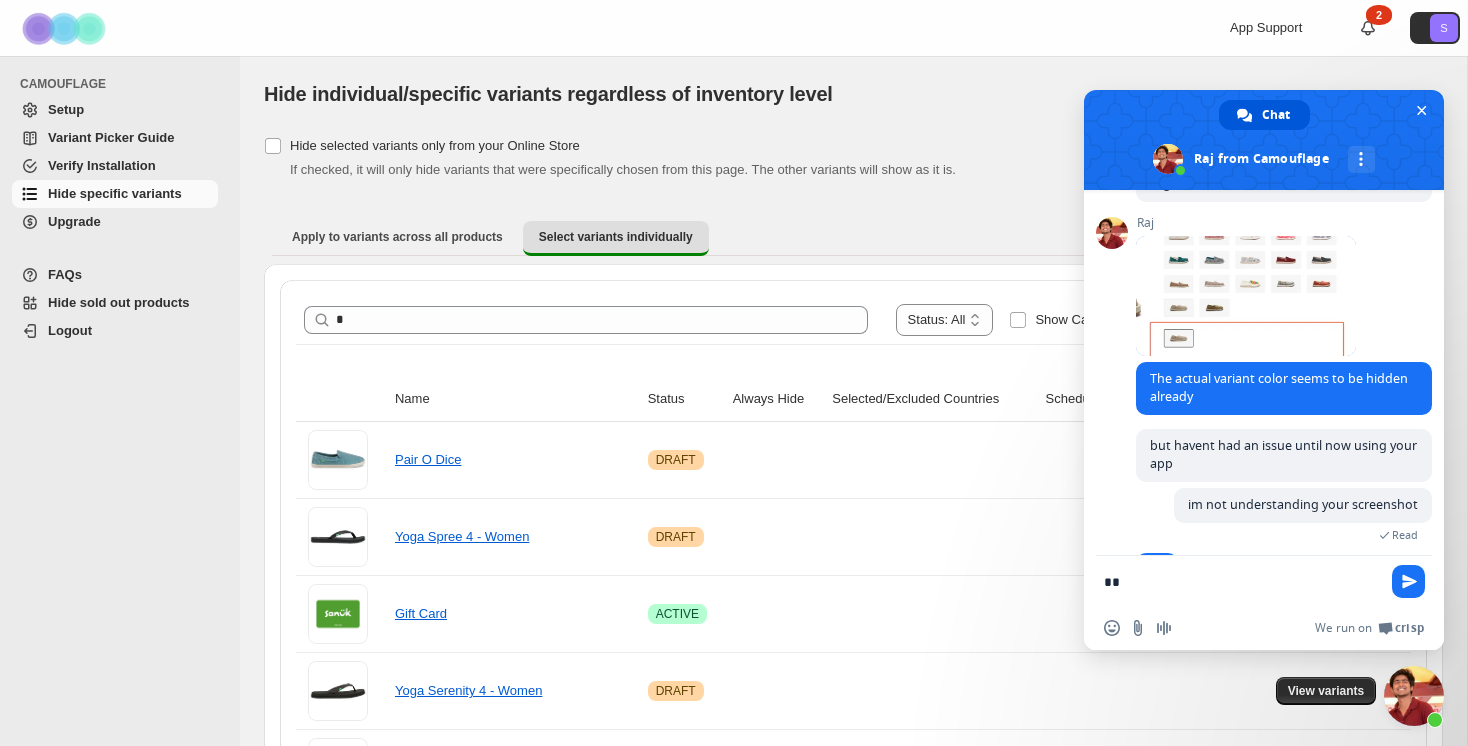 type on "*" 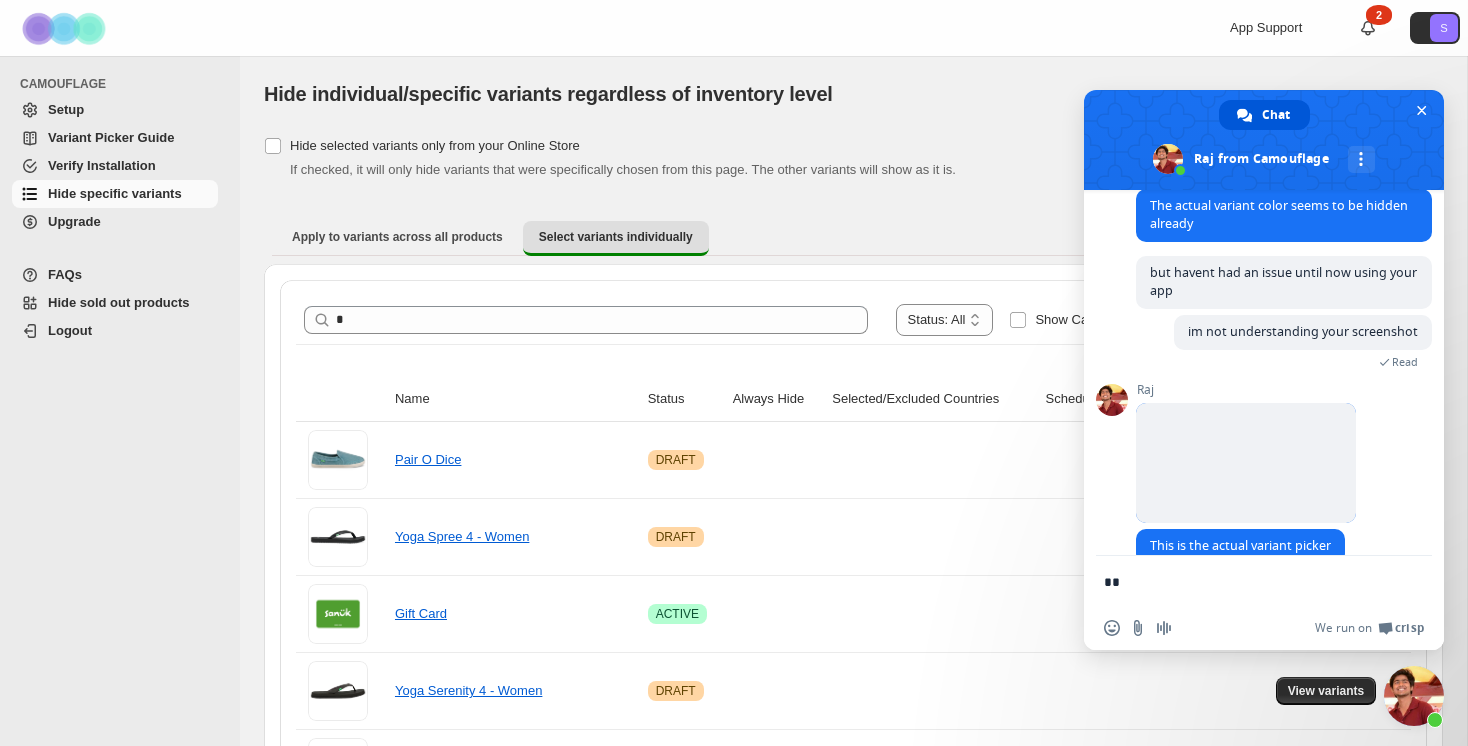 scroll, scrollTop: 1243, scrollLeft: 0, axis: vertical 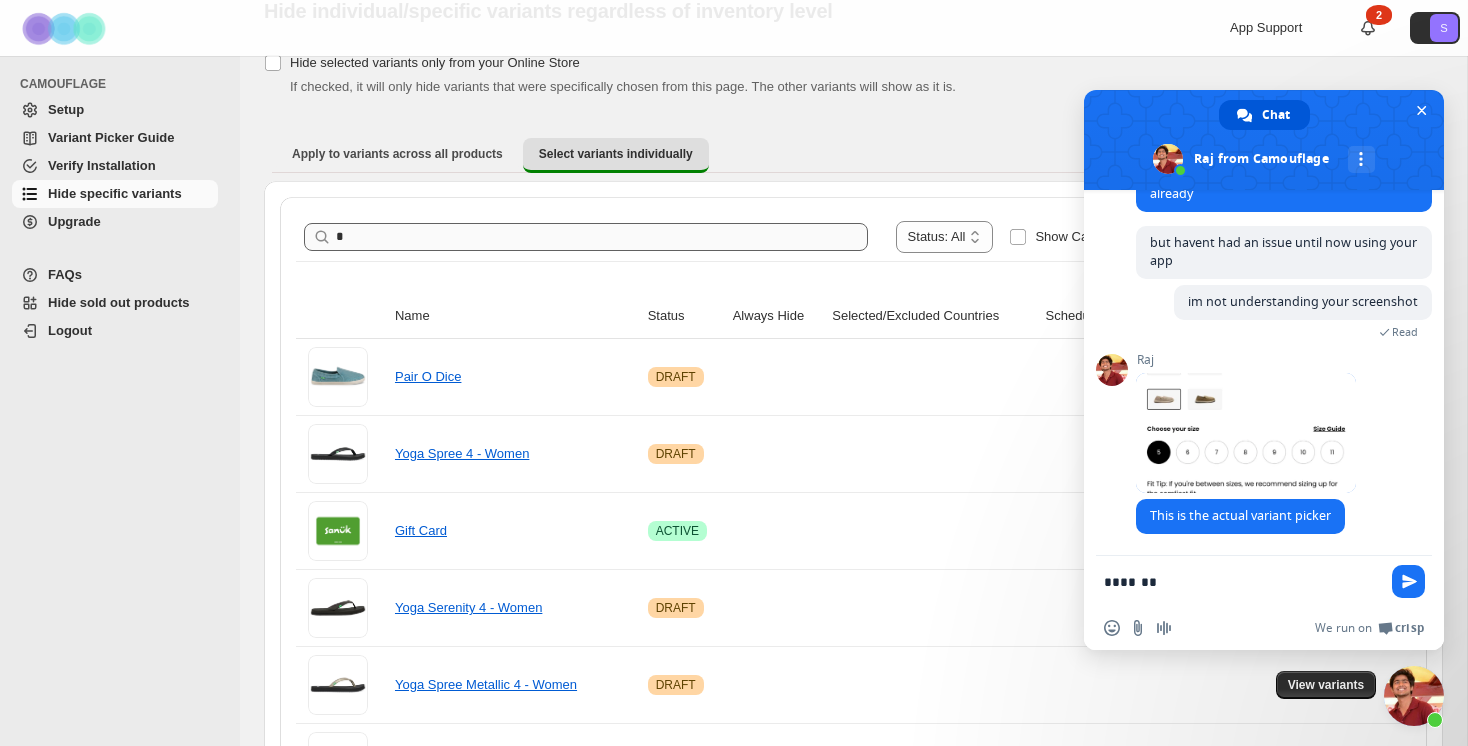 type on "*******" 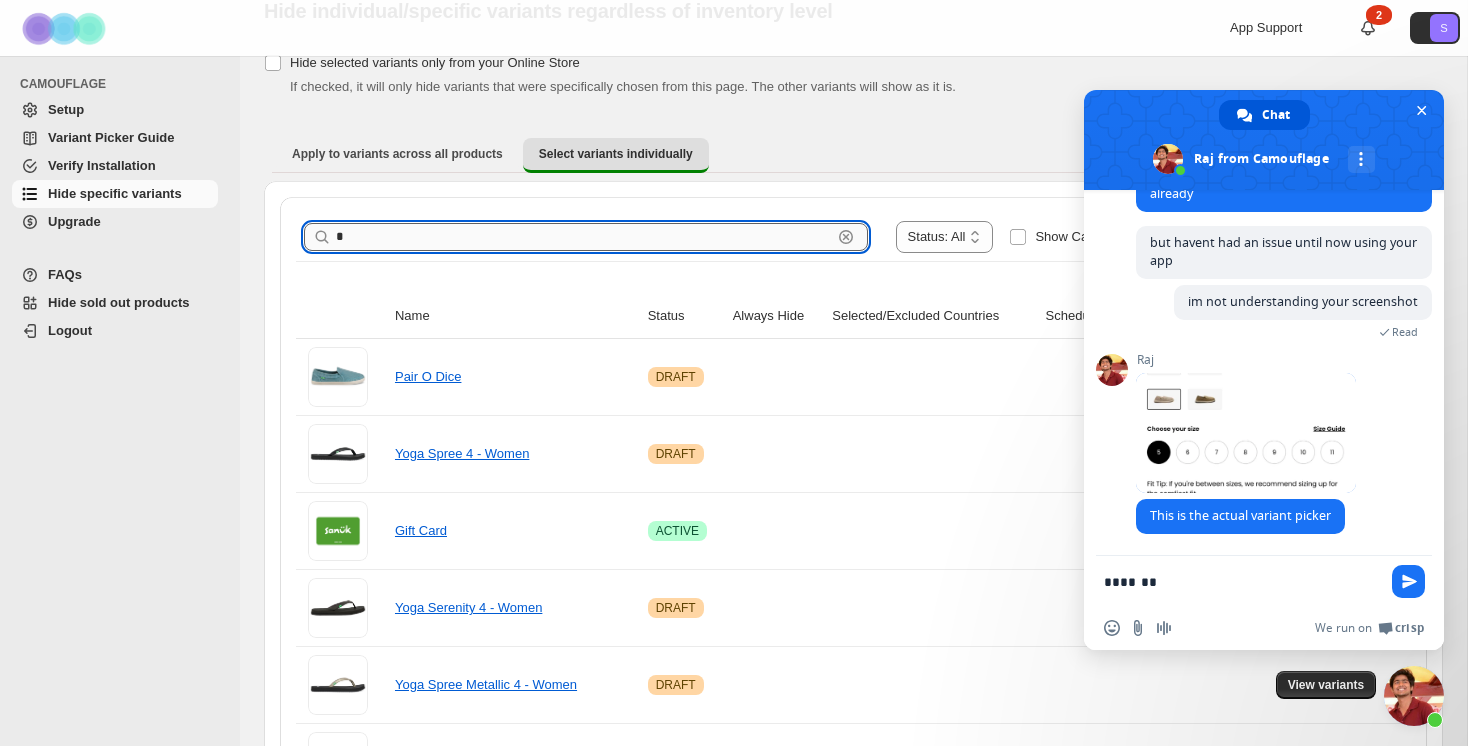 click on "*" at bounding box center [584, 237] 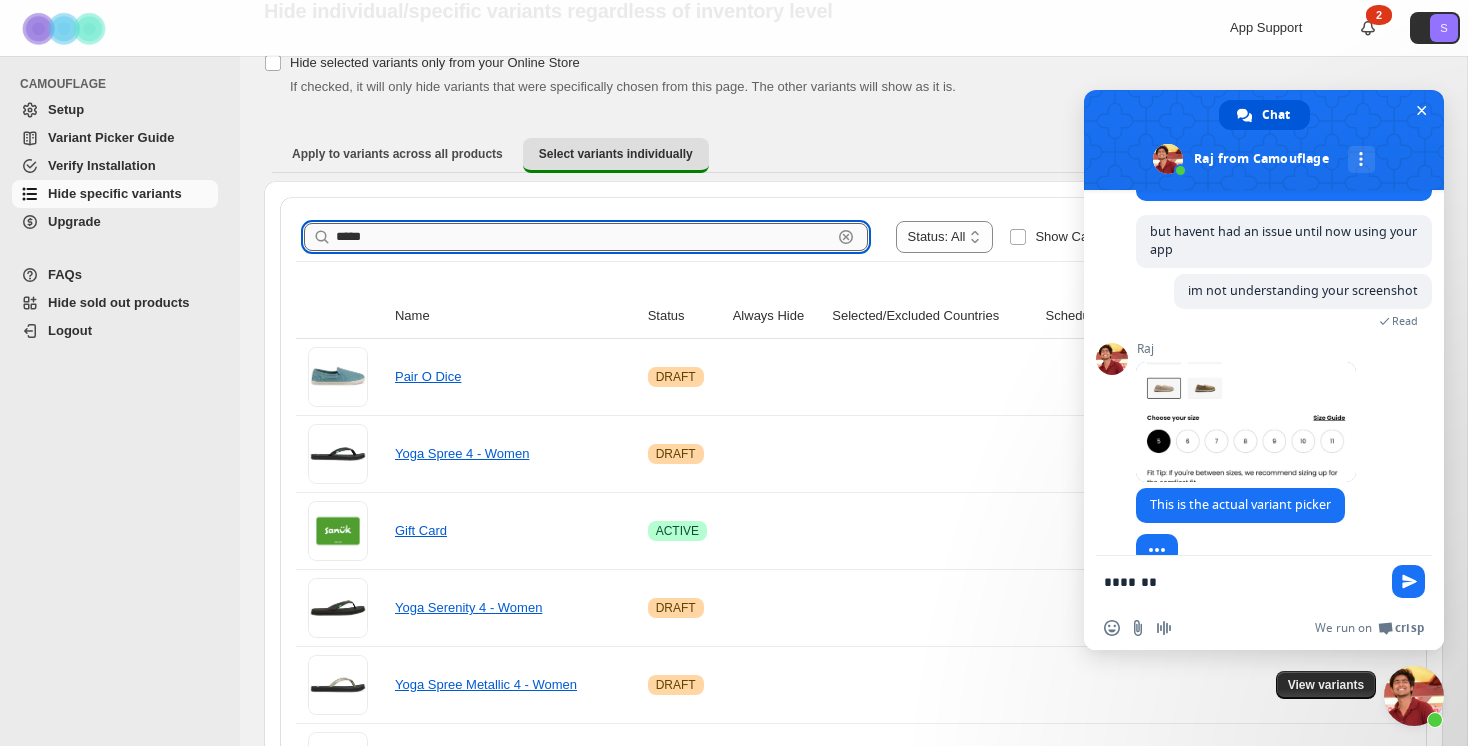 scroll, scrollTop: 1283, scrollLeft: 0, axis: vertical 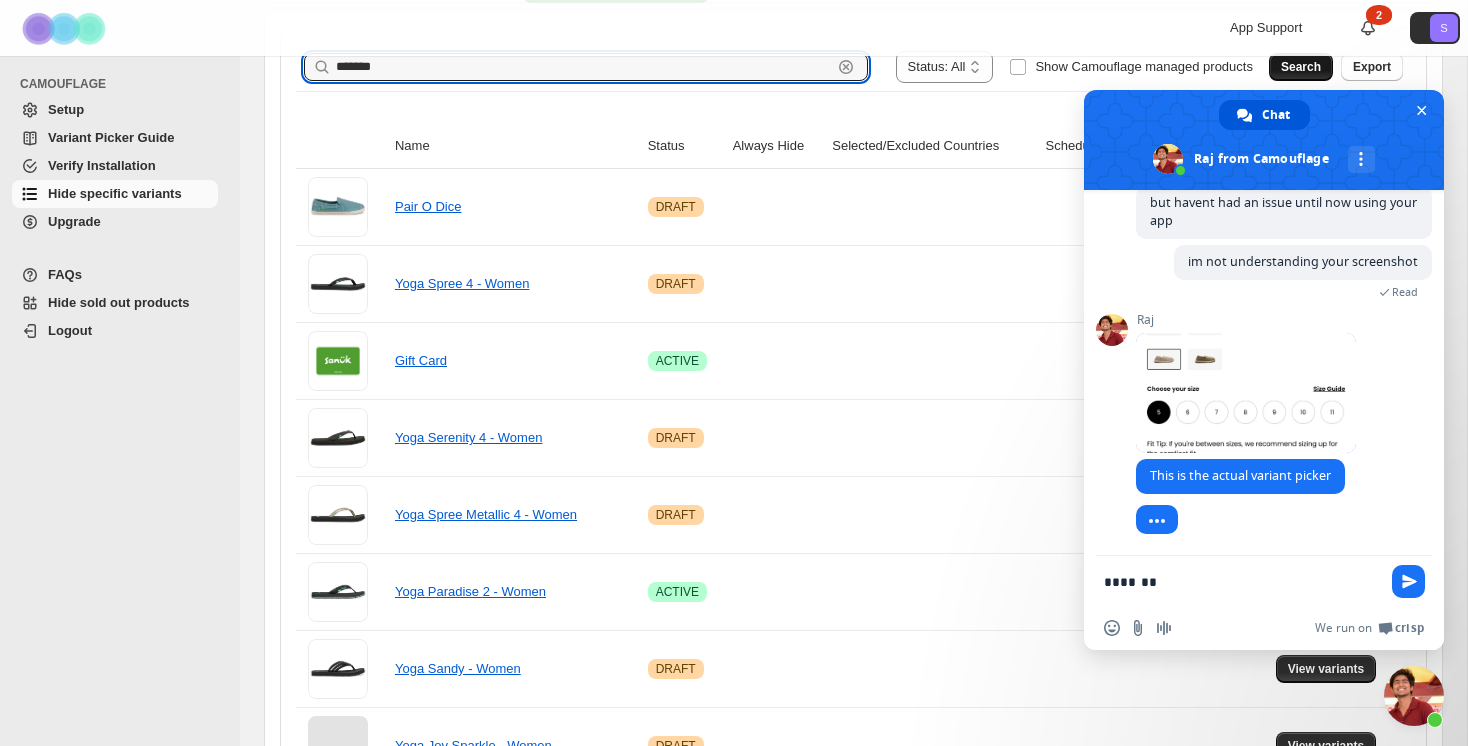 type on "*******" 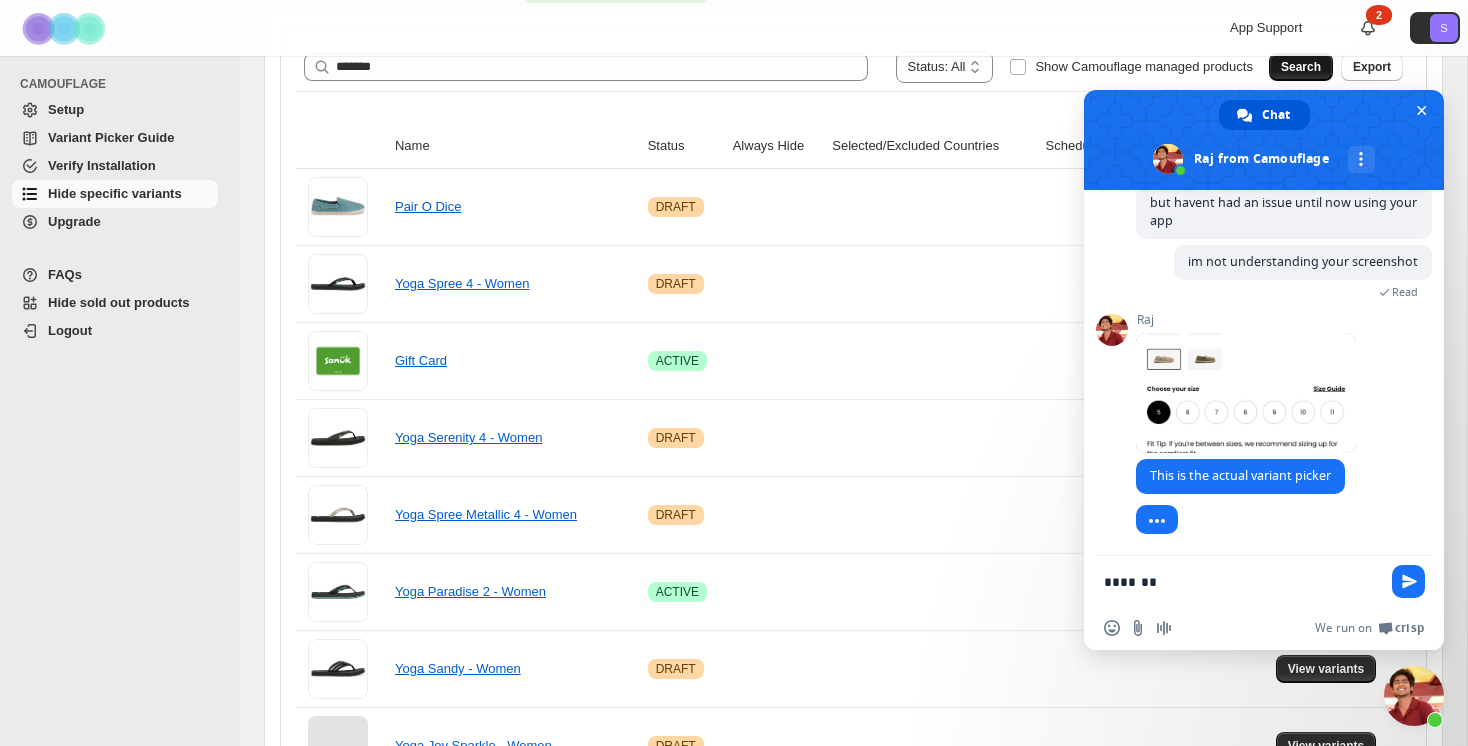click on "Search" at bounding box center (1301, 67) 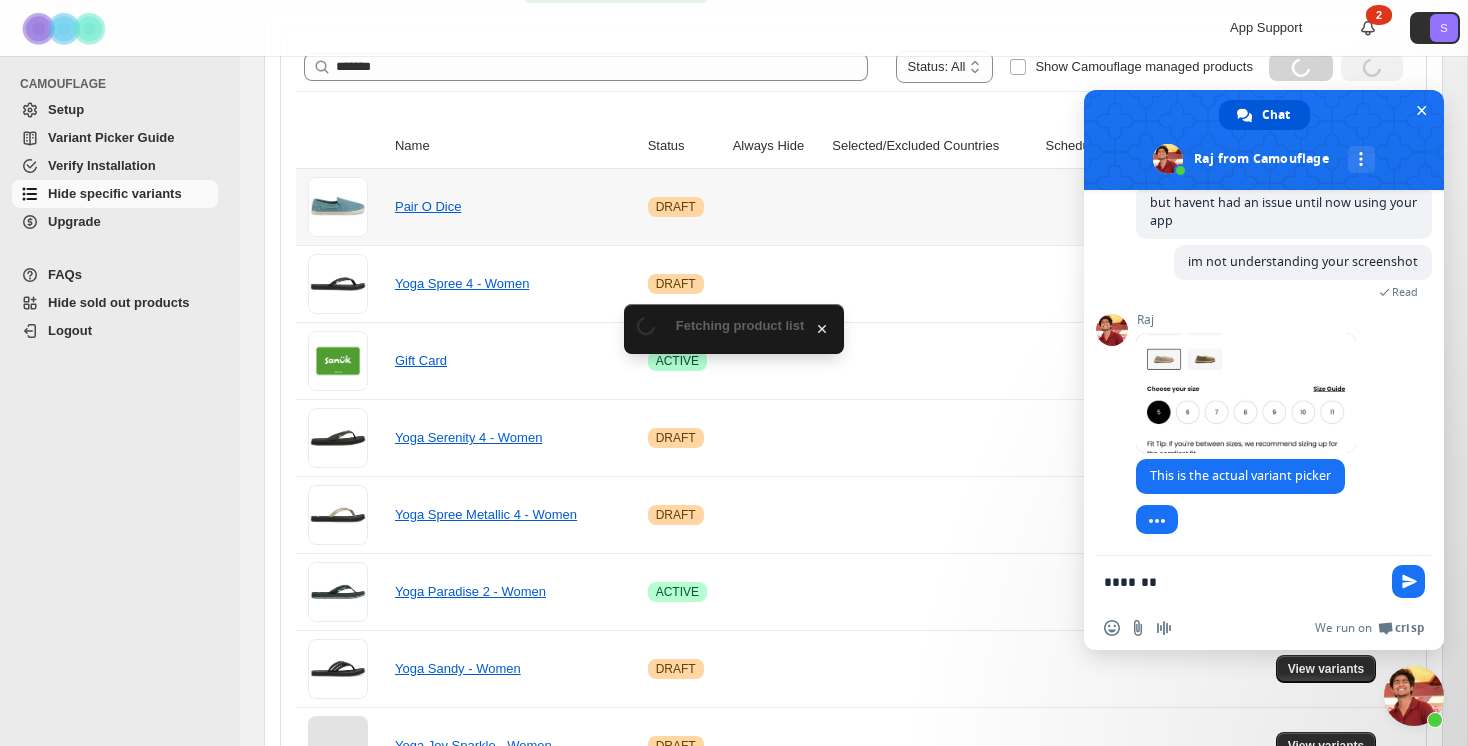 scroll, scrollTop: 152, scrollLeft: 0, axis: vertical 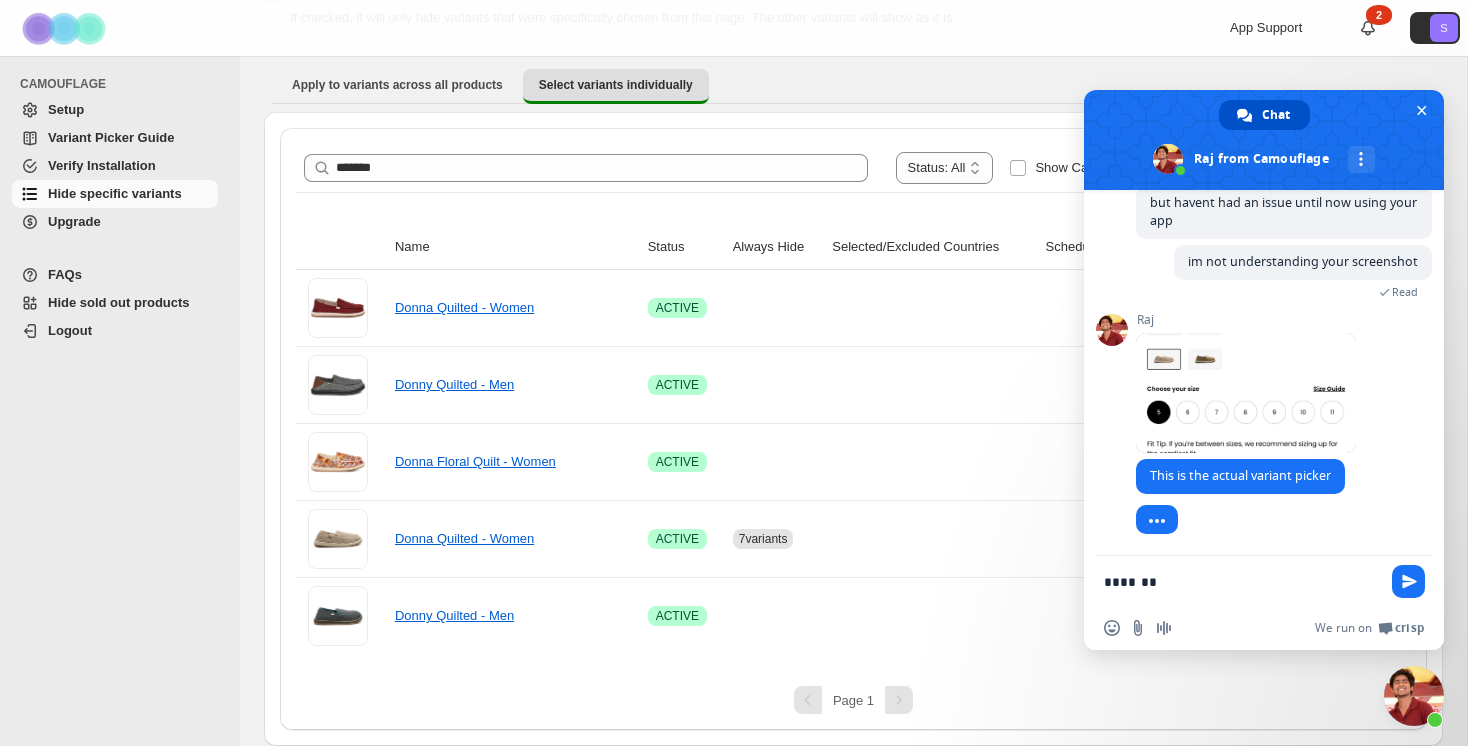 click on "Chat" at bounding box center (1264, 115) 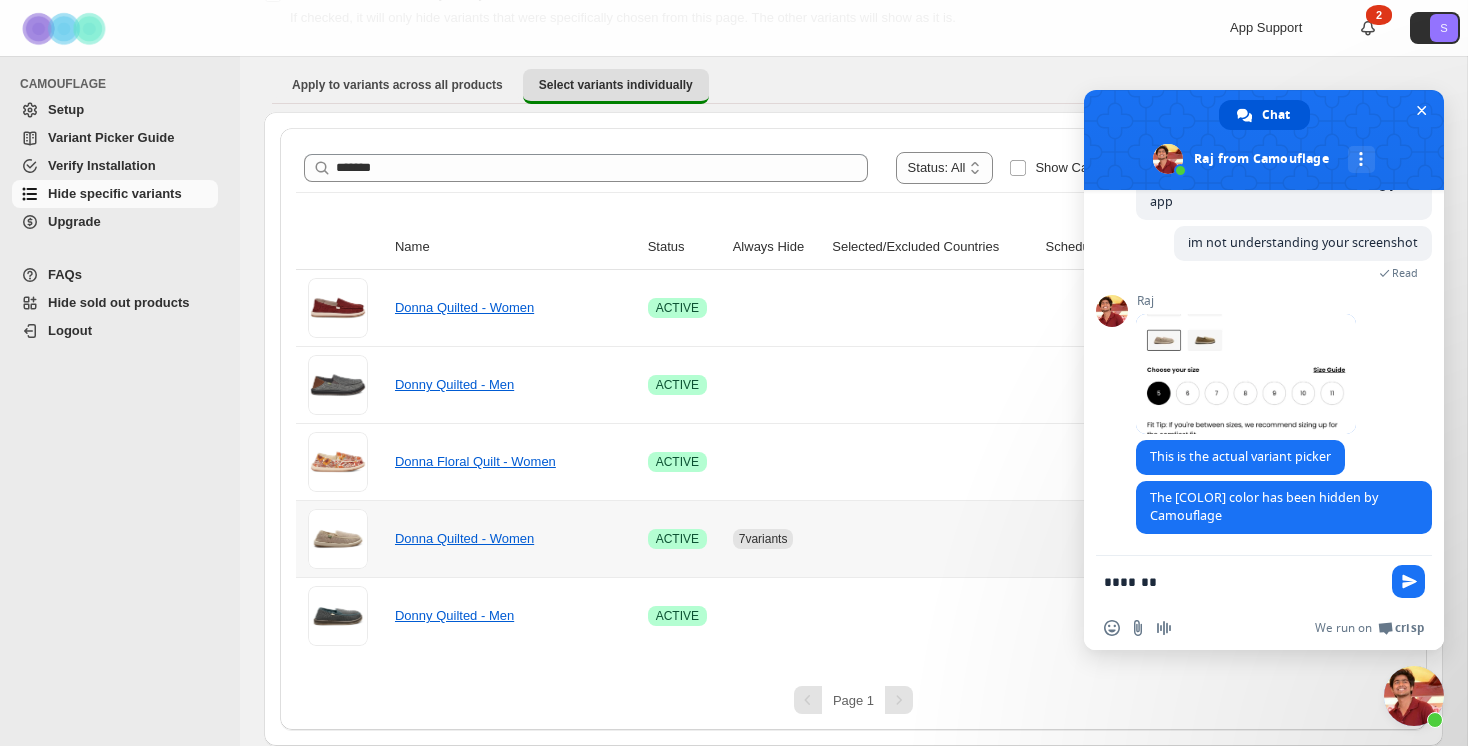 scroll, scrollTop: 1343, scrollLeft: 0, axis: vertical 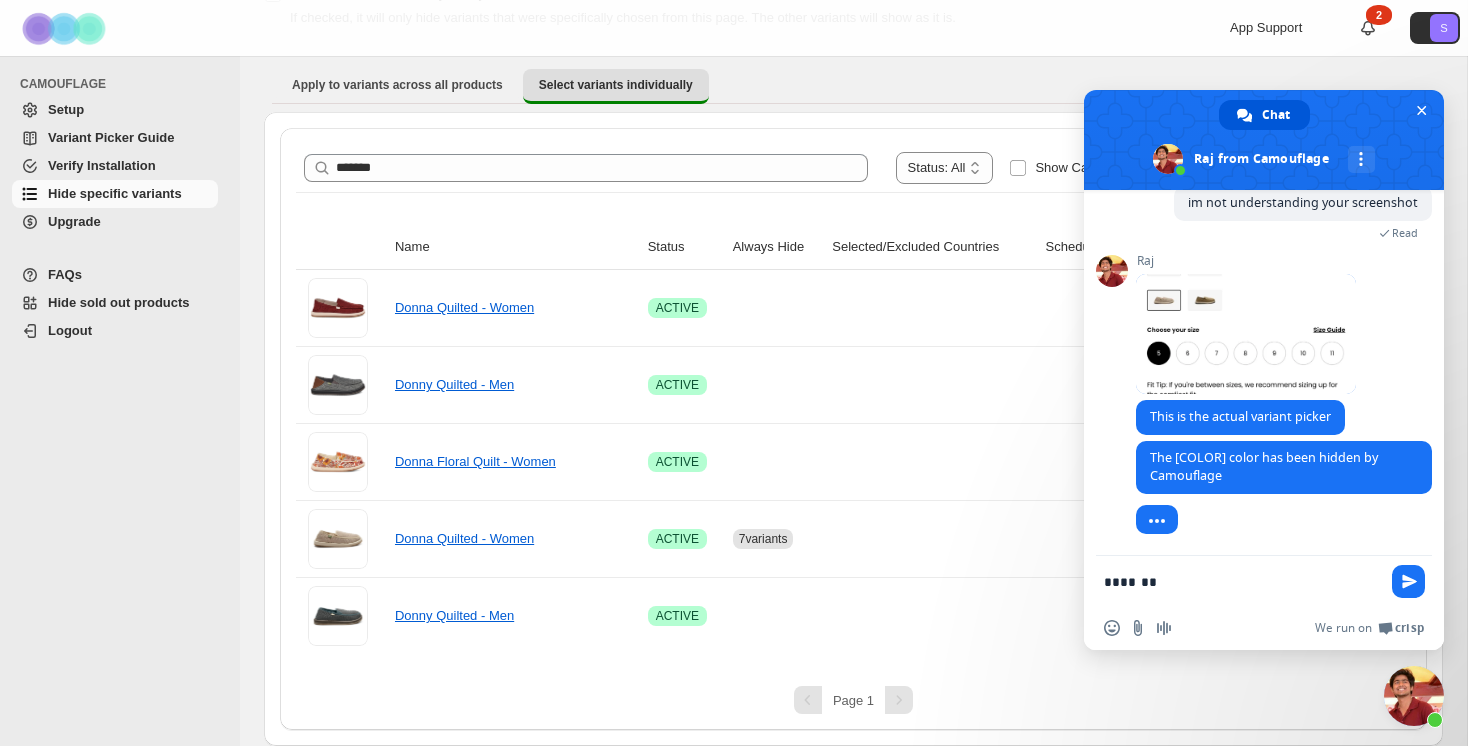 click on "*******" at bounding box center (1244, 581) 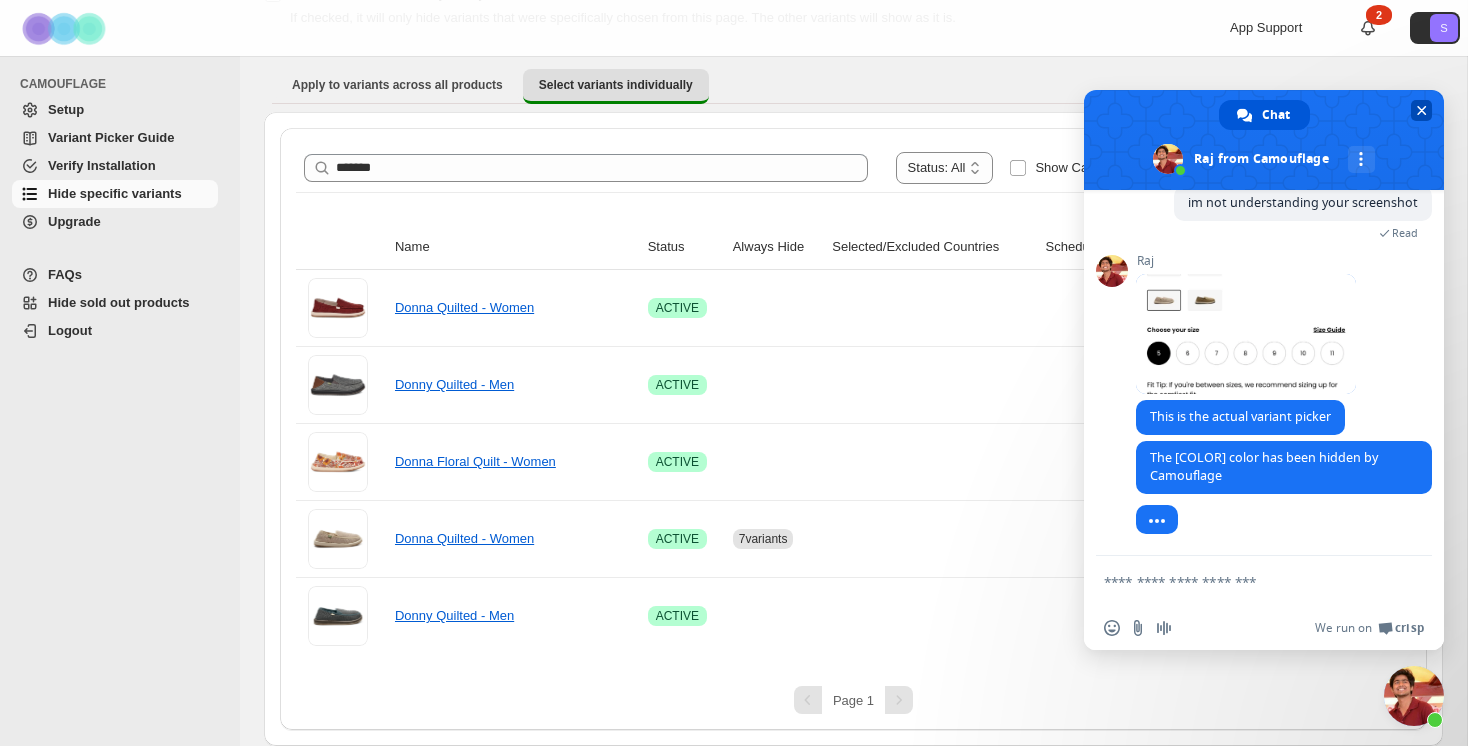 click at bounding box center [1422, 110] 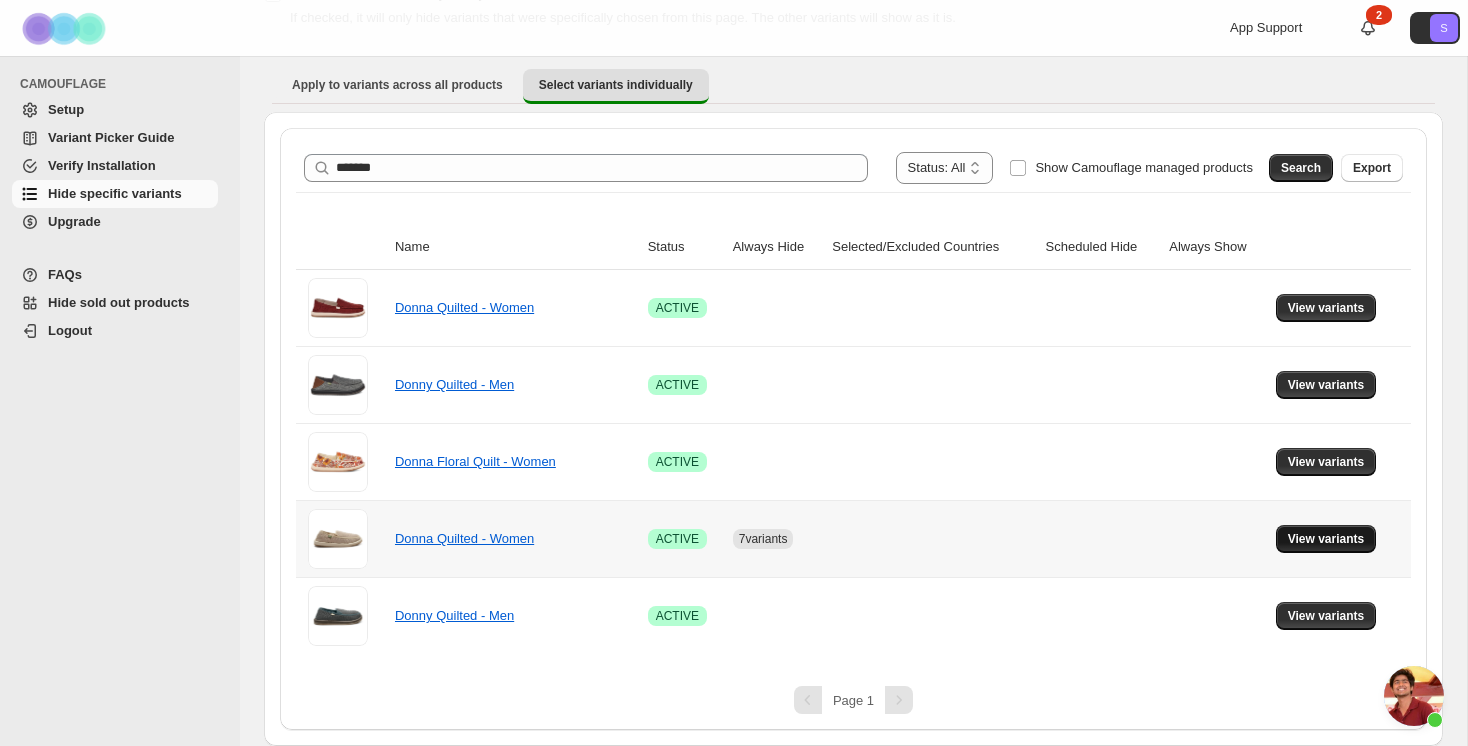 click on "View variants" at bounding box center (1326, 539) 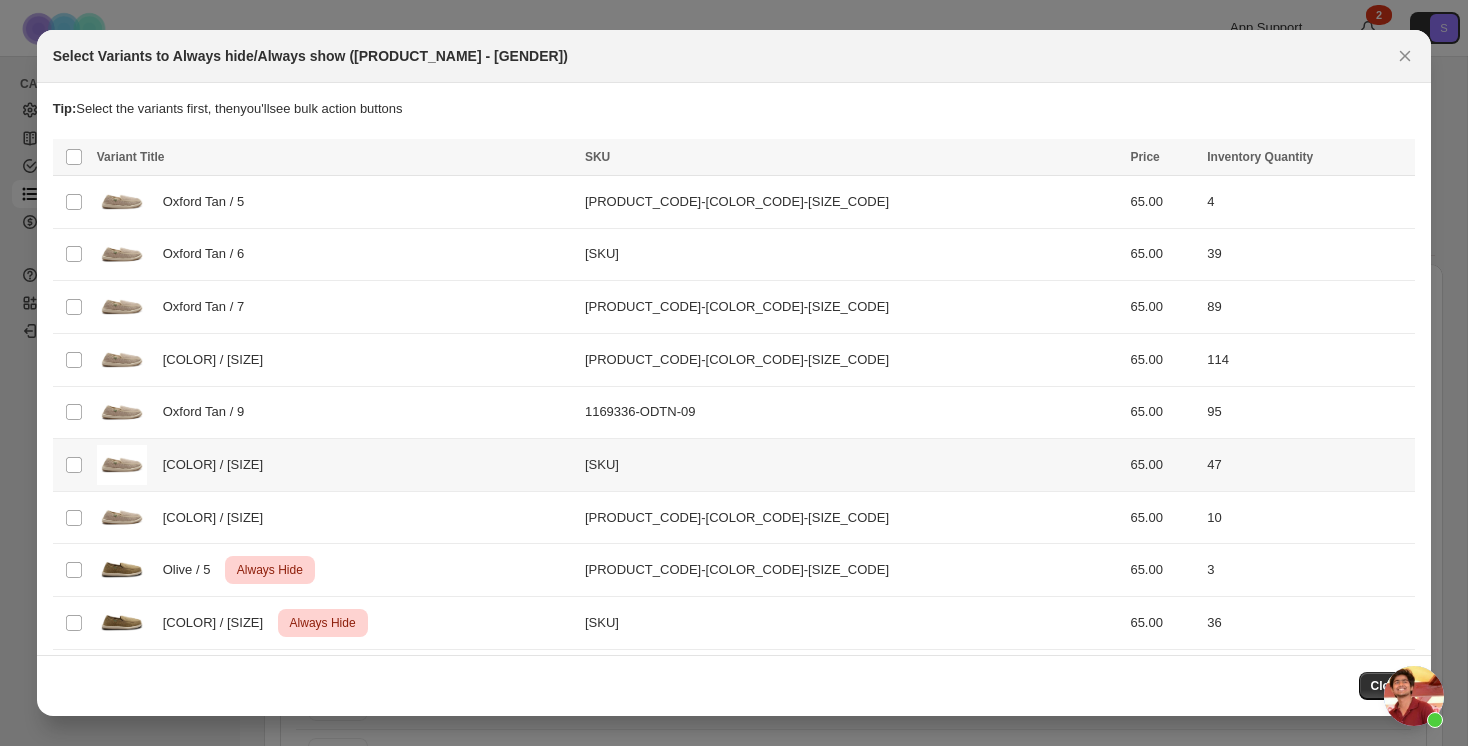 scroll, scrollTop: 0, scrollLeft: 0, axis: both 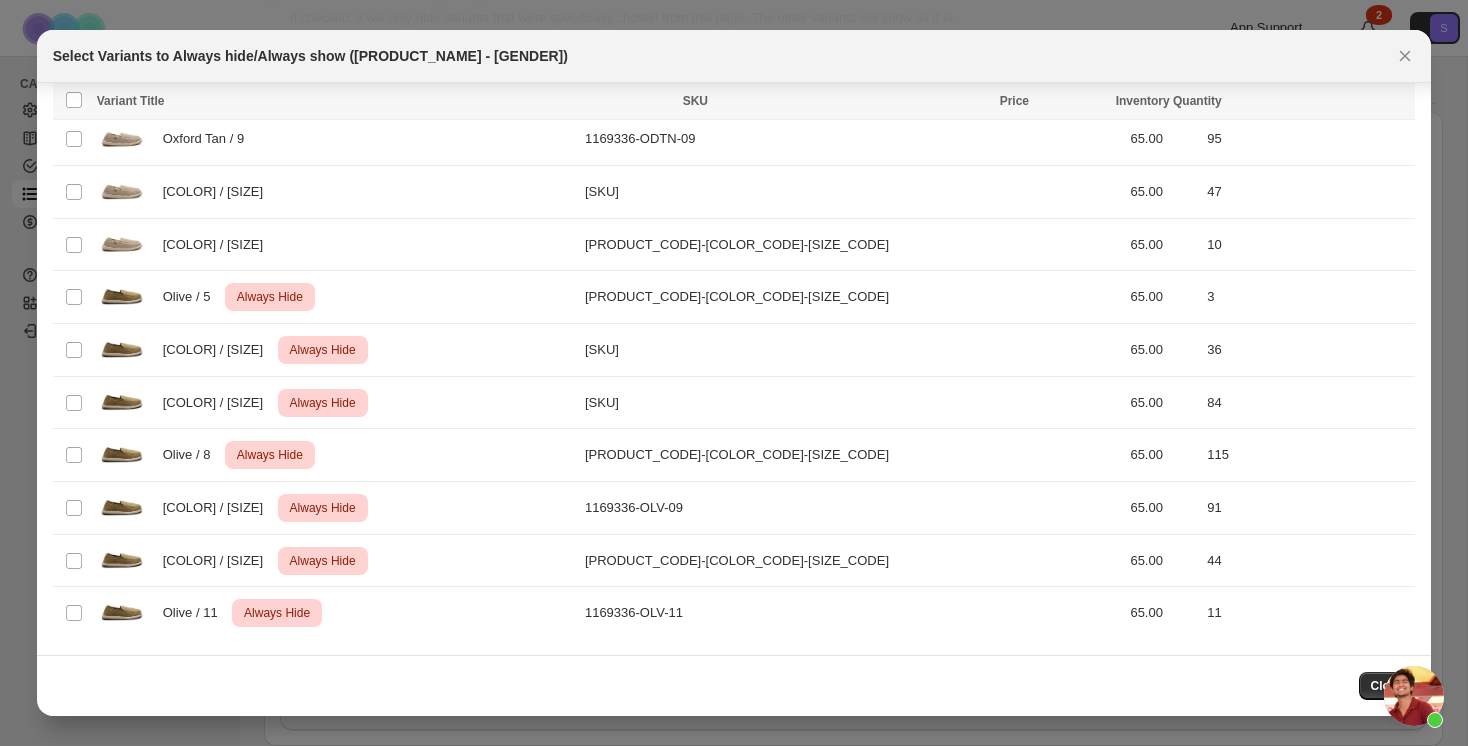 click 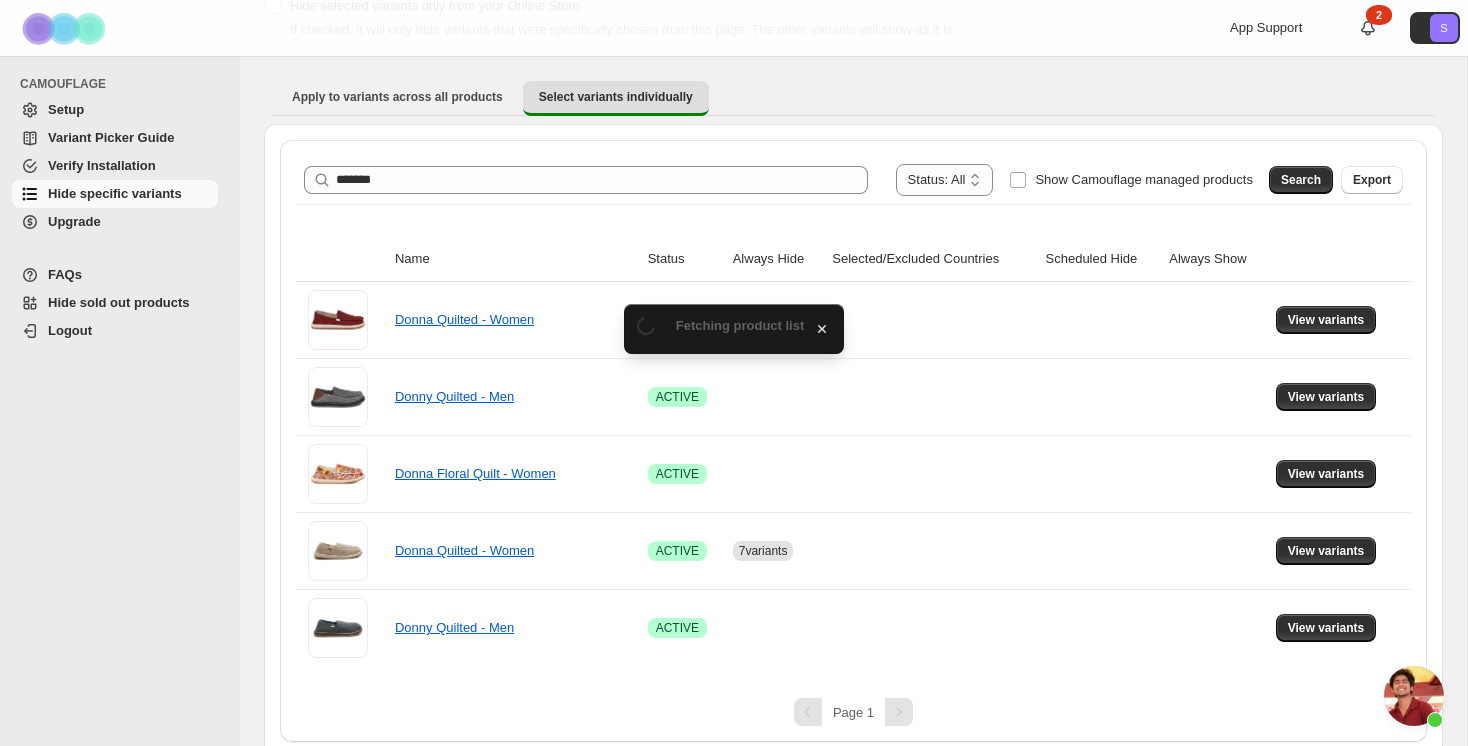 scroll, scrollTop: 152, scrollLeft: 0, axis: vertical 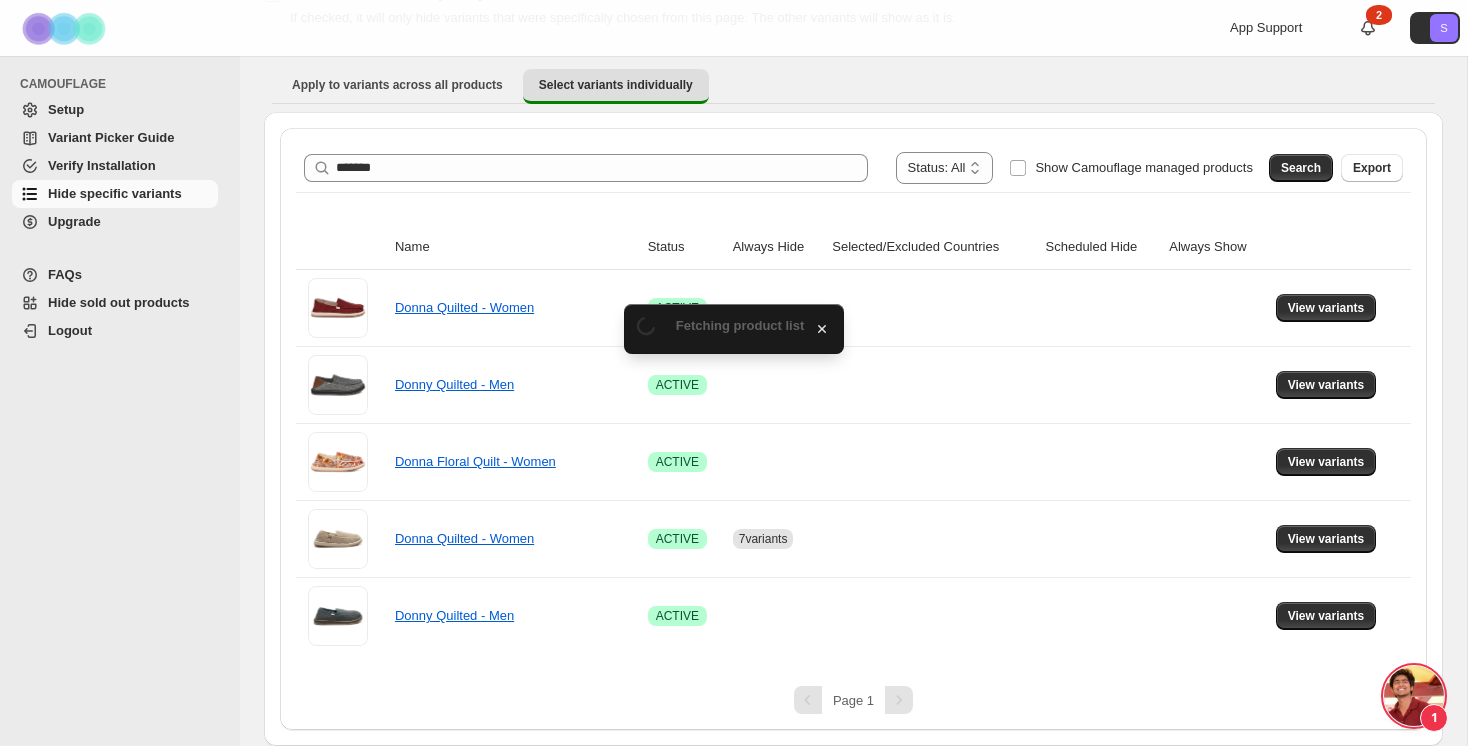 click at bounding box center (1414, 696) 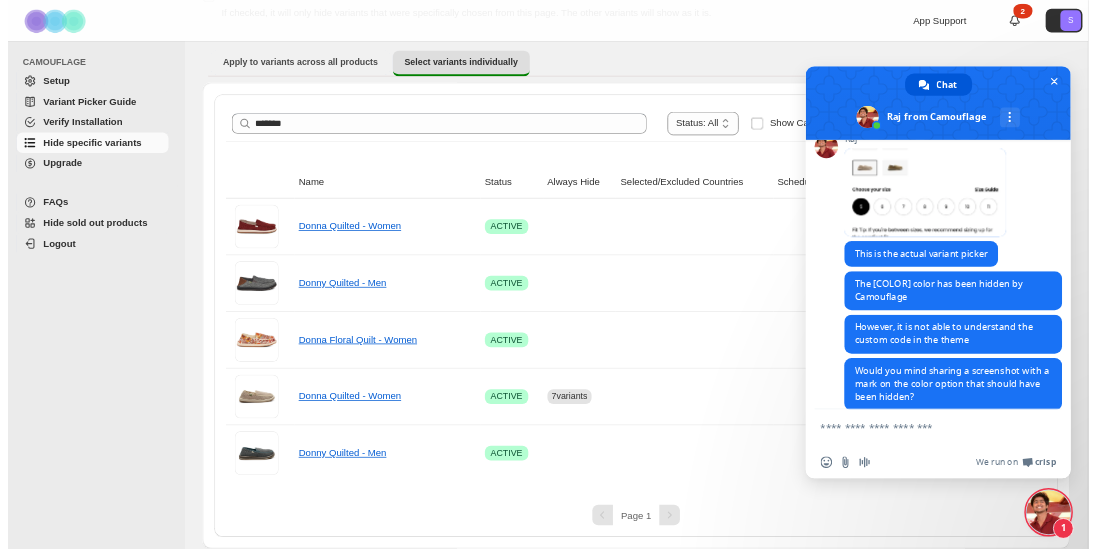 scroll, scrollTop: 1442, scrollLeft: 0, axis: vertical 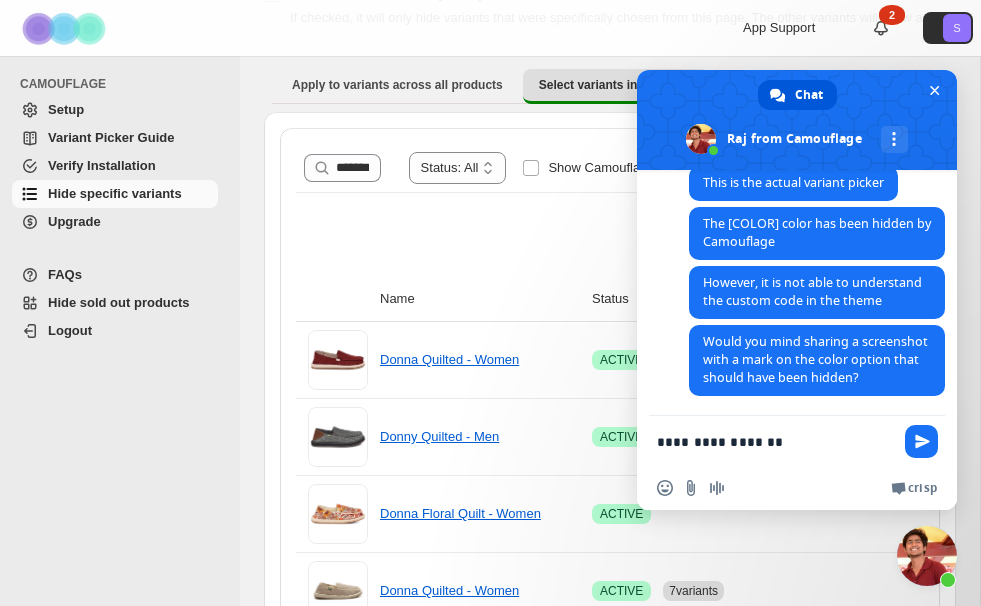 type on "**********" 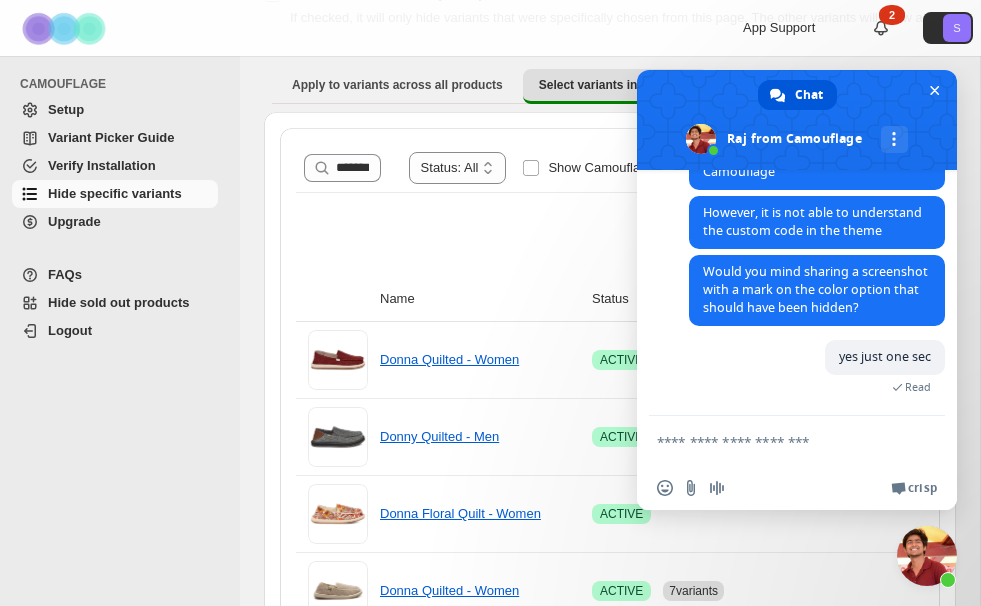 scroll, scrollTop: 1648, scrollLeft: 0, axis: vertical 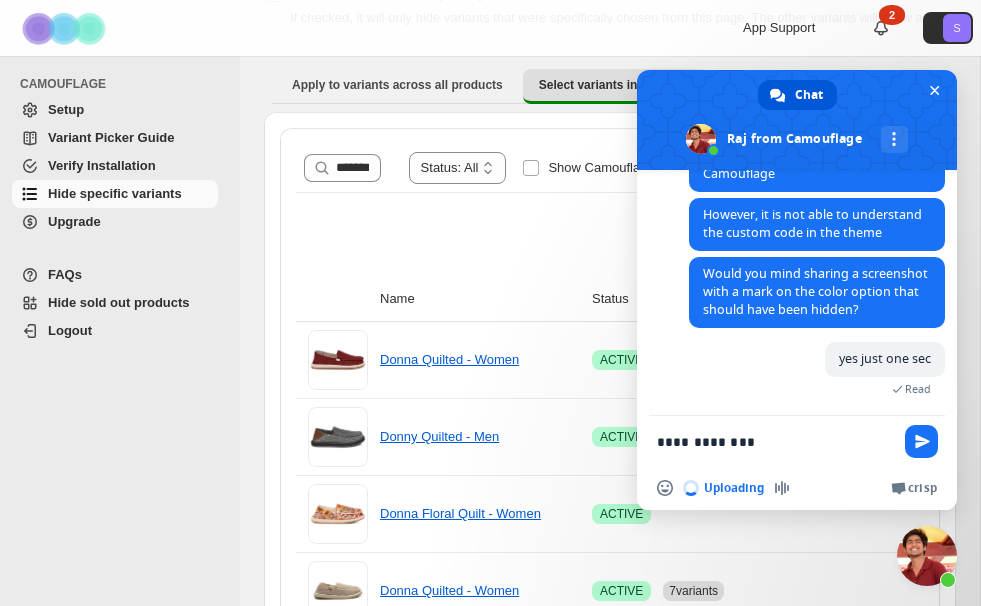 type on "**********" 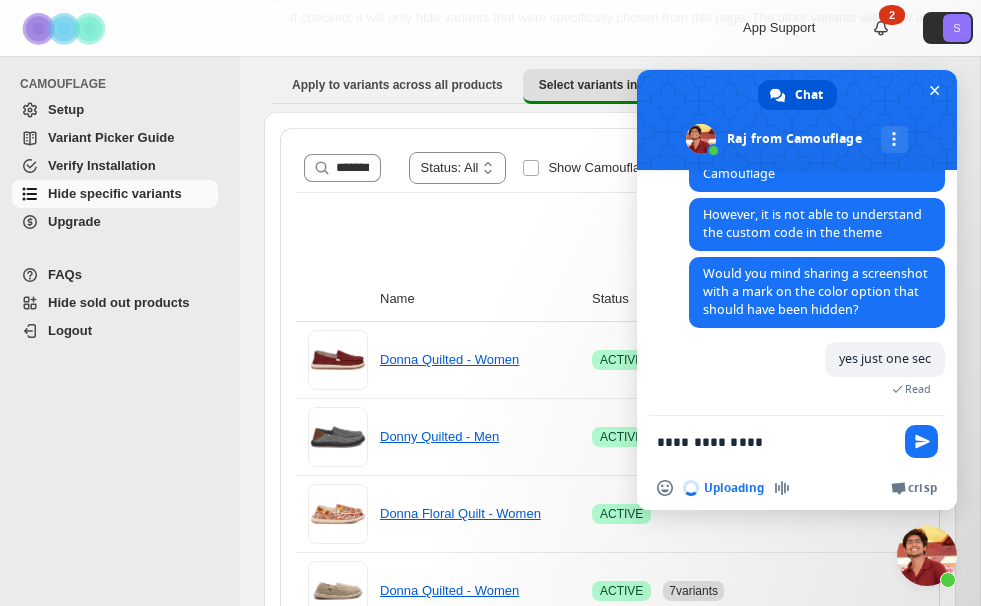 type 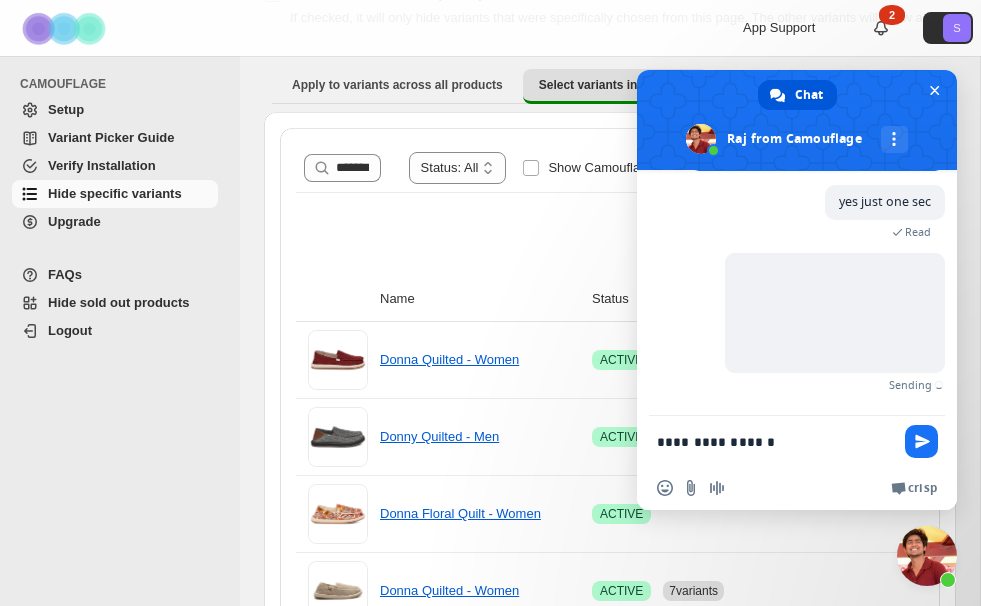 scroll, scrollTop: 1755, scrollLeft: 0, axis: vertical 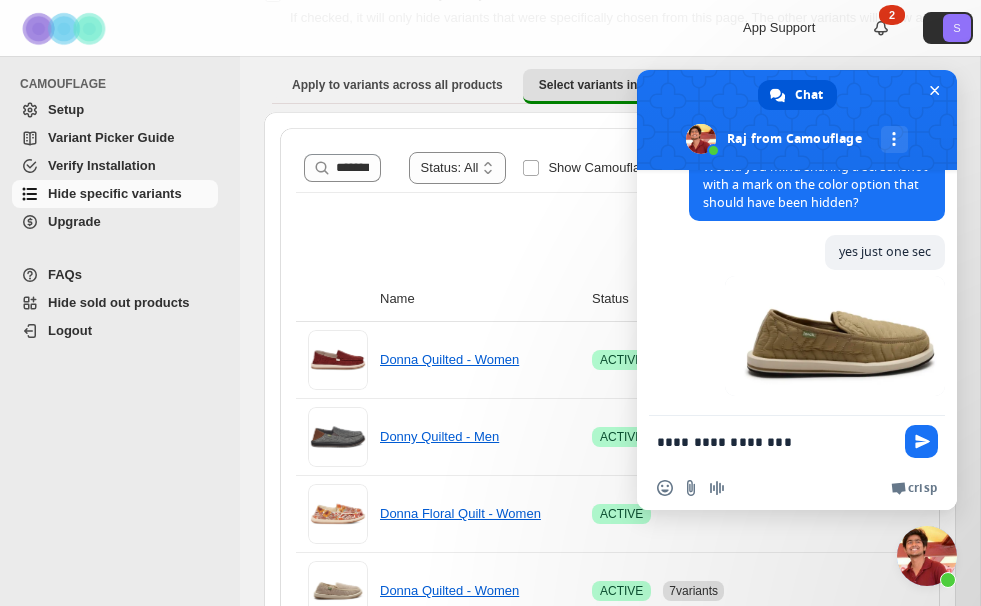 type on "**********" 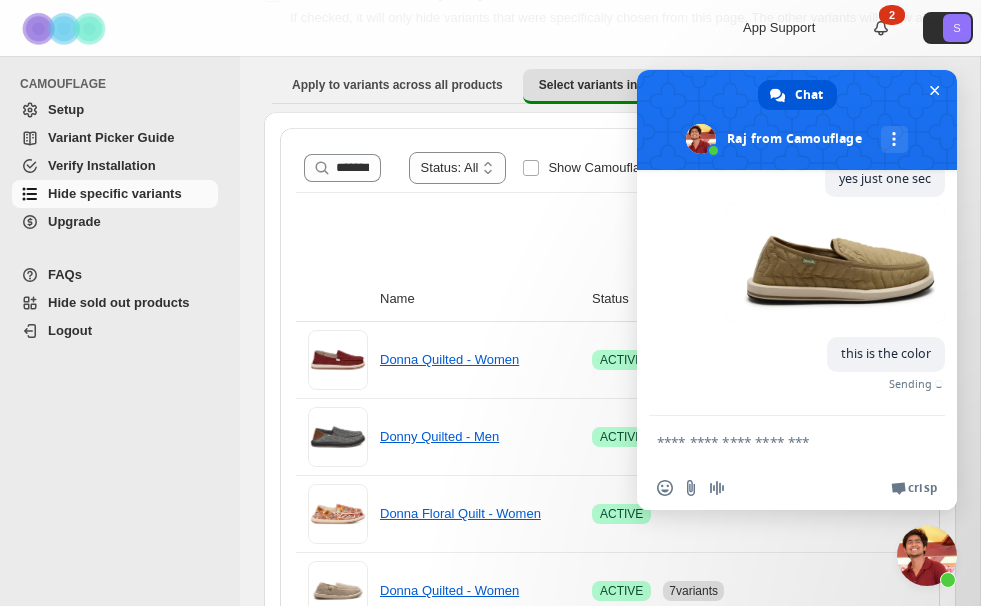 scroll, scrollTop: 1797, scrollLeft: 0, axis: vertical 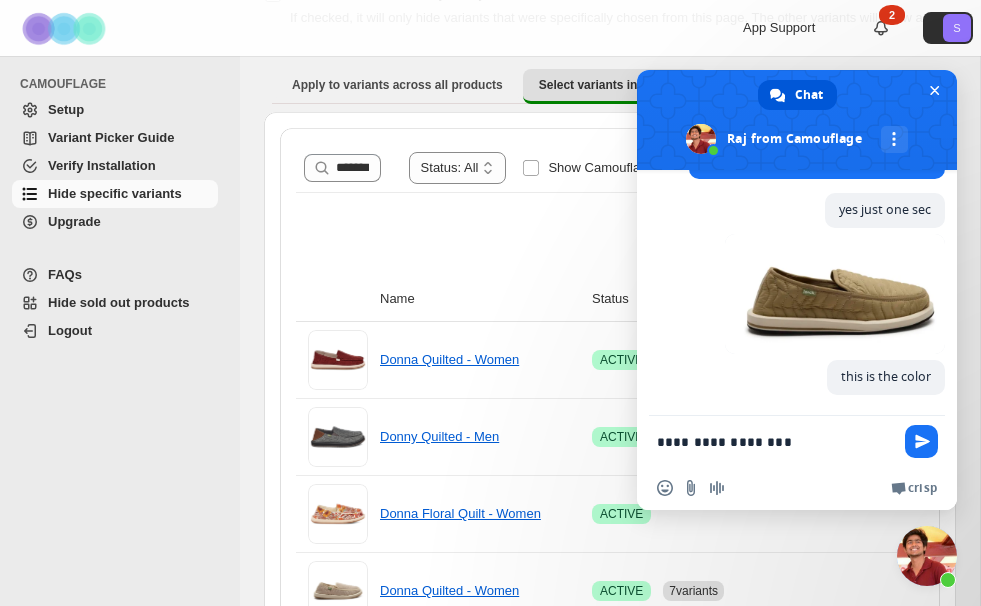 type on "**********" 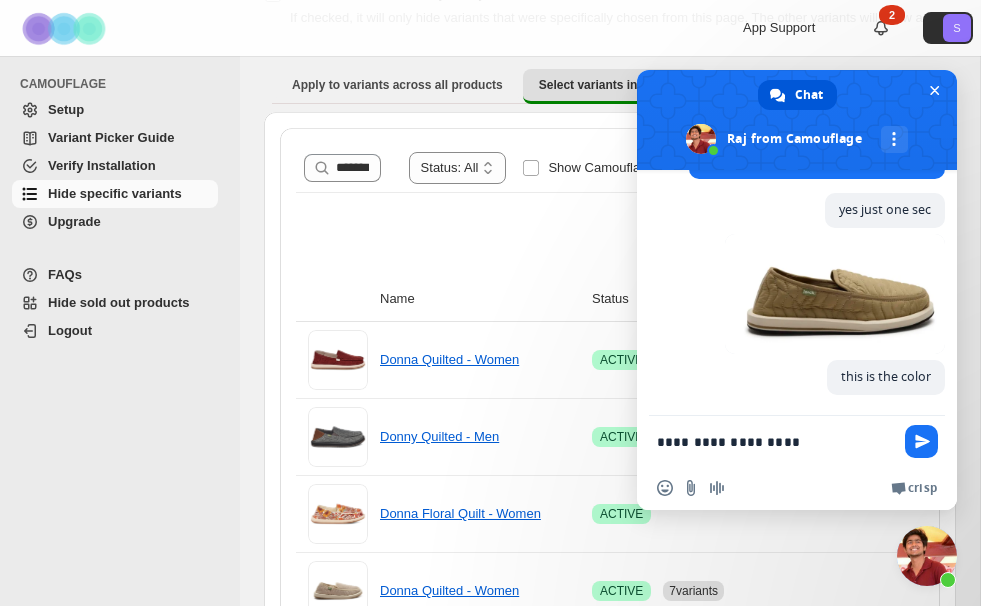 type 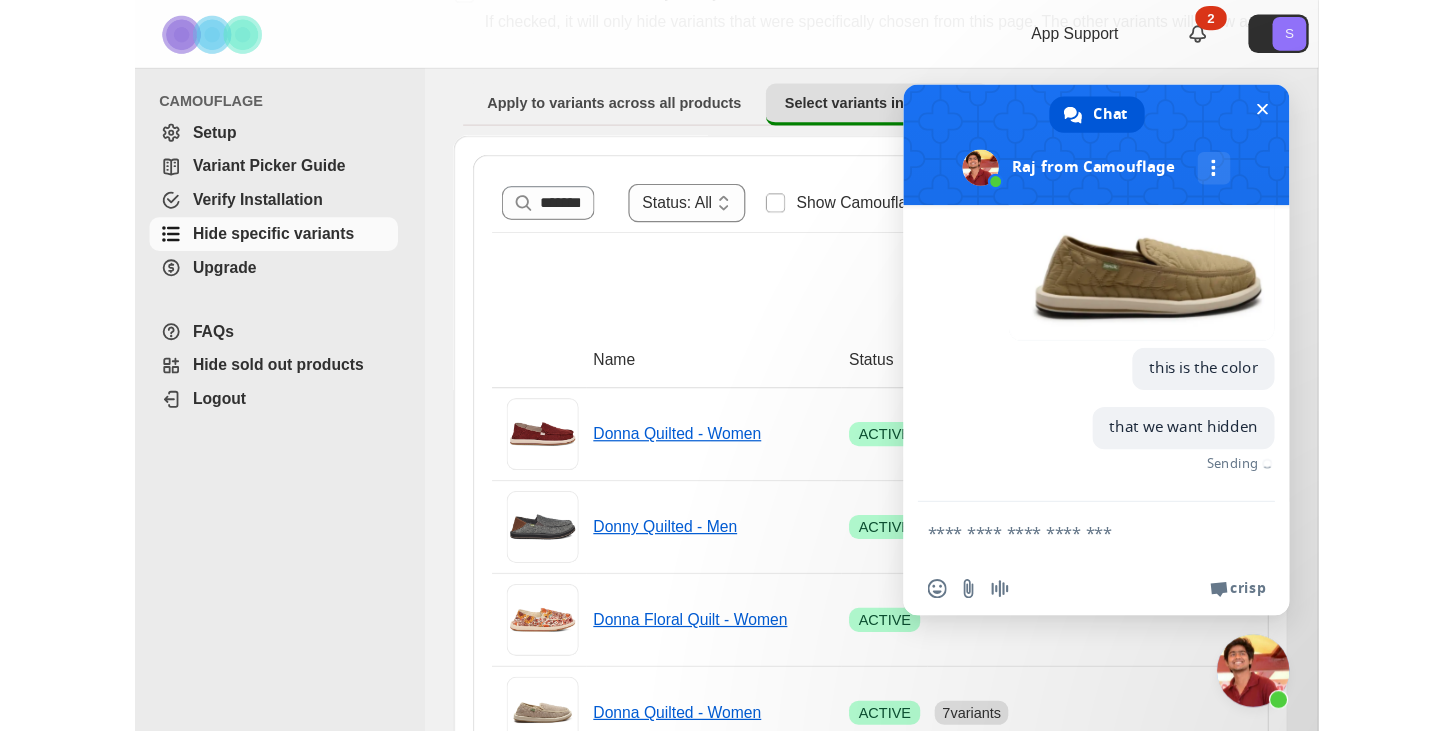 scroll, scrollTop: 1838, scrollLeft: 0, axis: vertical 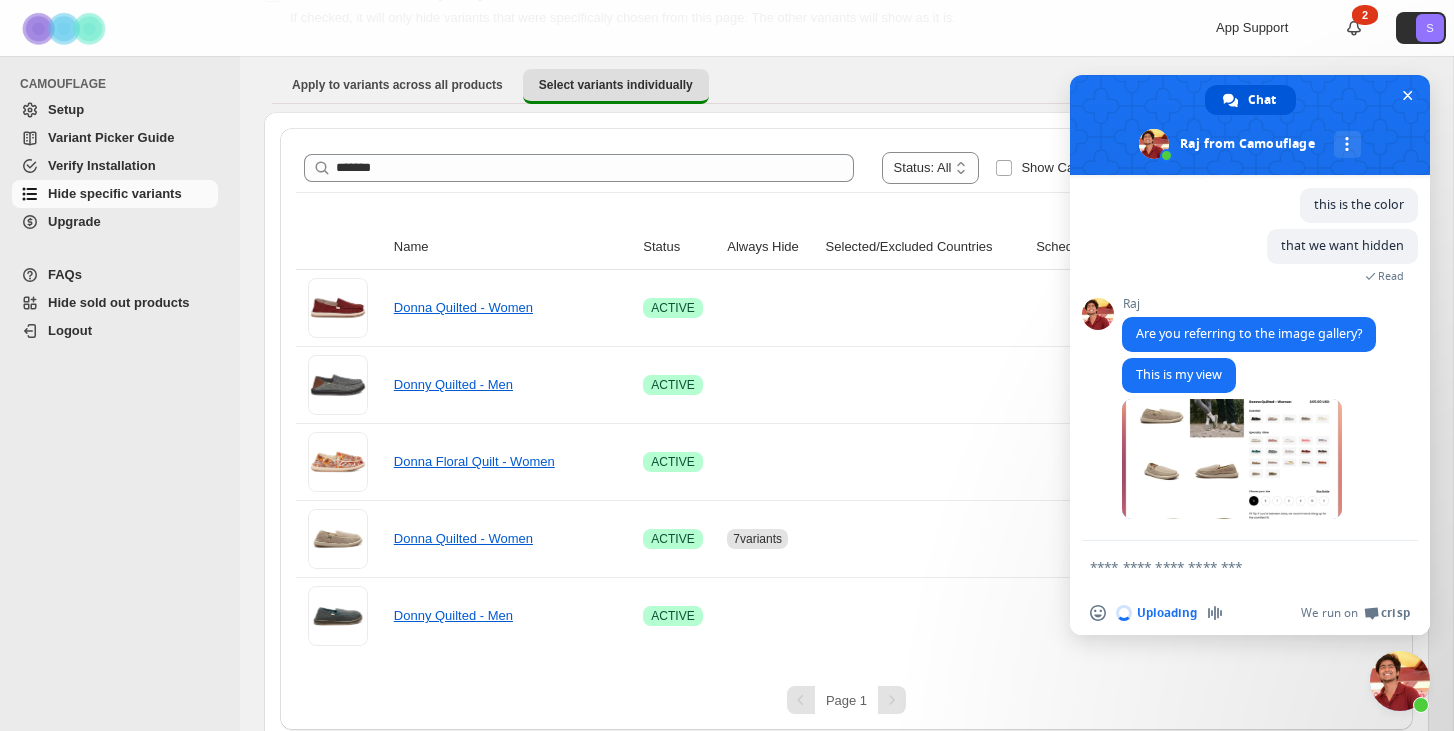 type 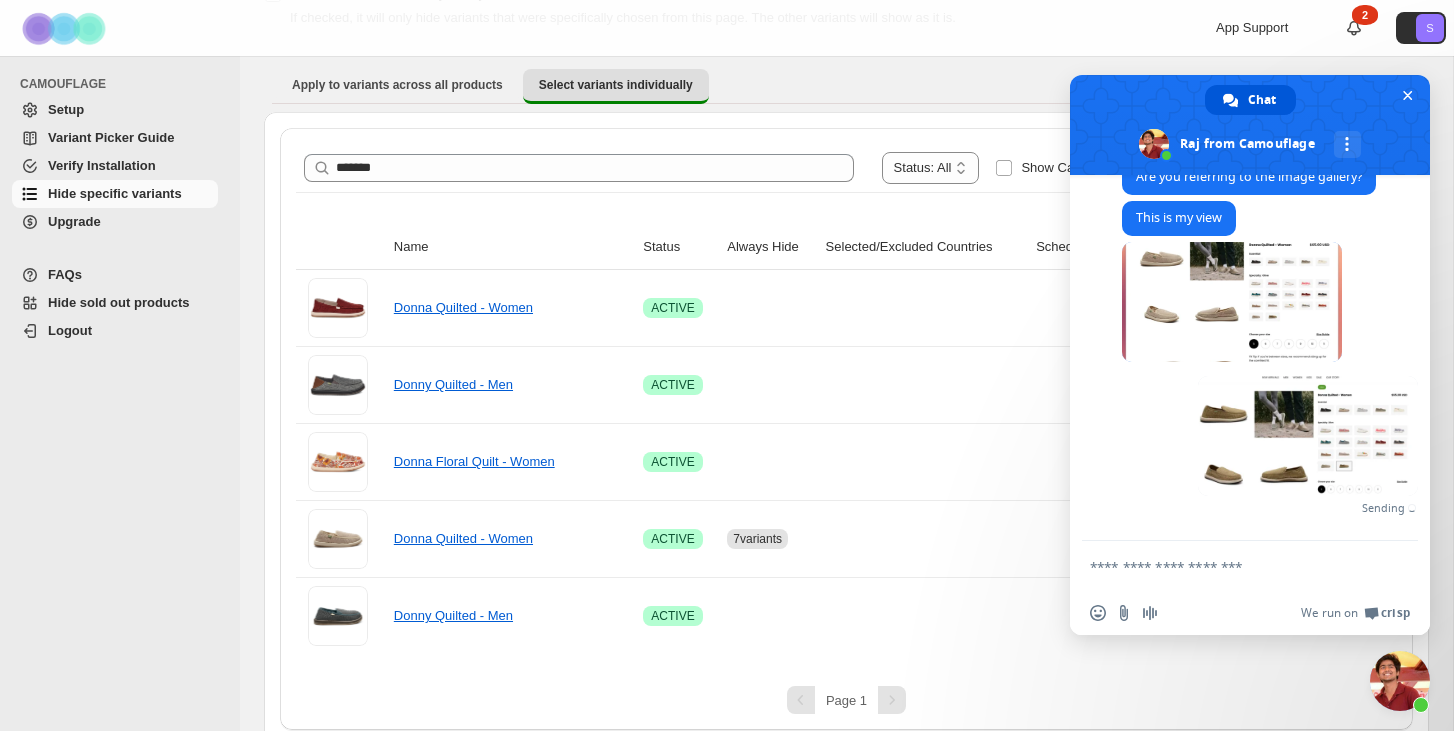 scroll, scrollTop: 2071, scrollLeft: 0, axis: vertical 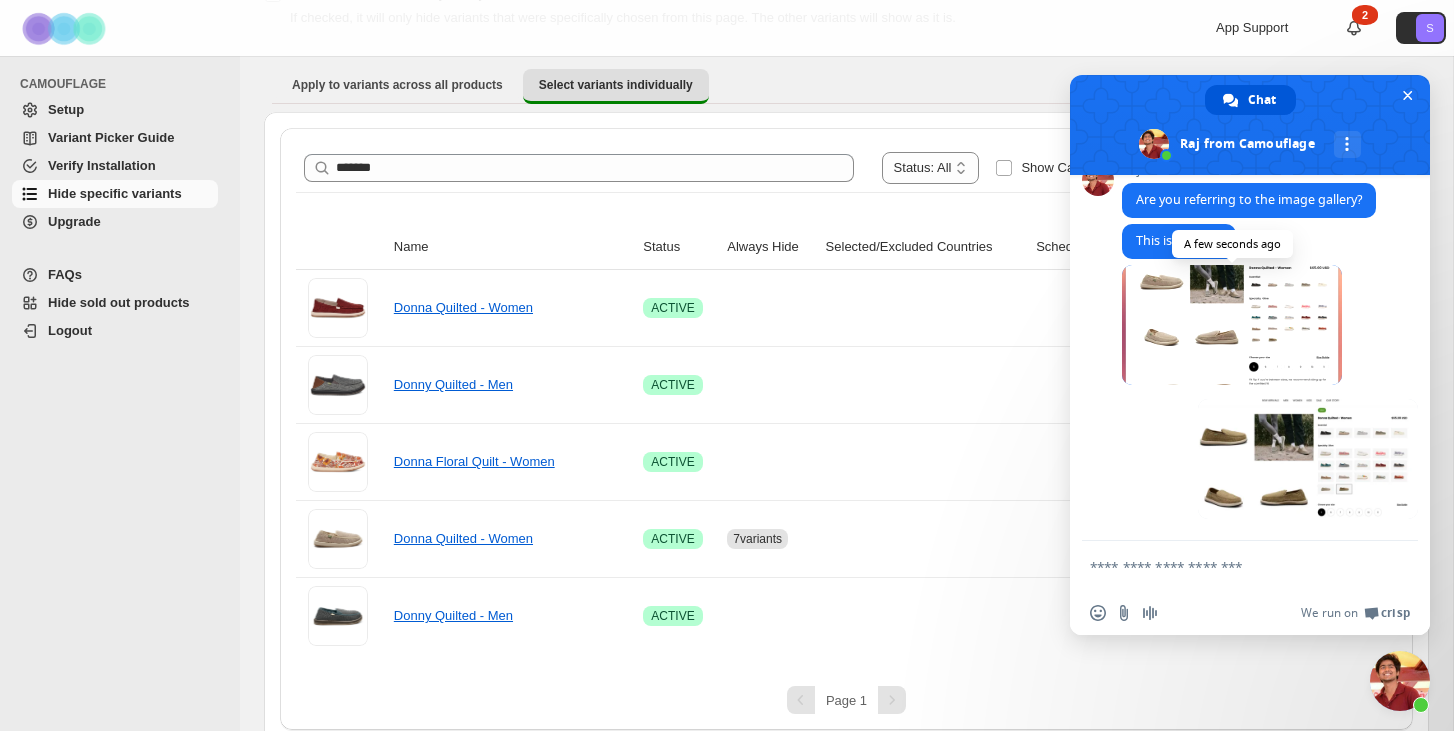 click at bounding box center (1232, 325) 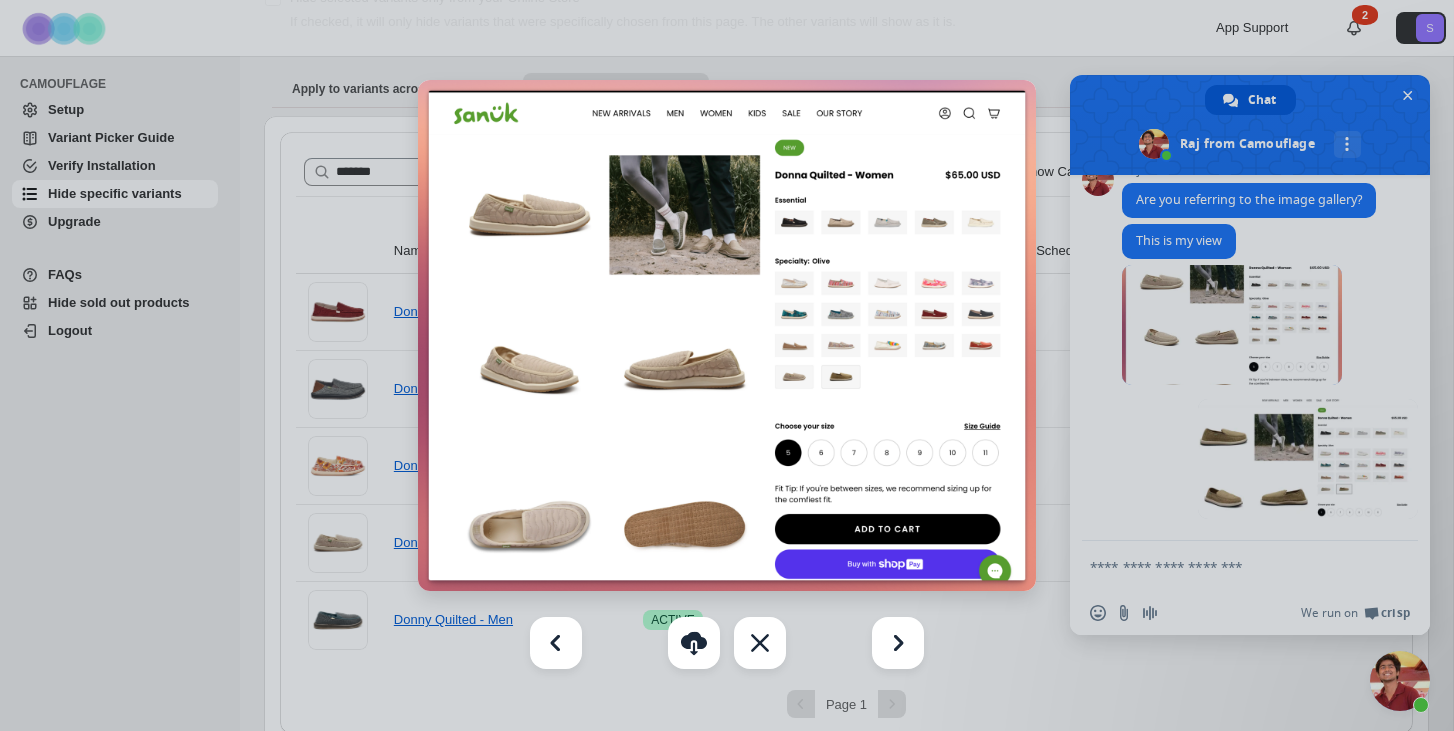 scroll, scrollTop: 167, scrollLeft: 0, axis: vertical 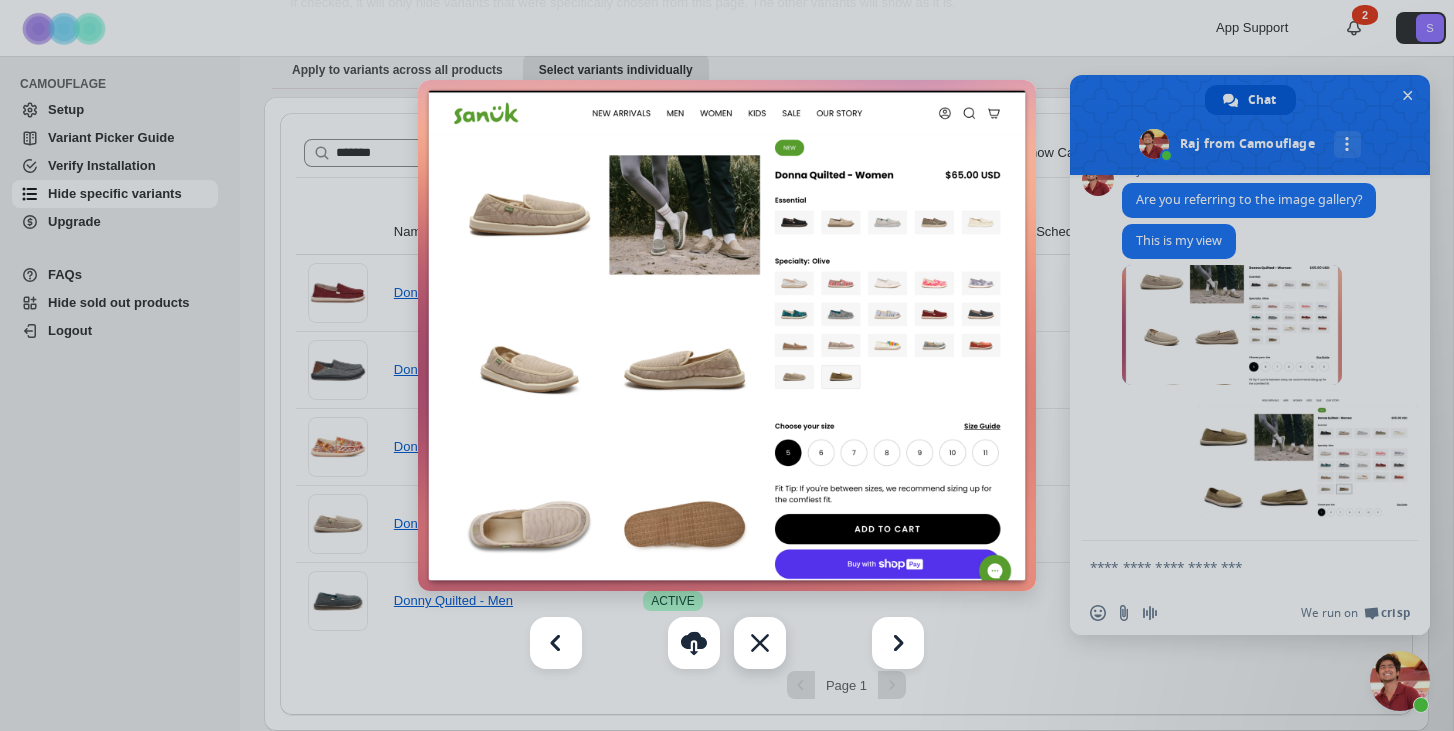 click at bounding box center (760, 643) 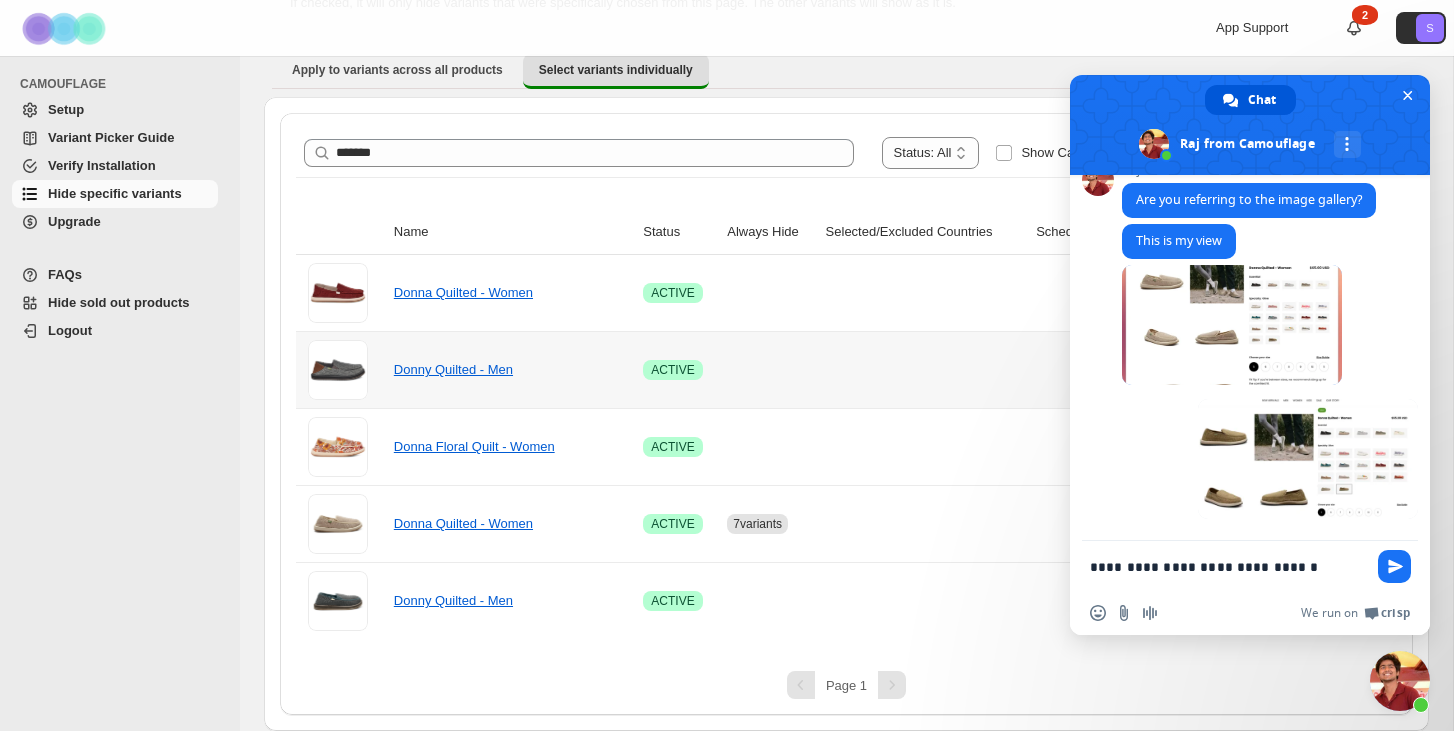 type on "**********" 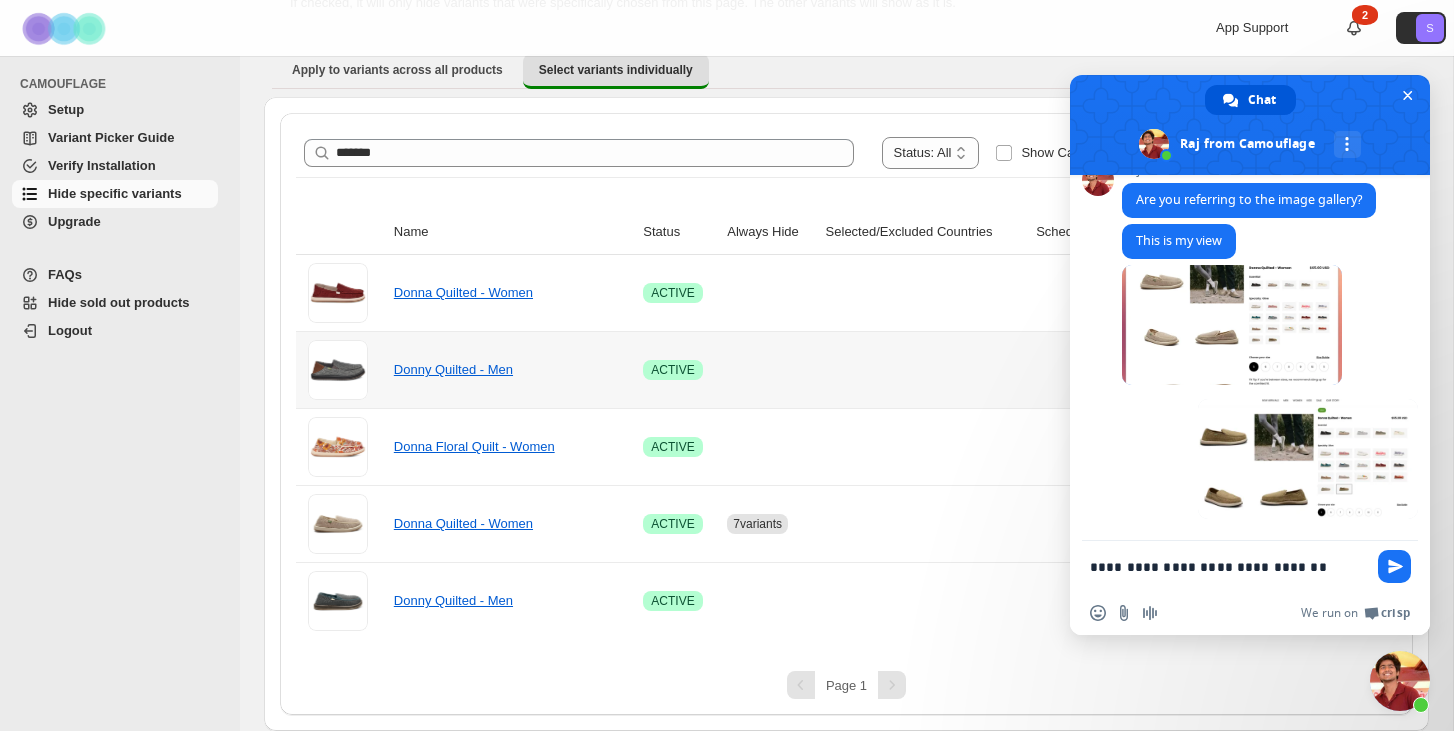 type 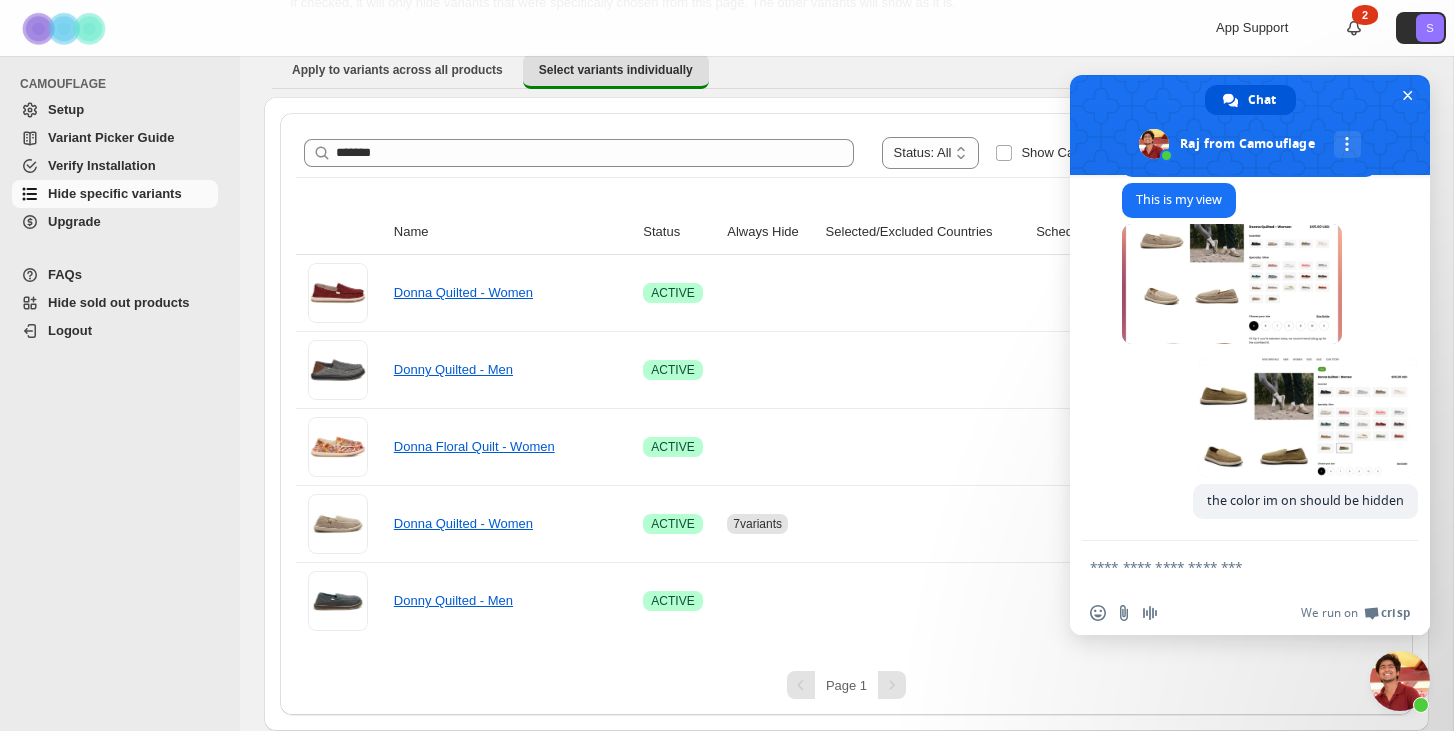 scroll, scrollTop: 2113, scrollLeft: 0, axis: vertical 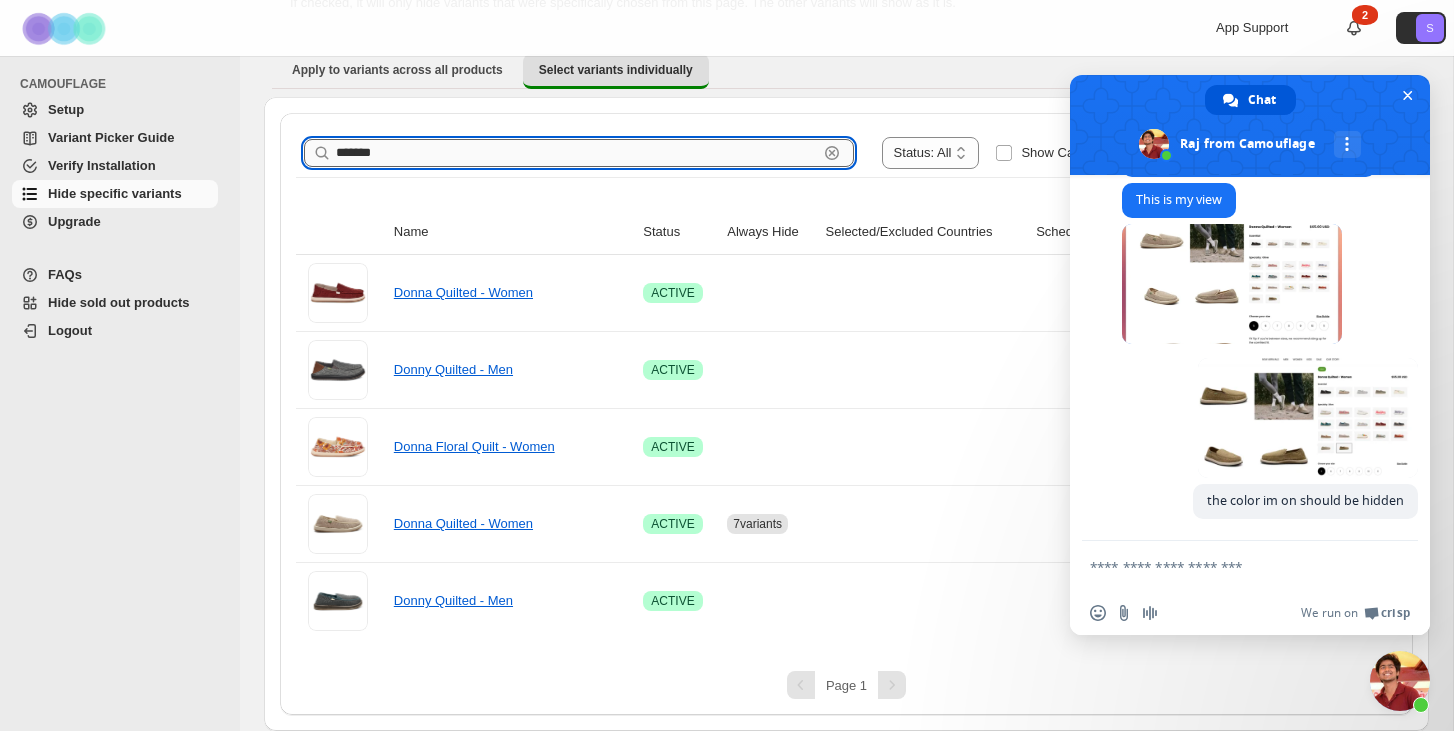 click on "*******" at bounding box center (577, 153) 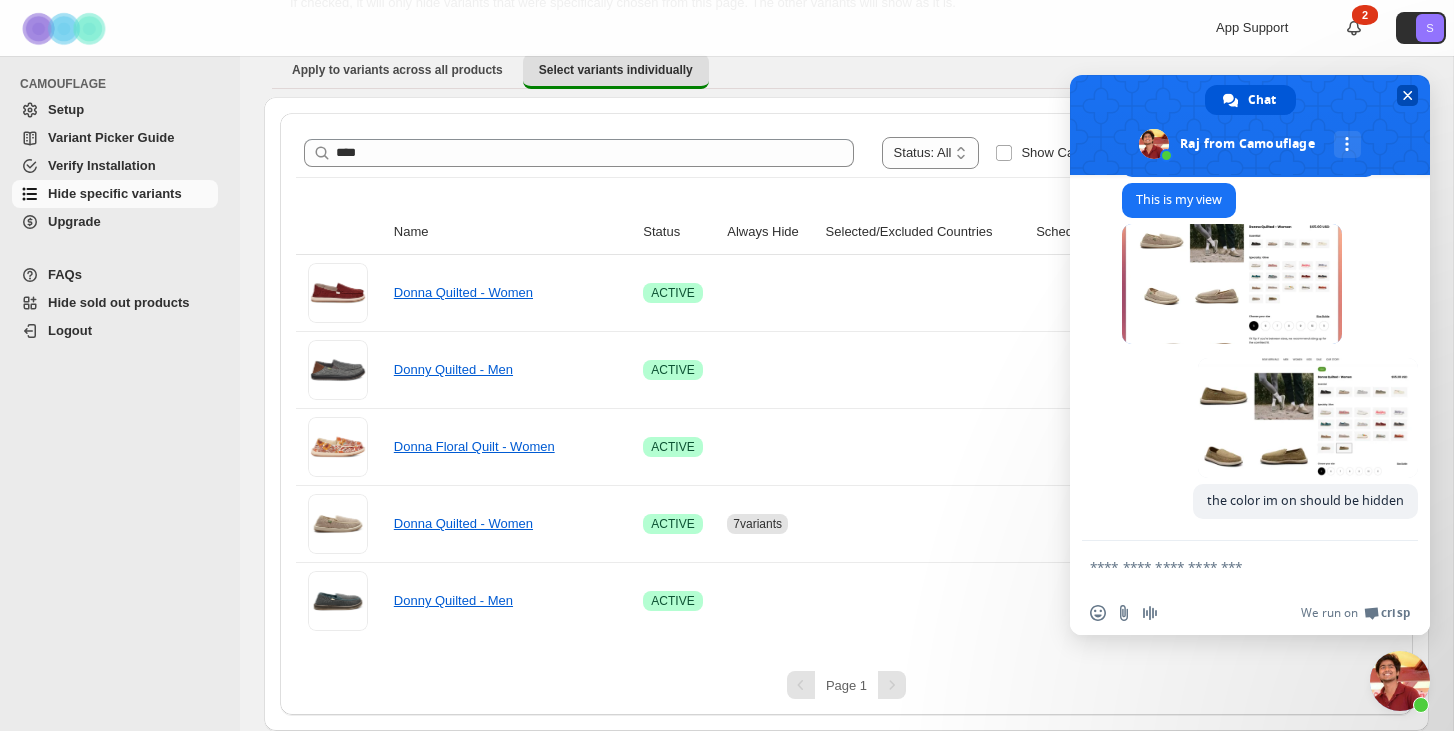 click at bounding box center [1250, 125] 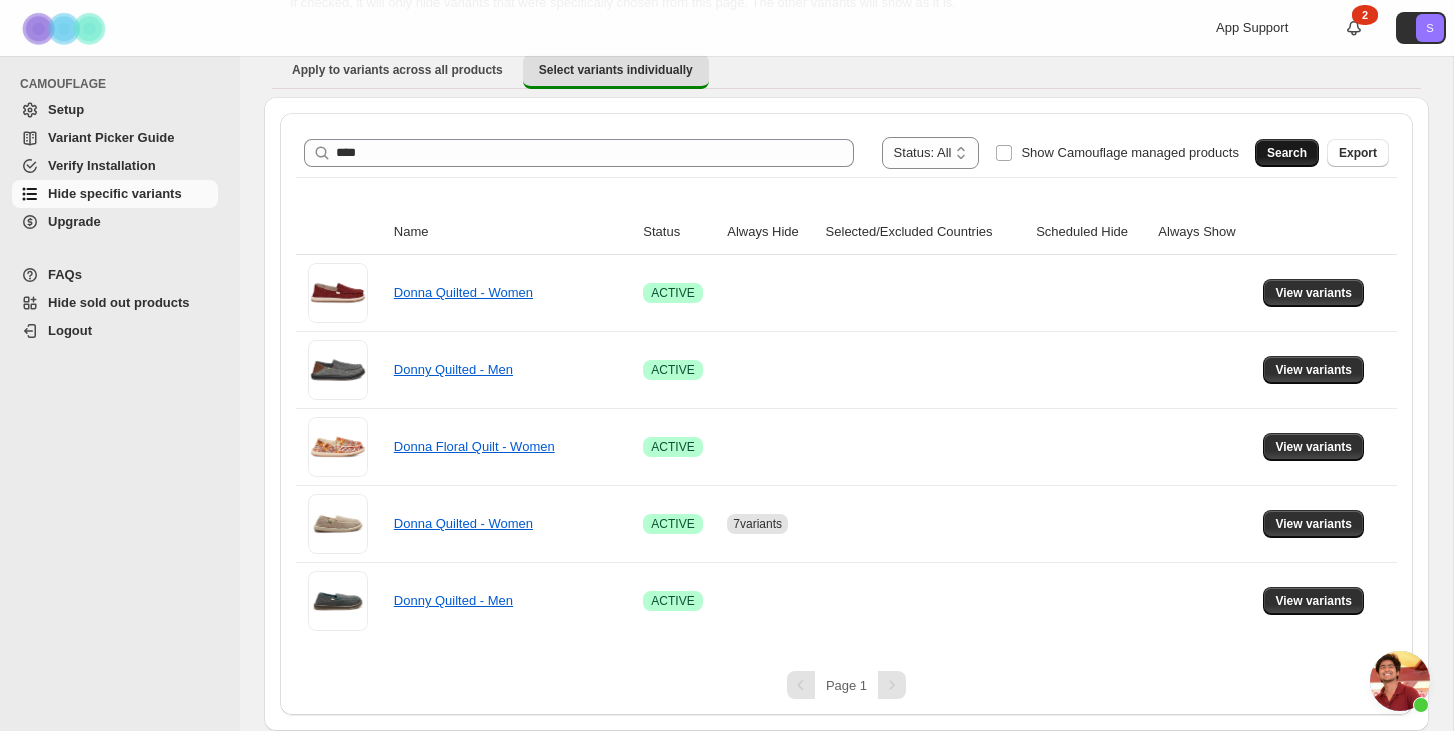 click on "Search" at bounding box center [1287, 153] 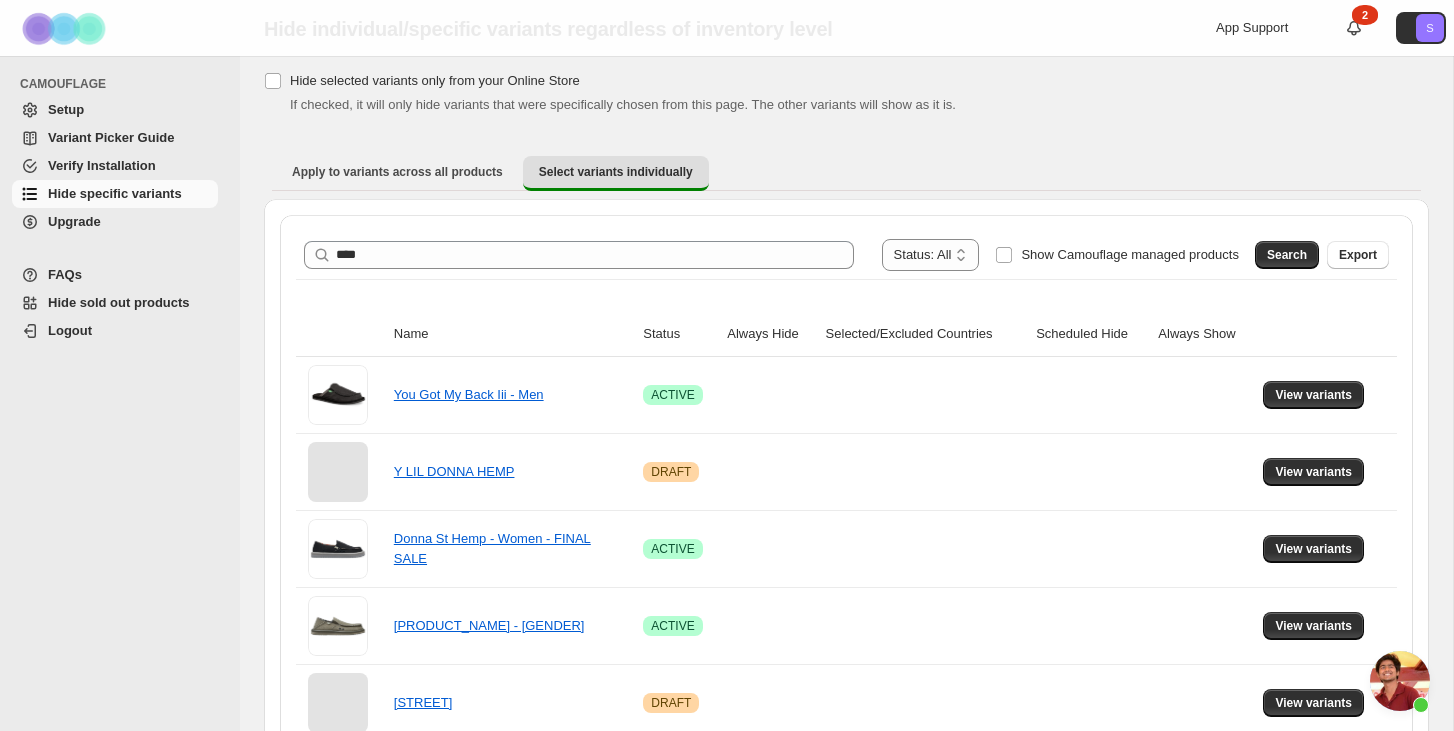 scroll, scrollTop: 0, scrollLeft: 0, axis: both 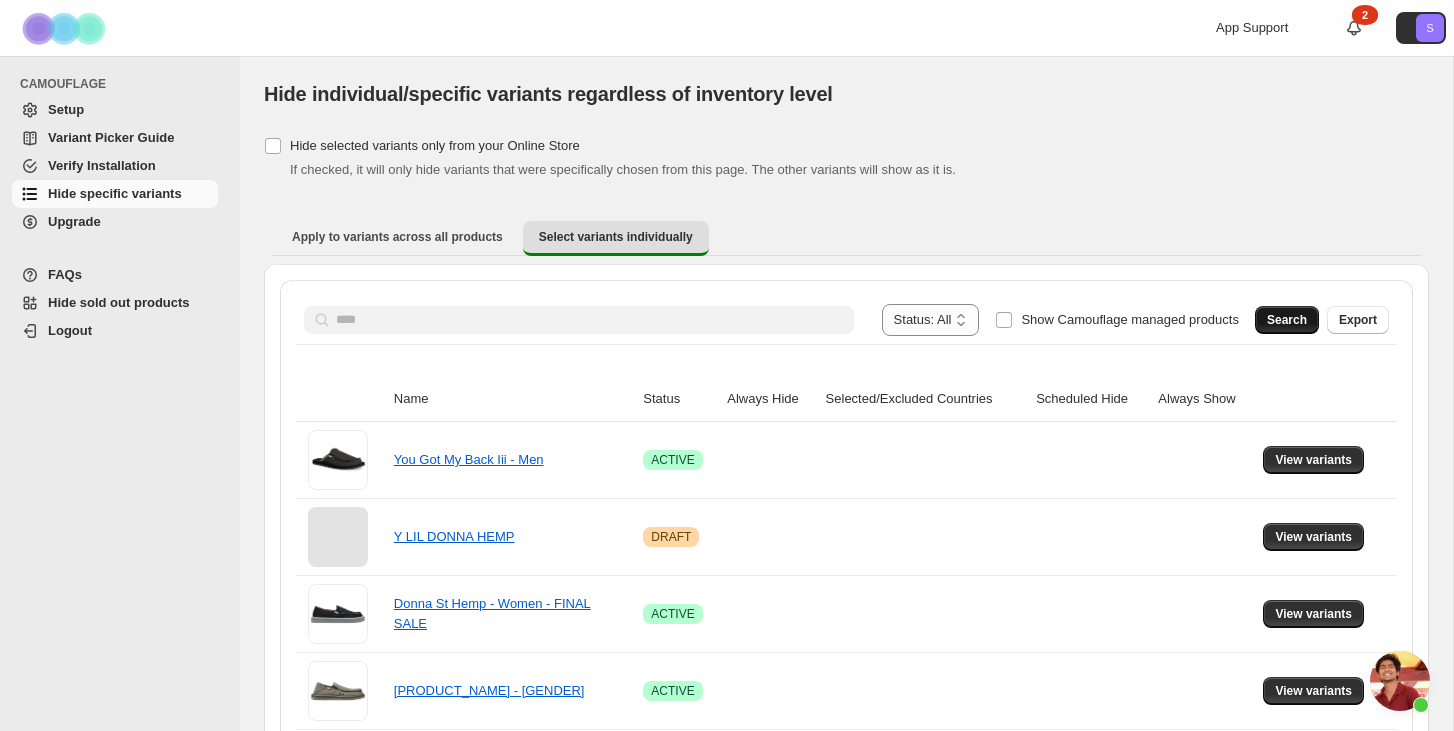 click on "Search" at bounding box center [1287, 320] 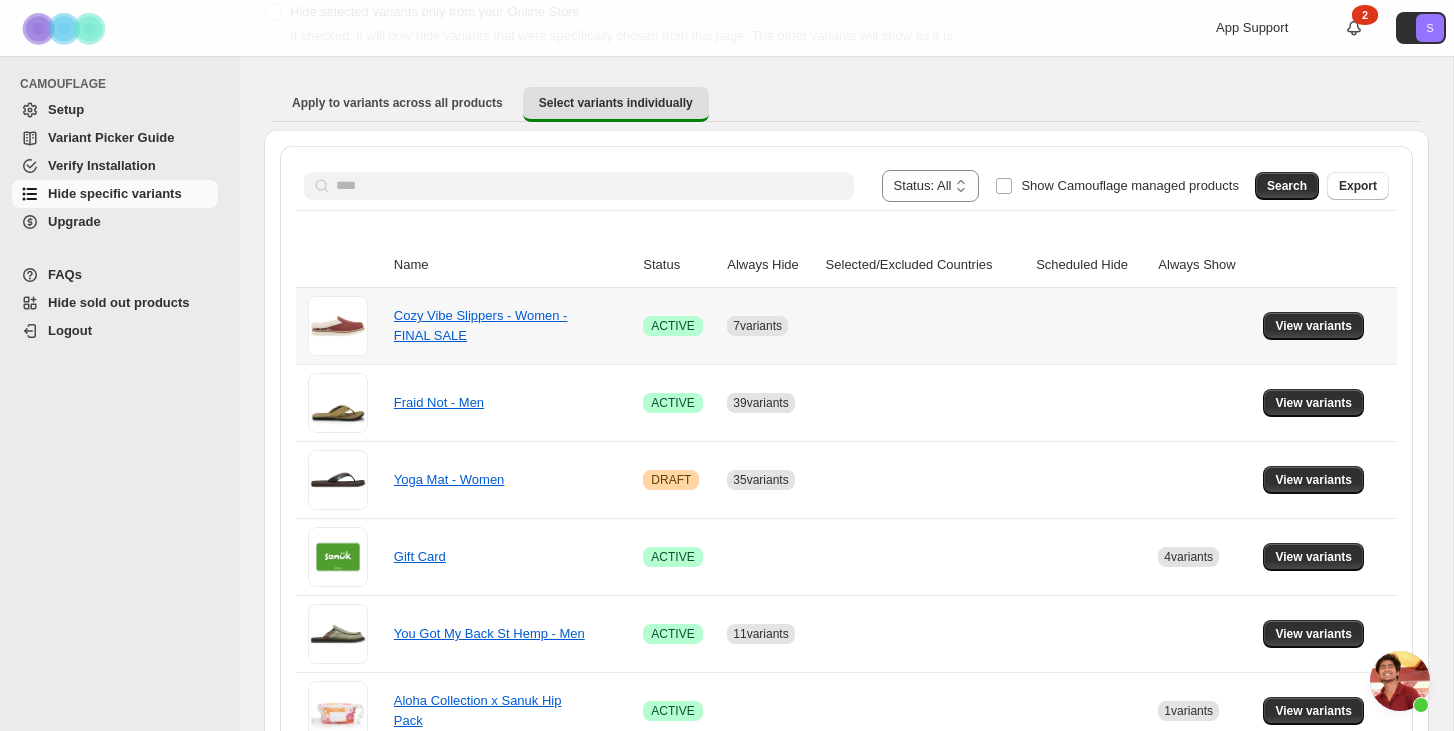 scroll, scrollTop: 154, scrollLeft: 0, axis: vertical 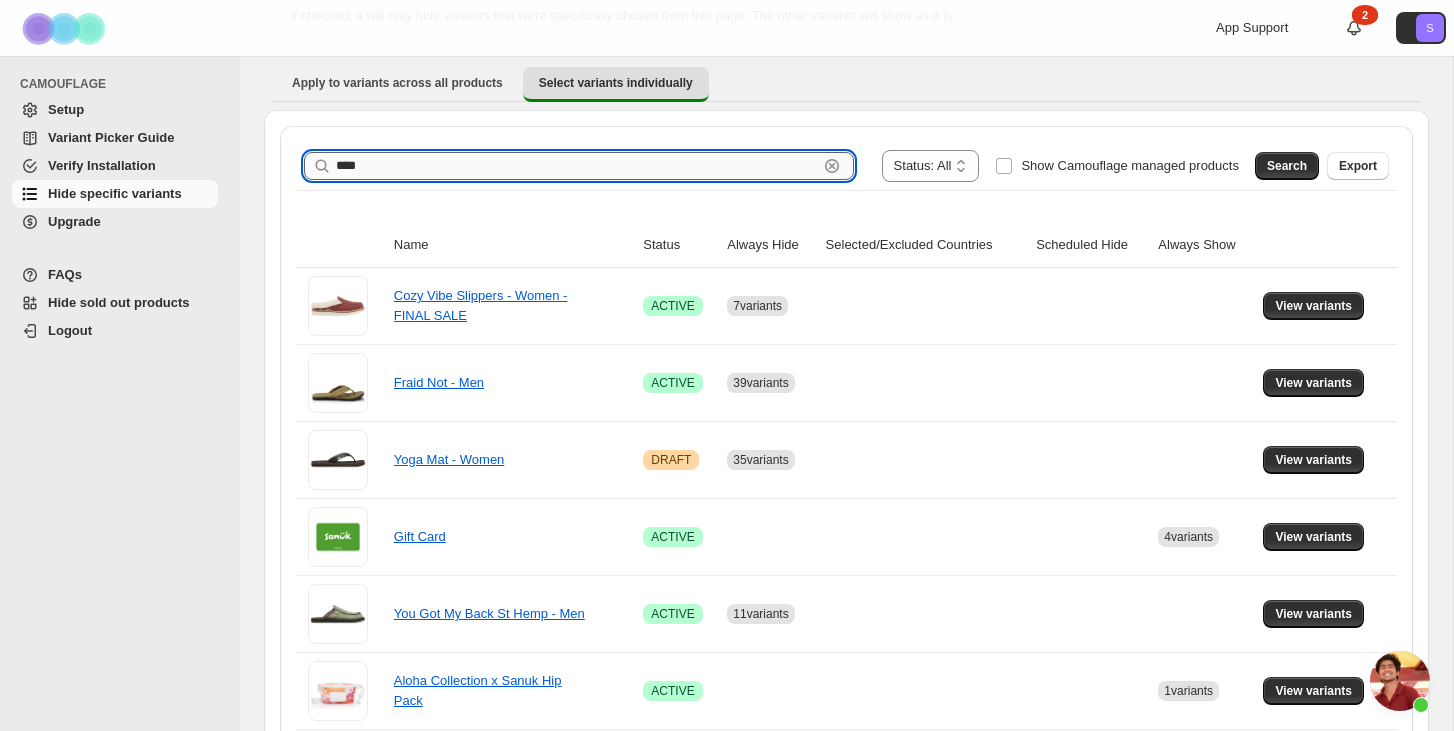 click on "****" at bounding box center [577, 166] 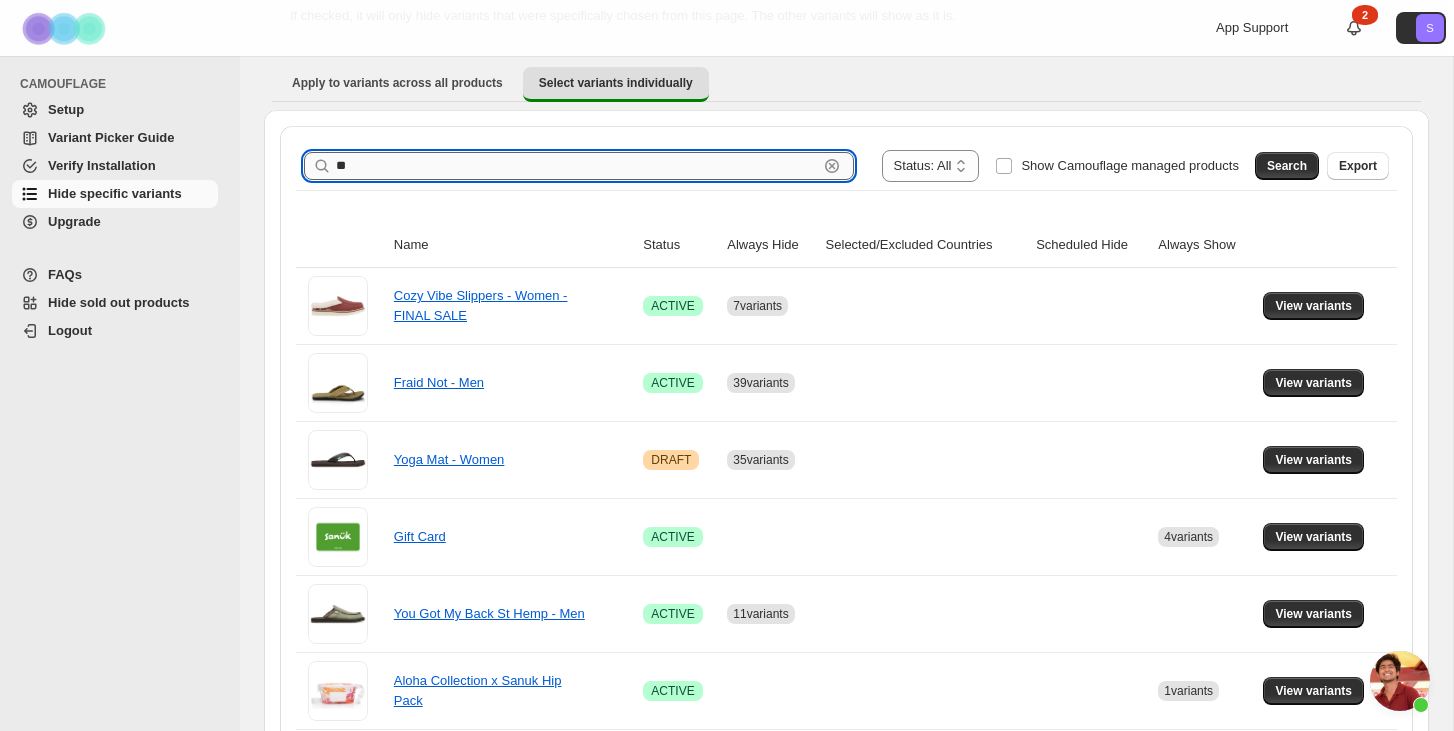 type on "*" 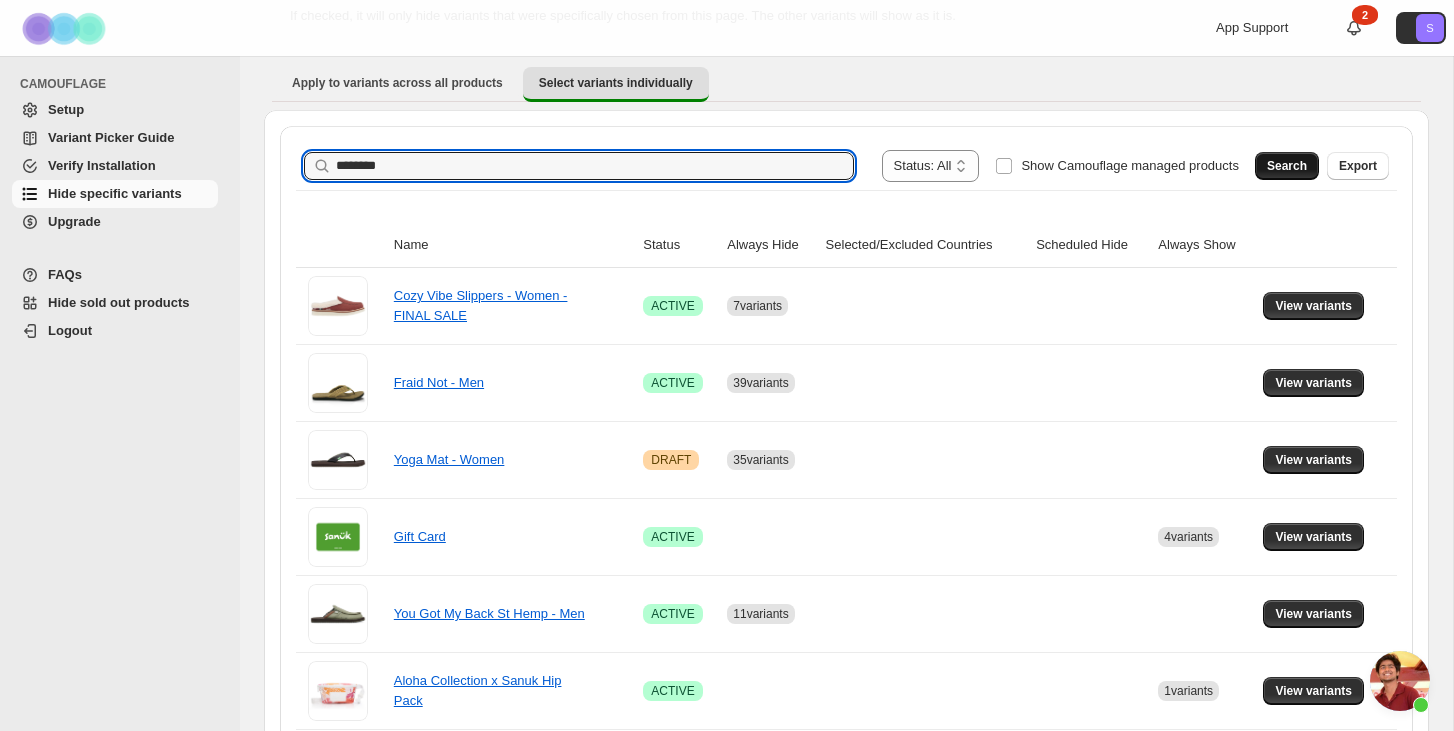 click on "Search" at bounding box center (1287, 166) 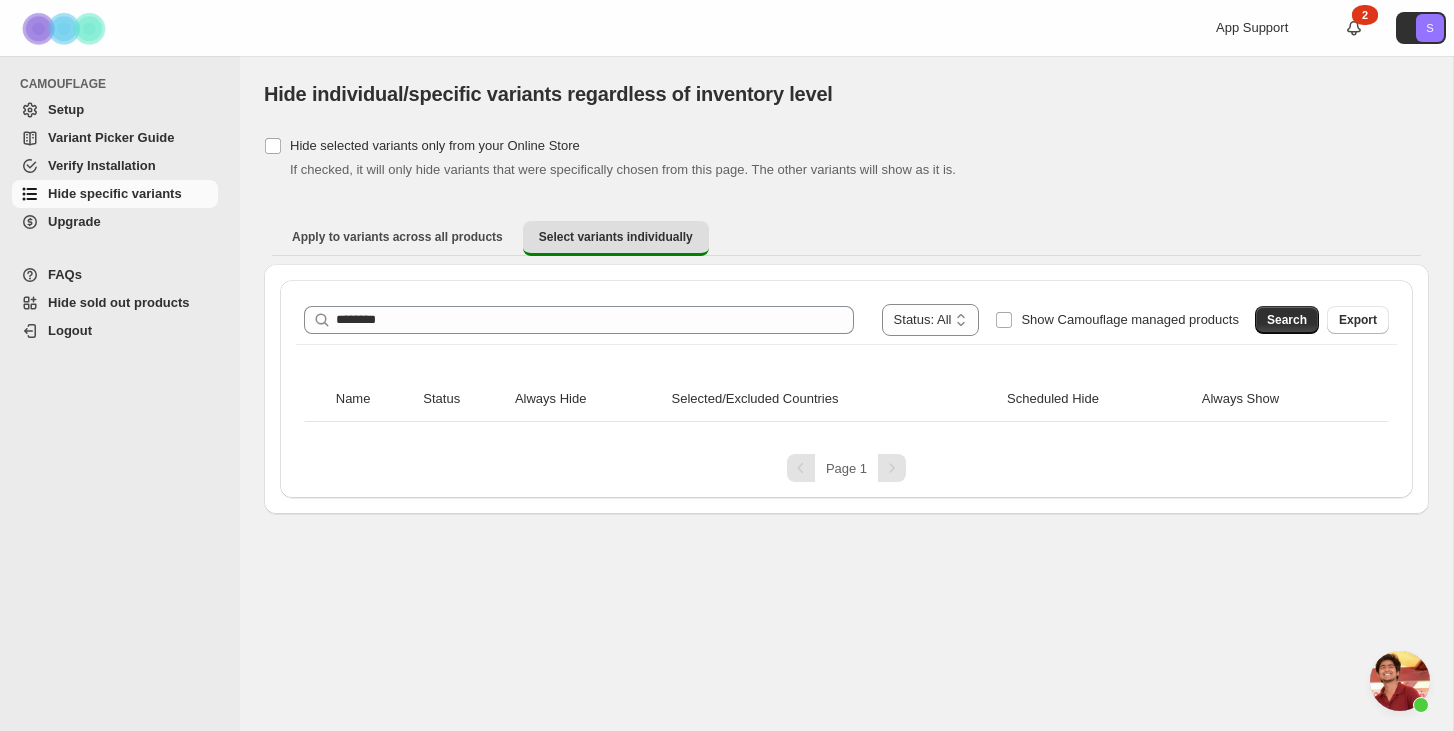 scroll, scrollTop: 0, scrollLeft: 0, axis: both 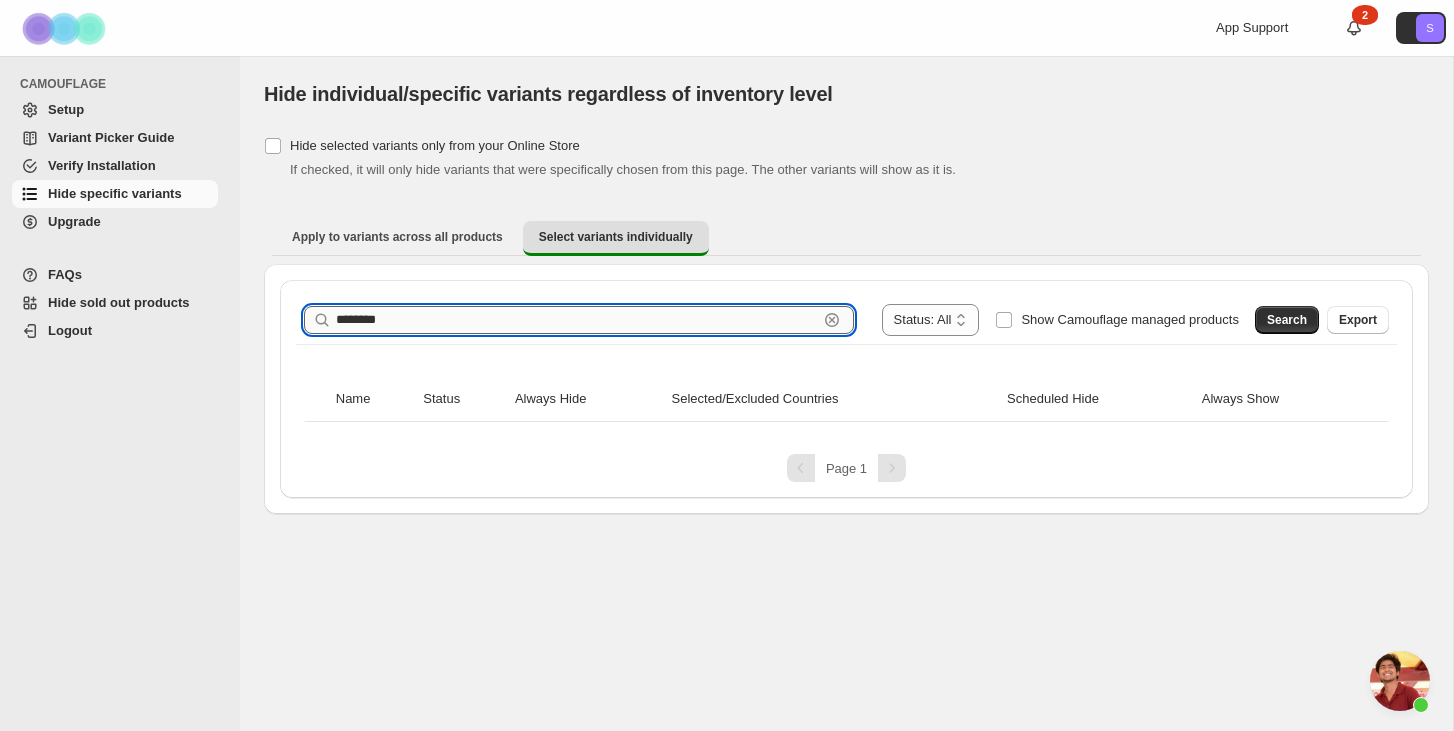 click on "********" at bounding box center (577, 320) 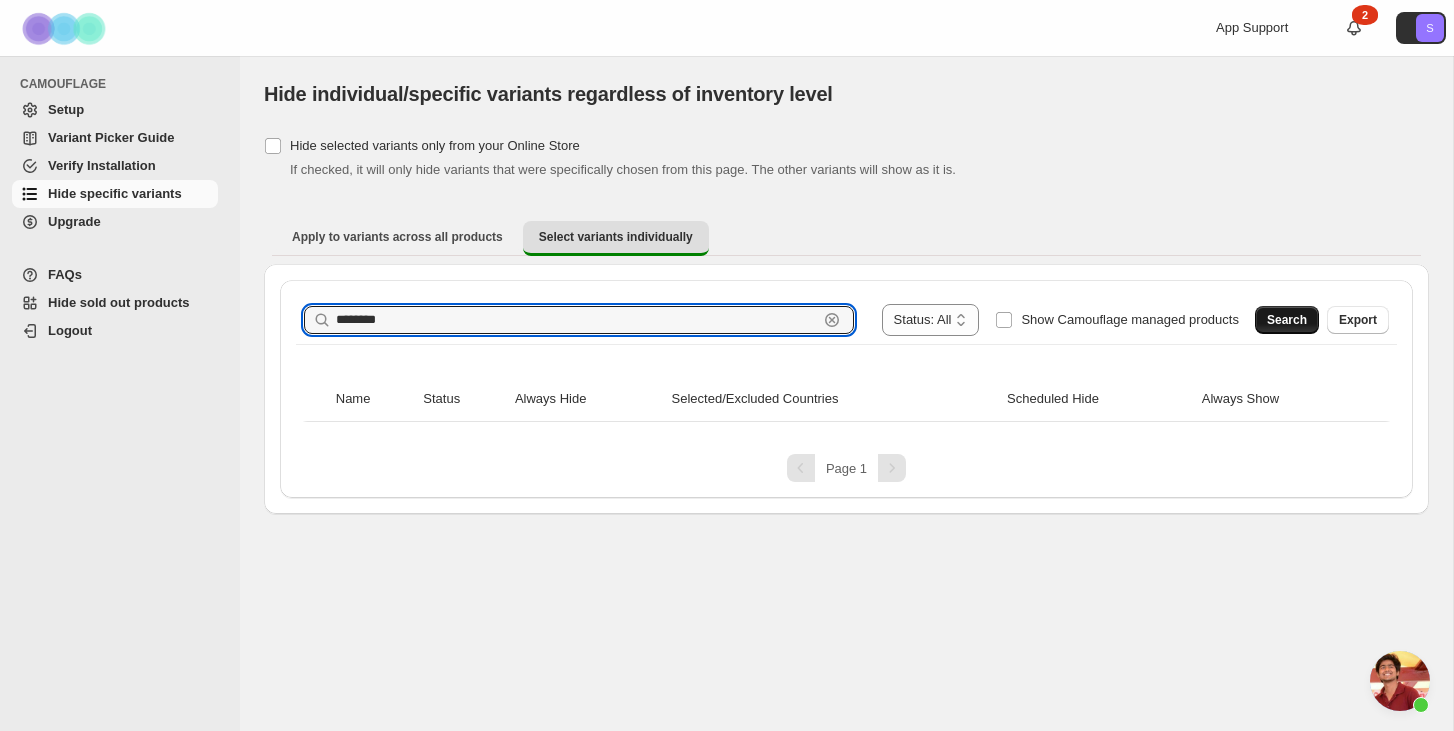 type on "********" 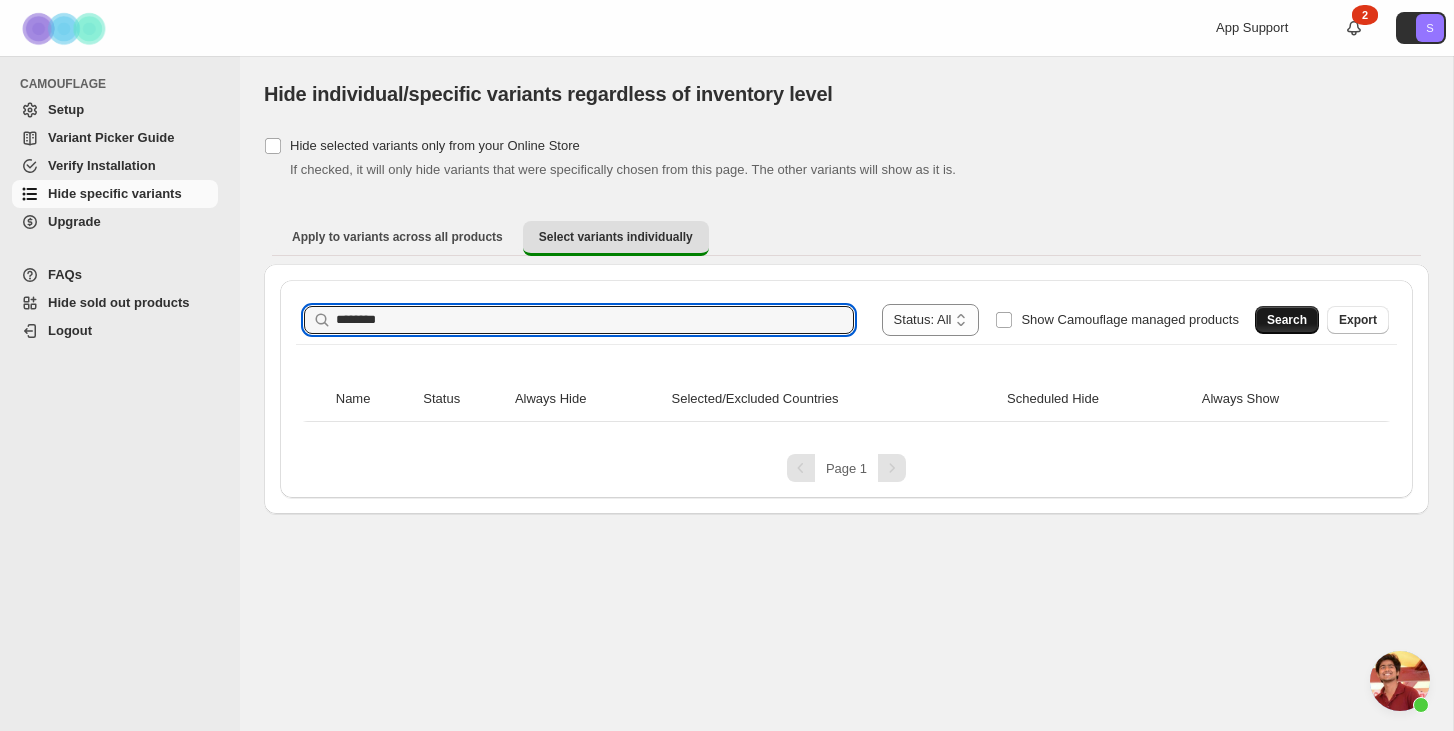 click on "Search" at bounding box center [1287, 320] 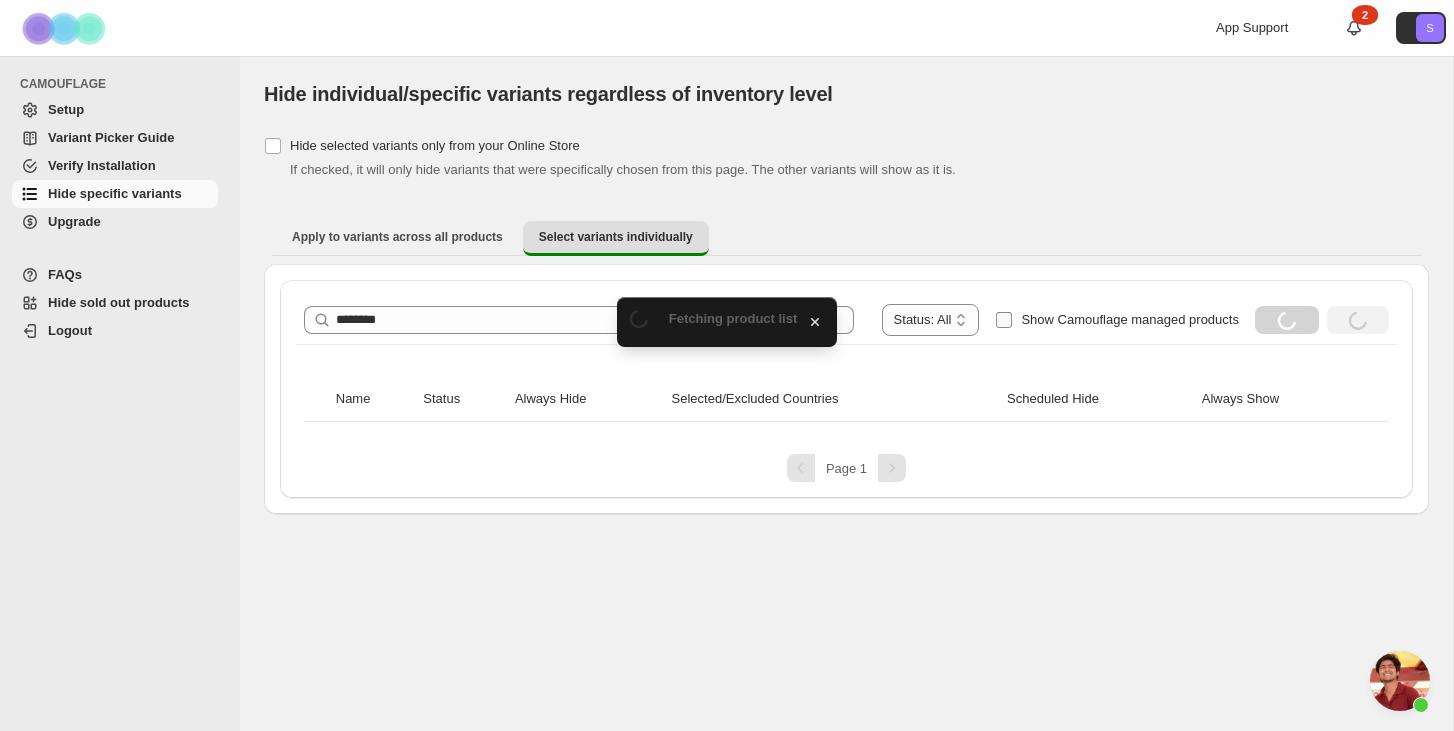 scroll, scrollTop: 2094, scrollLeft: 0, axis: vertical 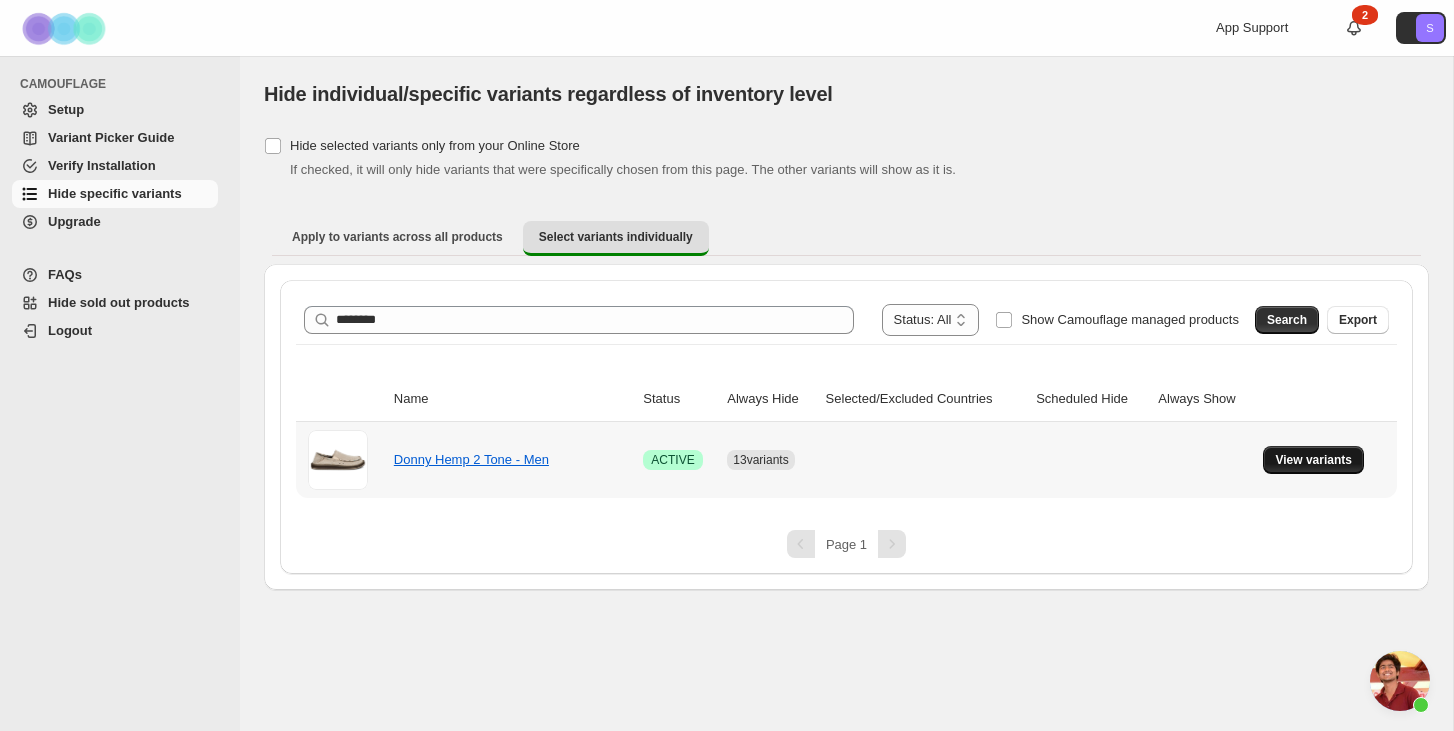 click on "View variants" at bounding box center (1313, 460) 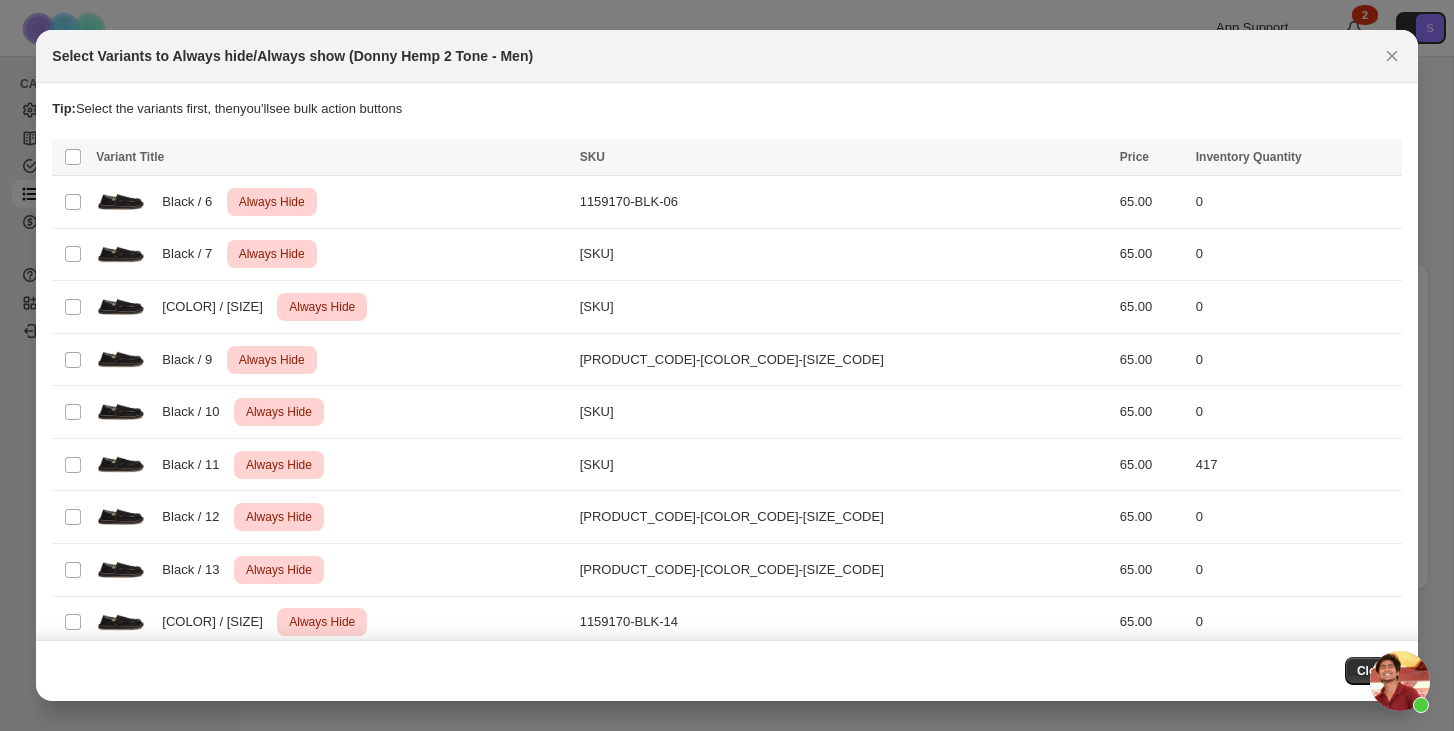 scroll, scrollTop: 0, scrollLeft: 0, axis: both 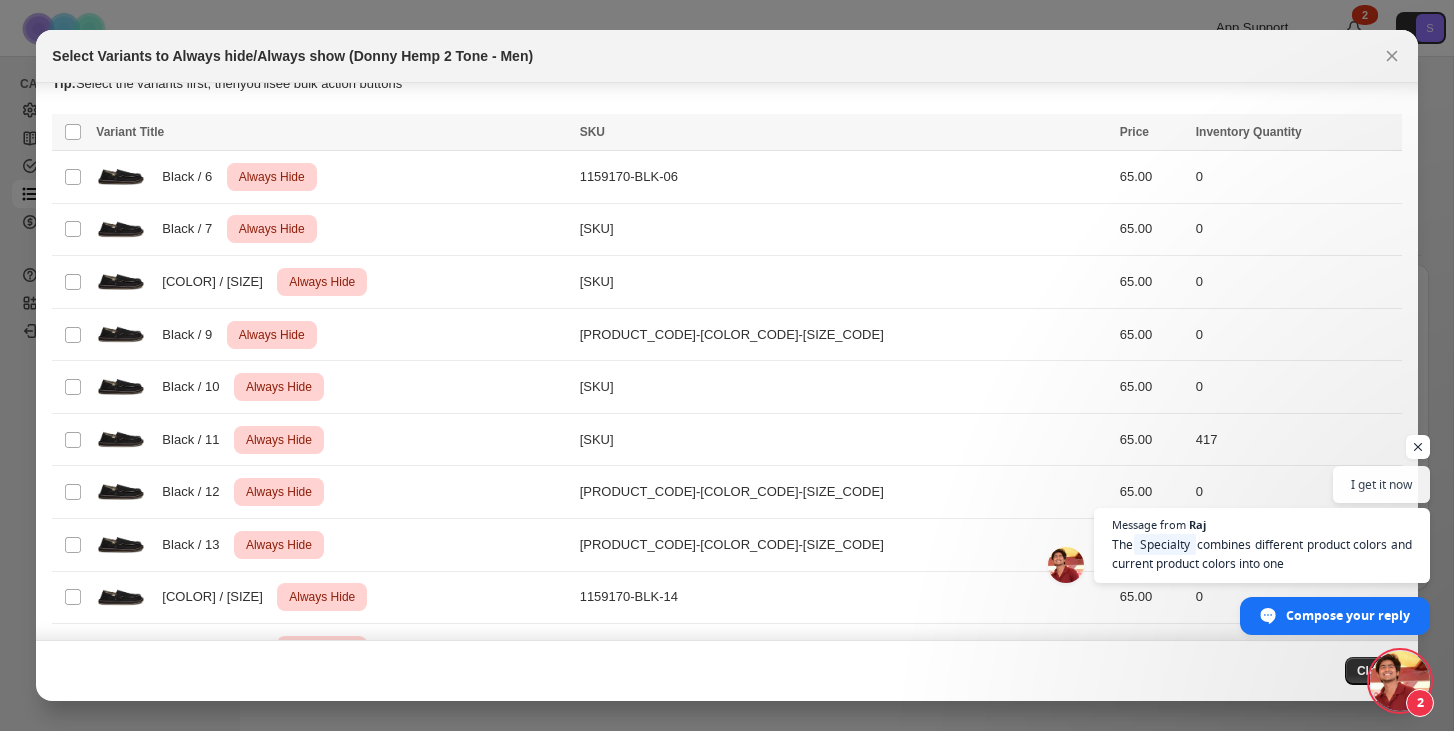 click at bounding box center (1400, 681) 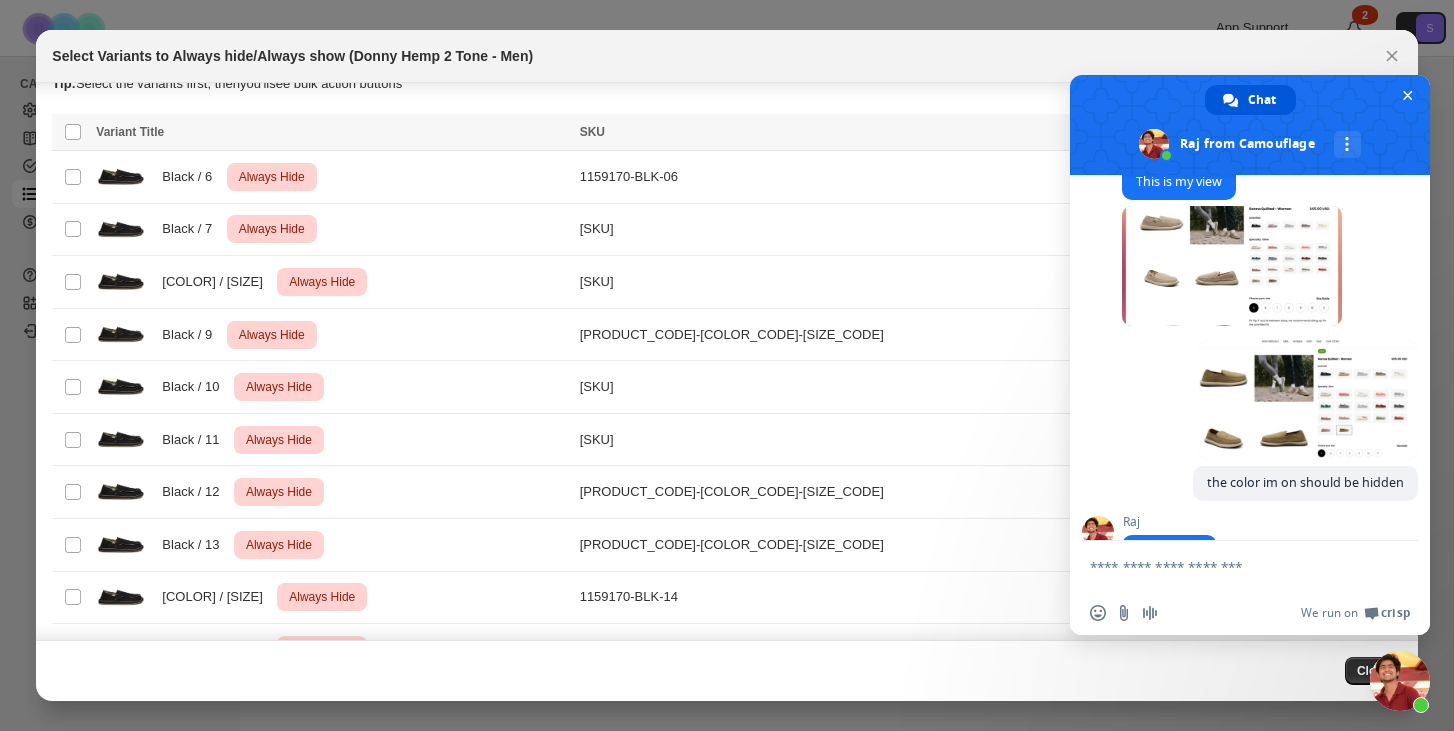 scroll, scrollTop: 2263, scrollLeft: 0, axis: vertical 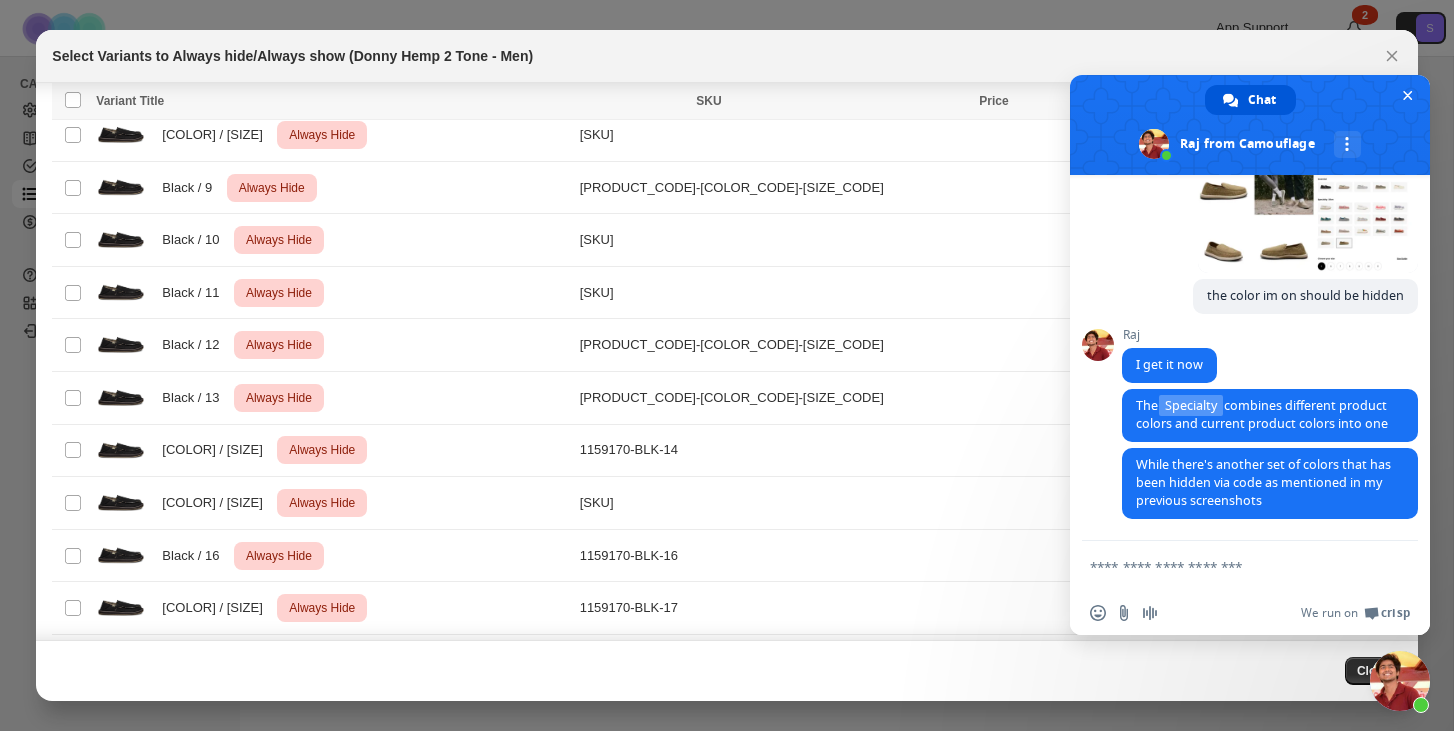 click on "Raj The Specialty combines different product colors and current product colors into one A few seconds ago" at bounding box center [1270, 418] 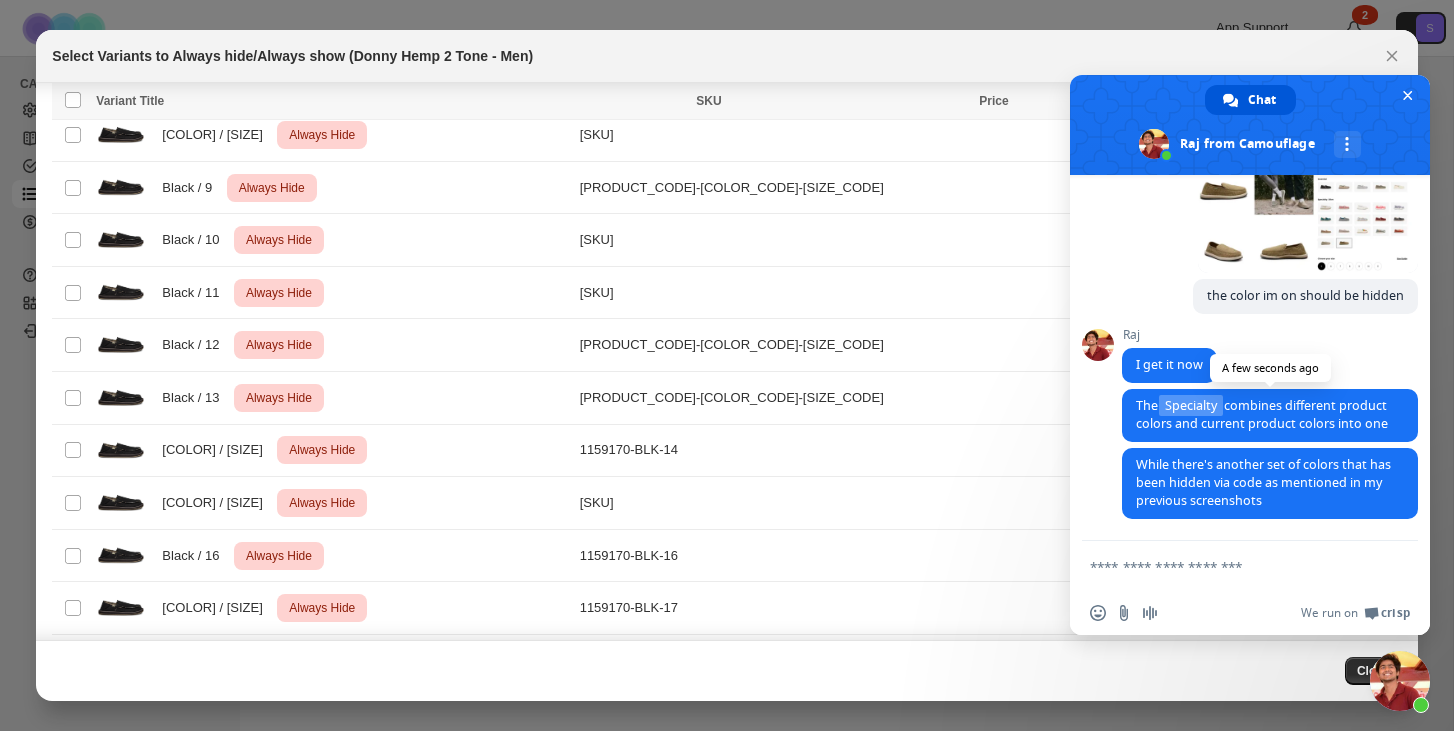 click on "The [PRODUCT_TYPE] combines different product colors and current product colors into one" at bounding box center (1262, 414) 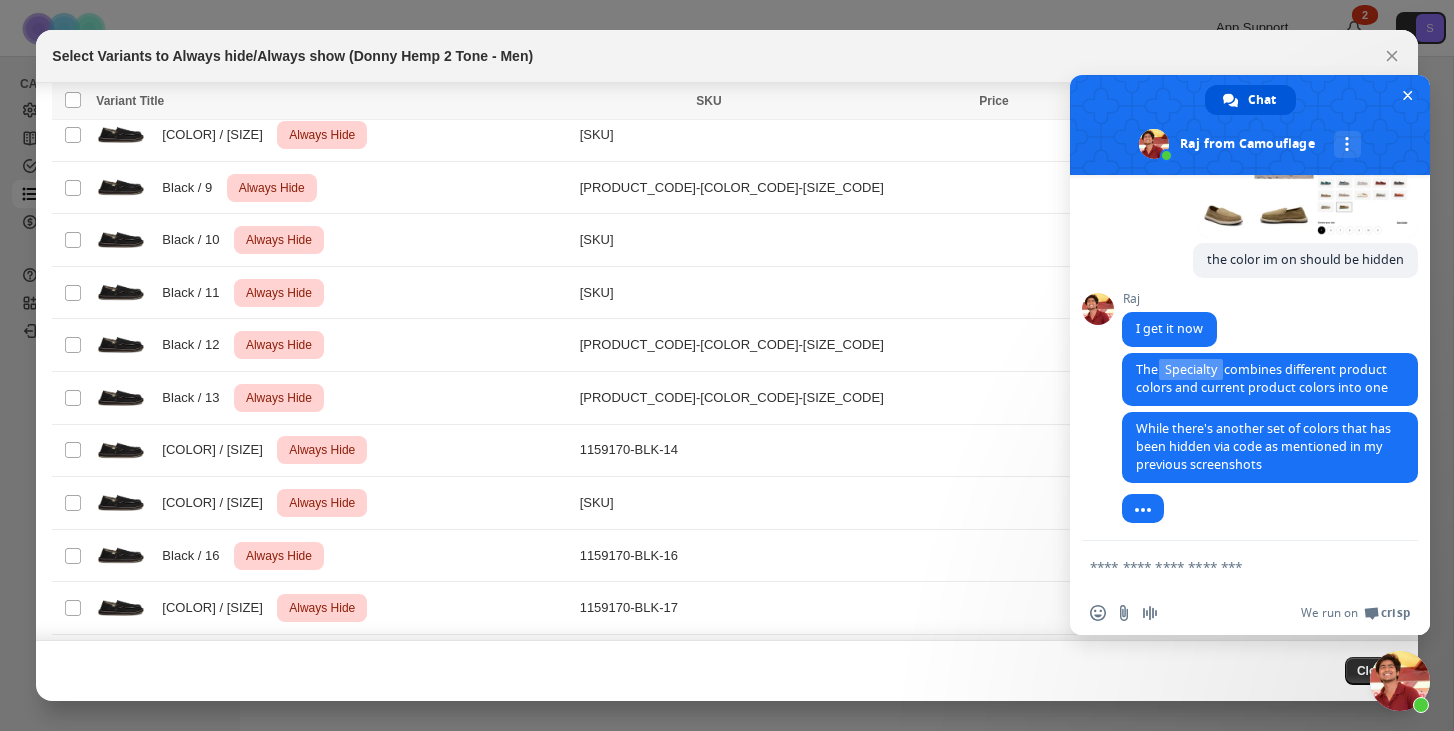 scroll, scrollTop: 2342, scrollLeft: 0, axis: vertical 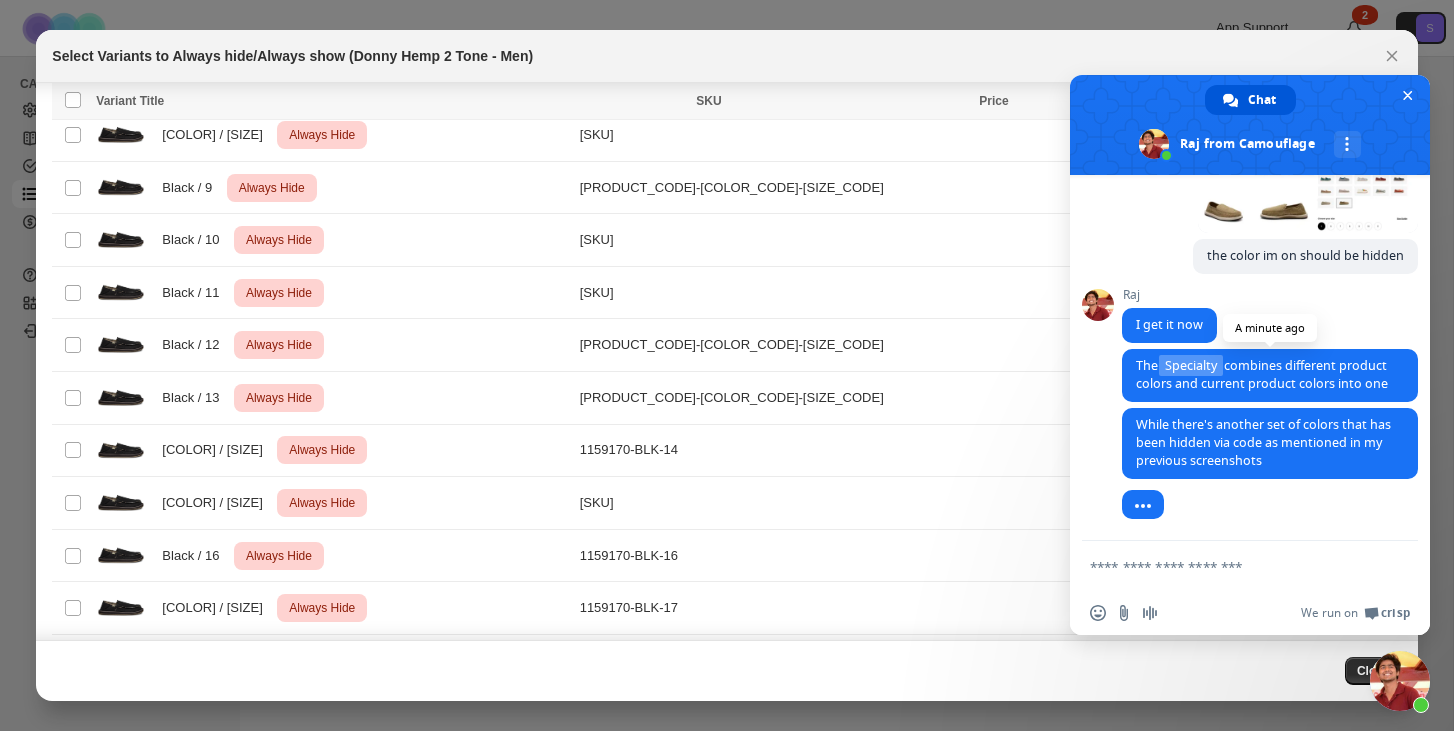 click on "Specialty" at bounding box center (1191, 365) 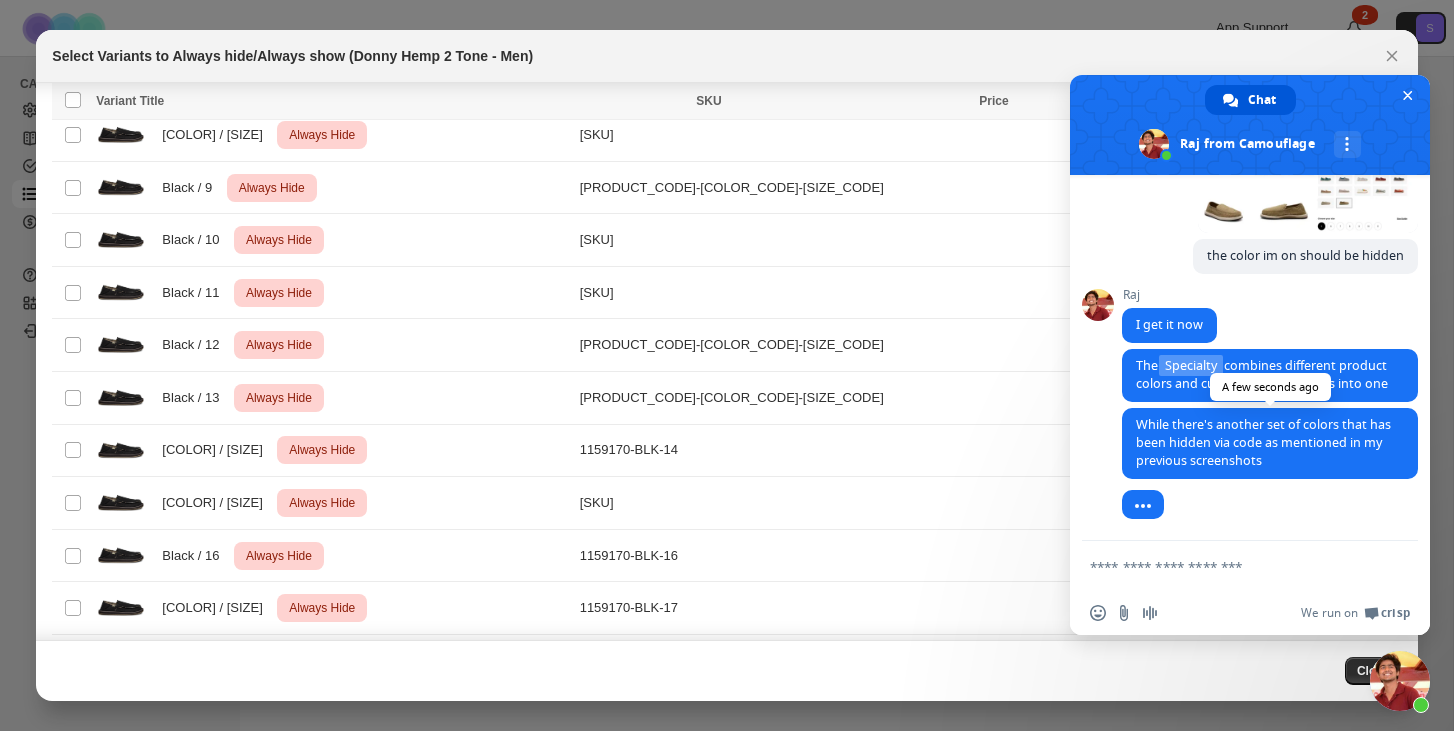 drag, startPoint x: 1241, startPoint y: 451, endPoint x: 1138, endPoint y: 422, distance: 107.00467 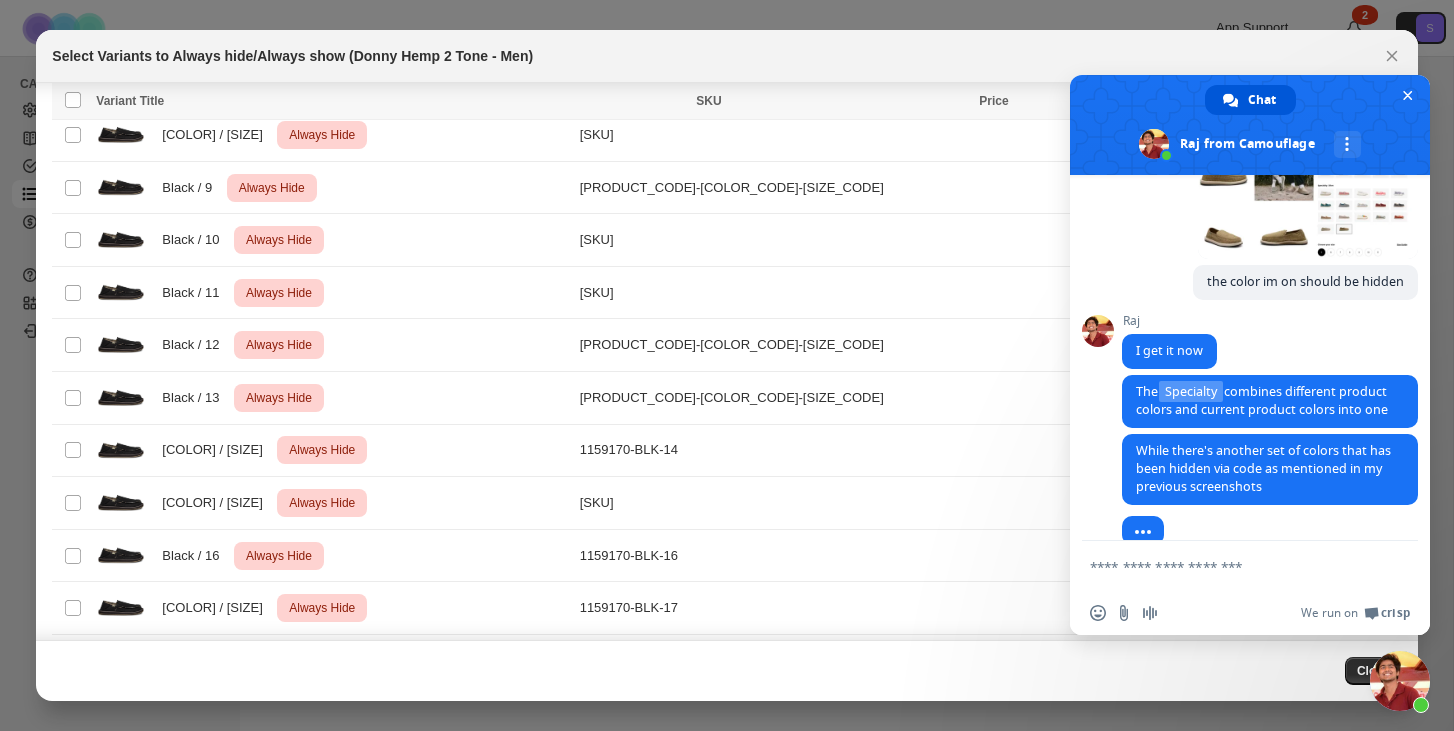 scroll, scrollTop: 2342, scrollLeft: 0, axis: vertical 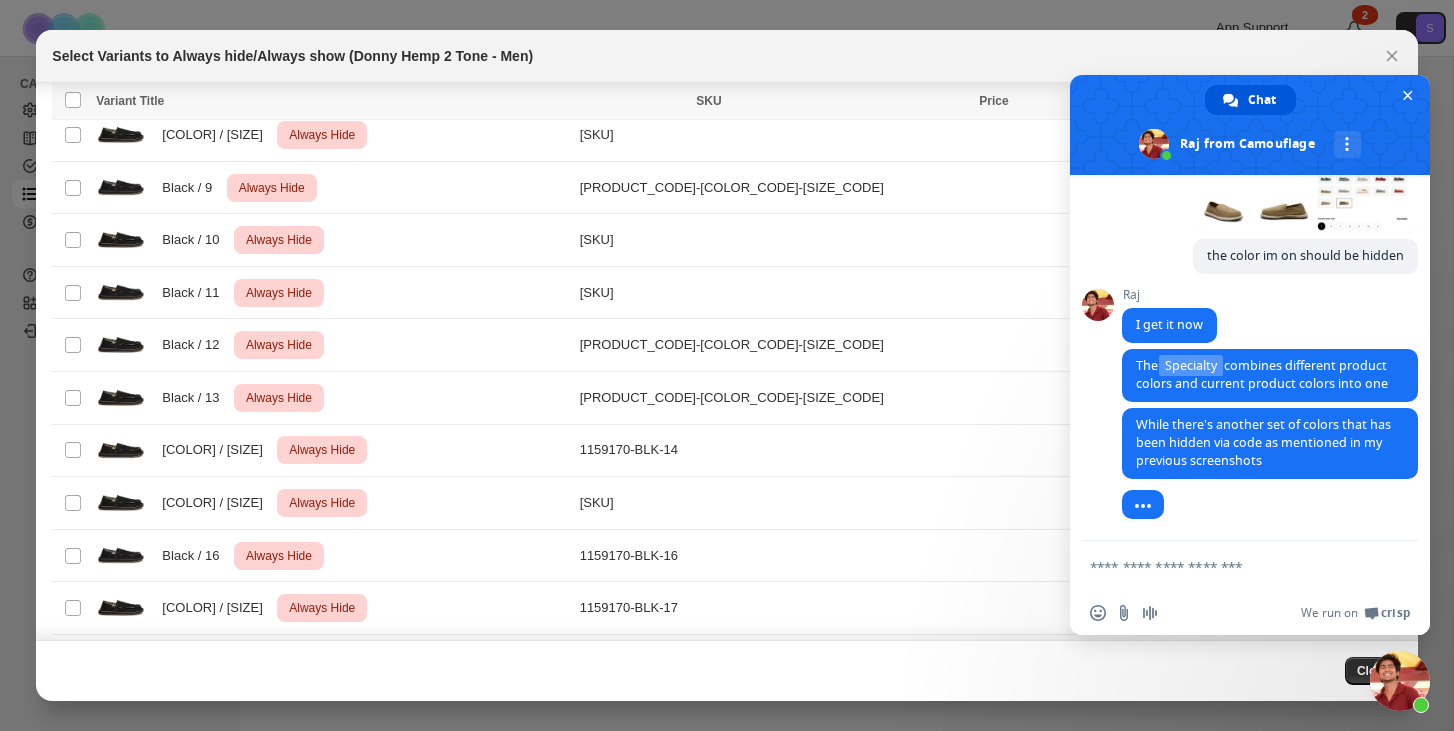 click on "Select Variants to Always hide/Always show (Donny Hemp 2 Tone - Men)" at bounding box center (726, 56) 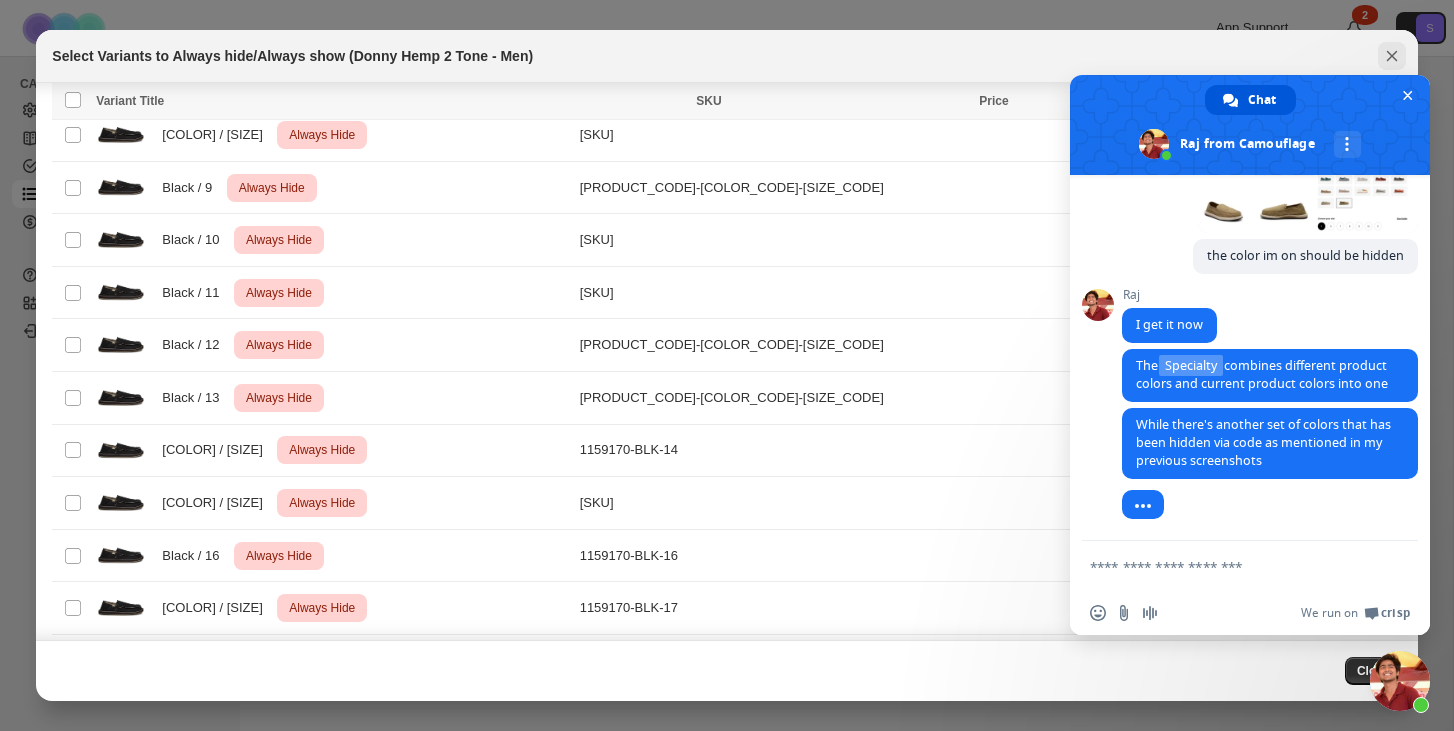 click at bounding box center [1392, 56] 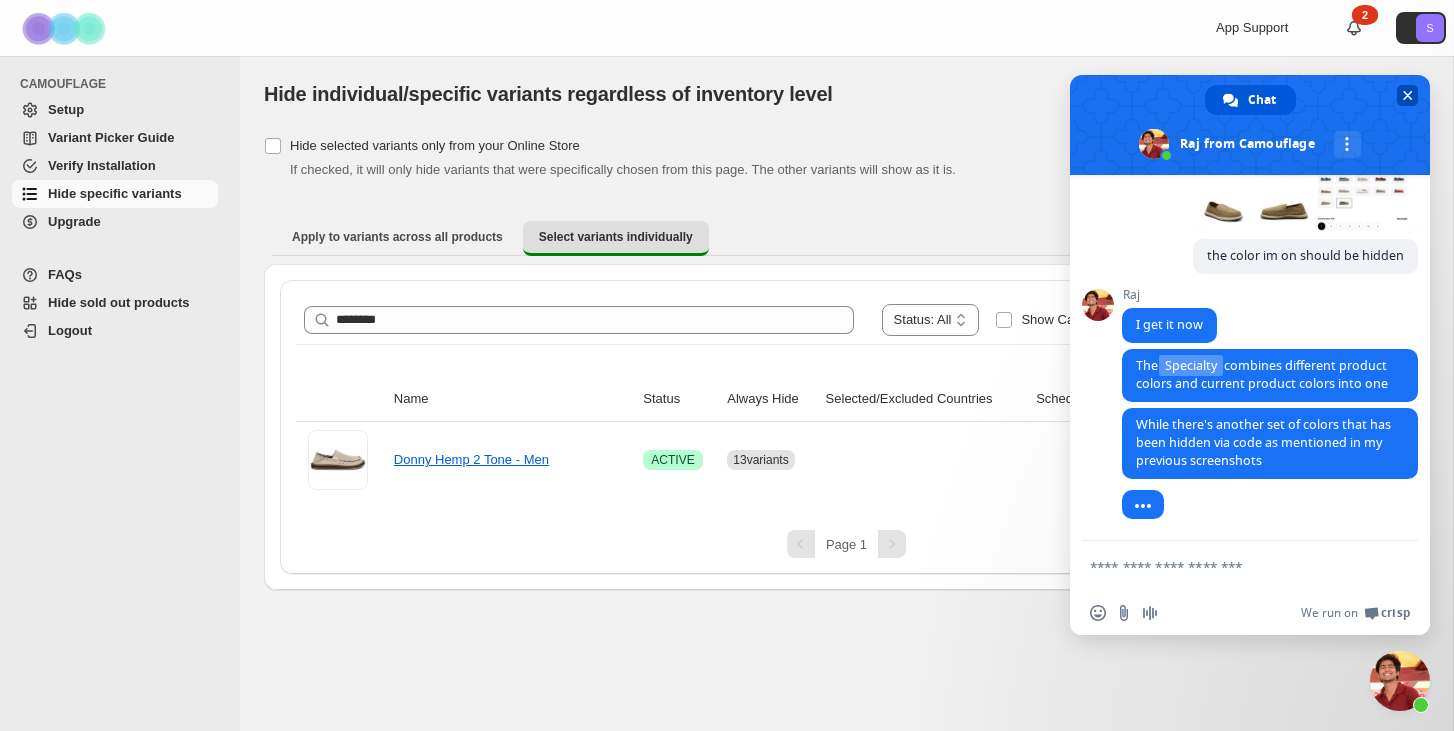 click at bounding box center (1250, 125) 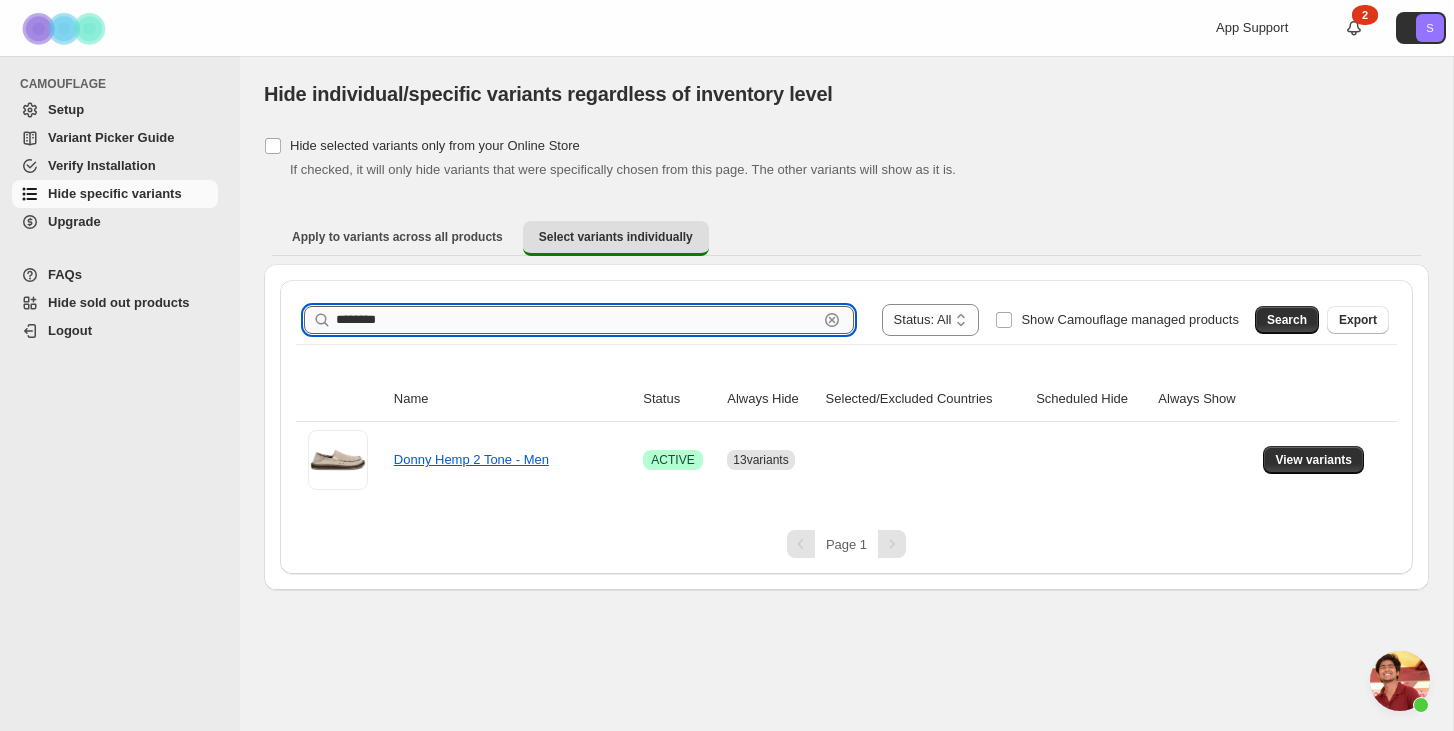 click on "********" at bounding box center [577, 320] 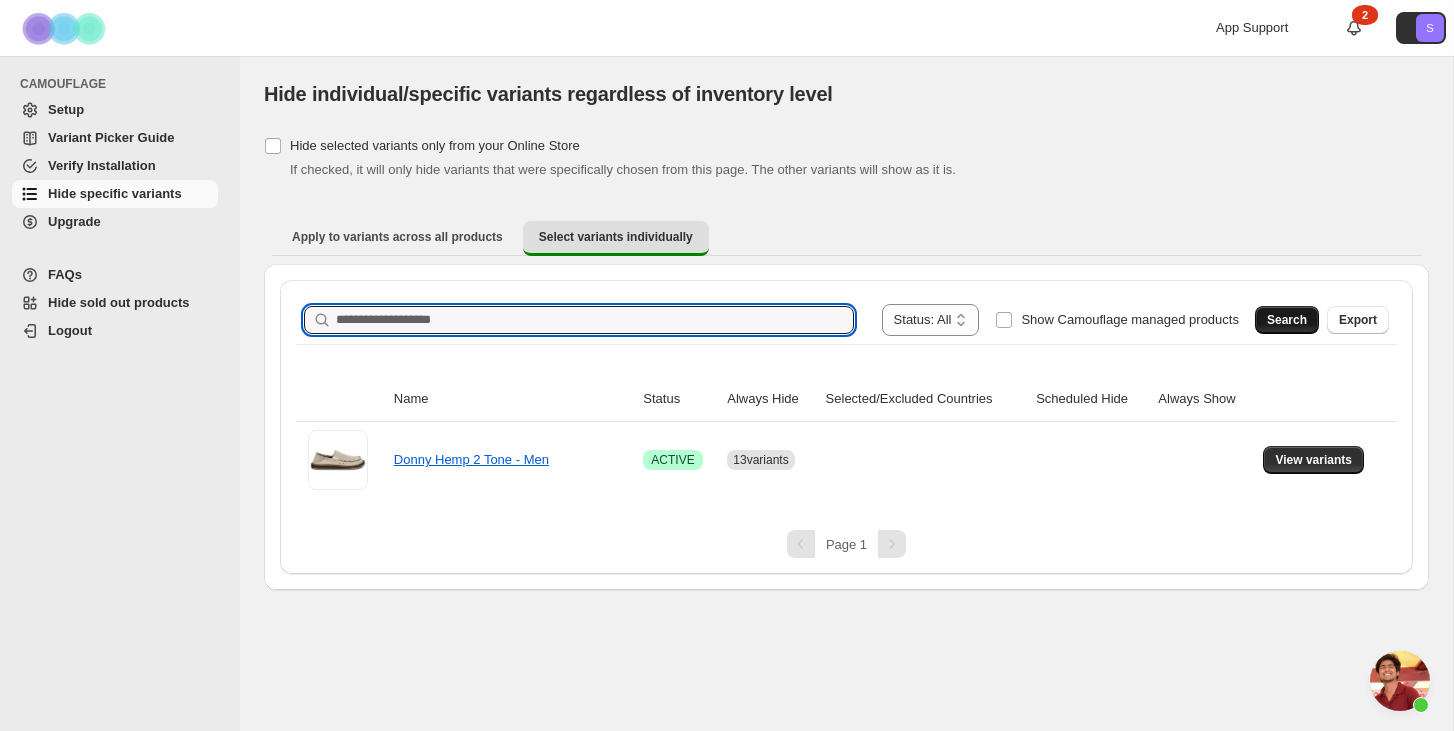 type 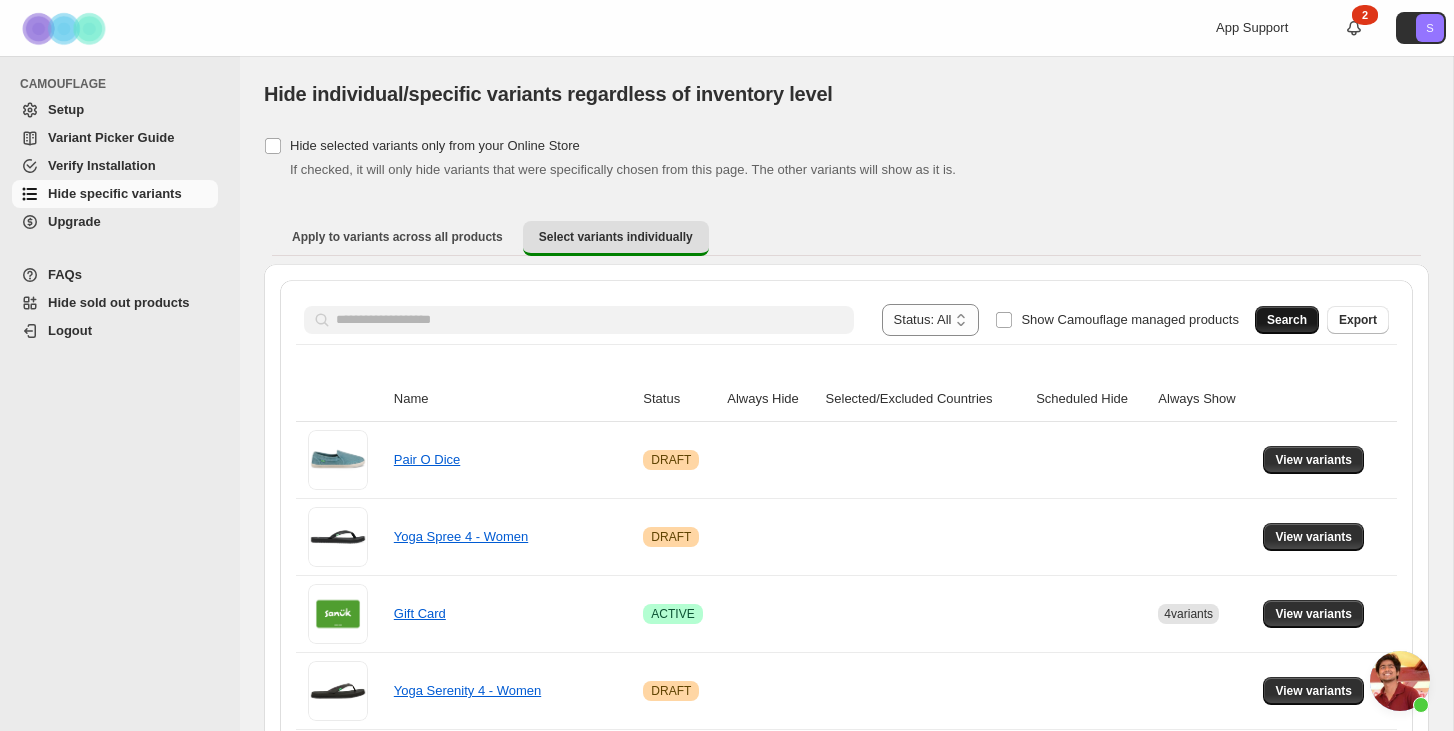 click on "Search" at bounding box center (1287, 320) 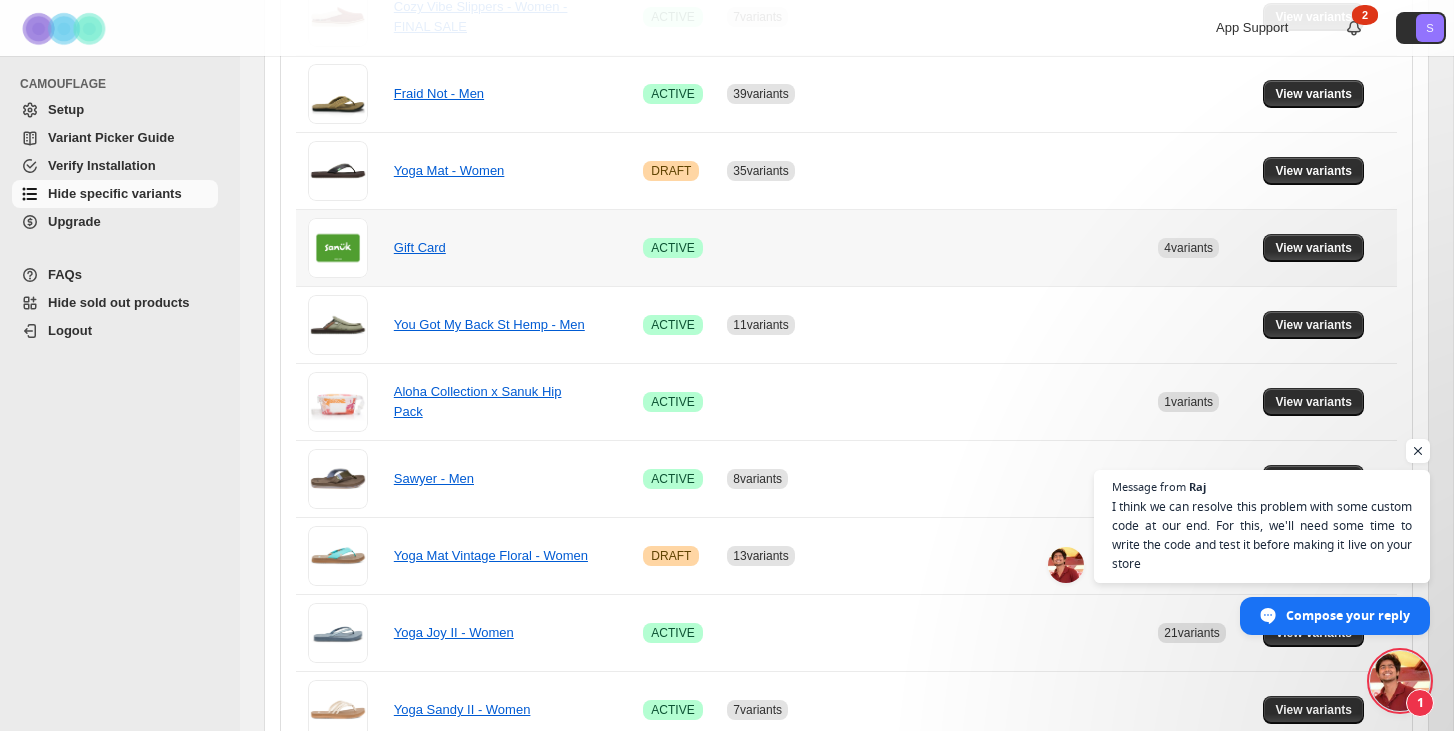 scroll, scrollTop: 451, scrollLeft: 0, axis: vertical 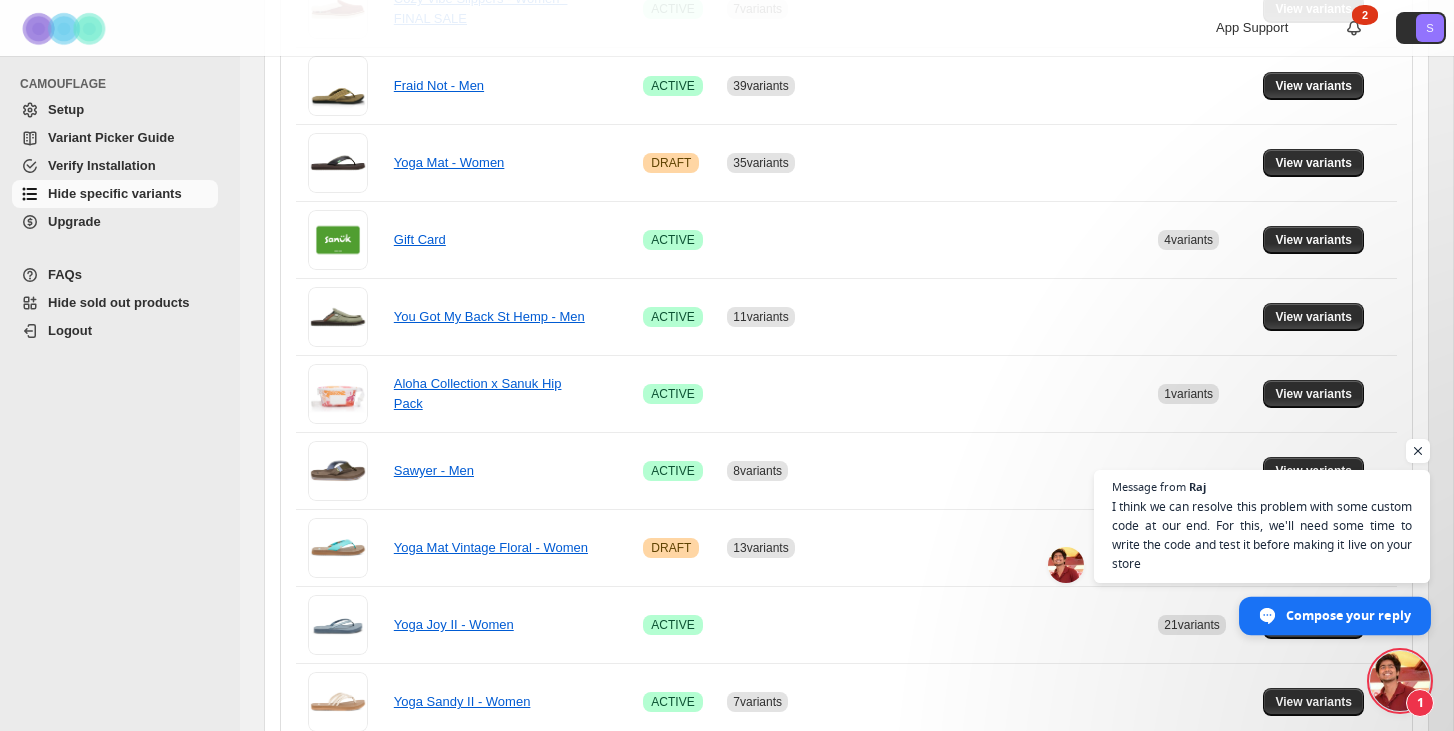 click on "Compose your reply" at bounding box center [1348, 614] 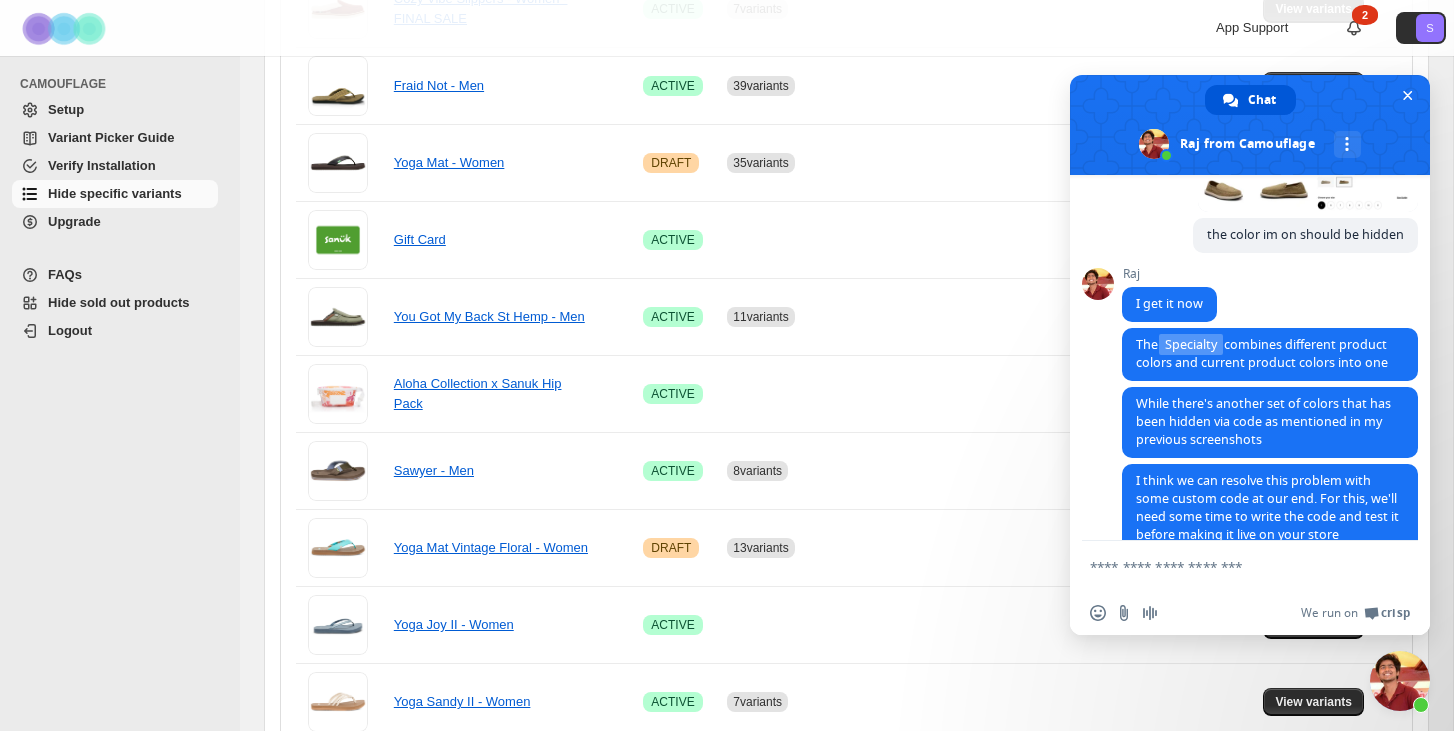 scroll, scrollTop: 2439, scrollLeft: 0, axis: vertical 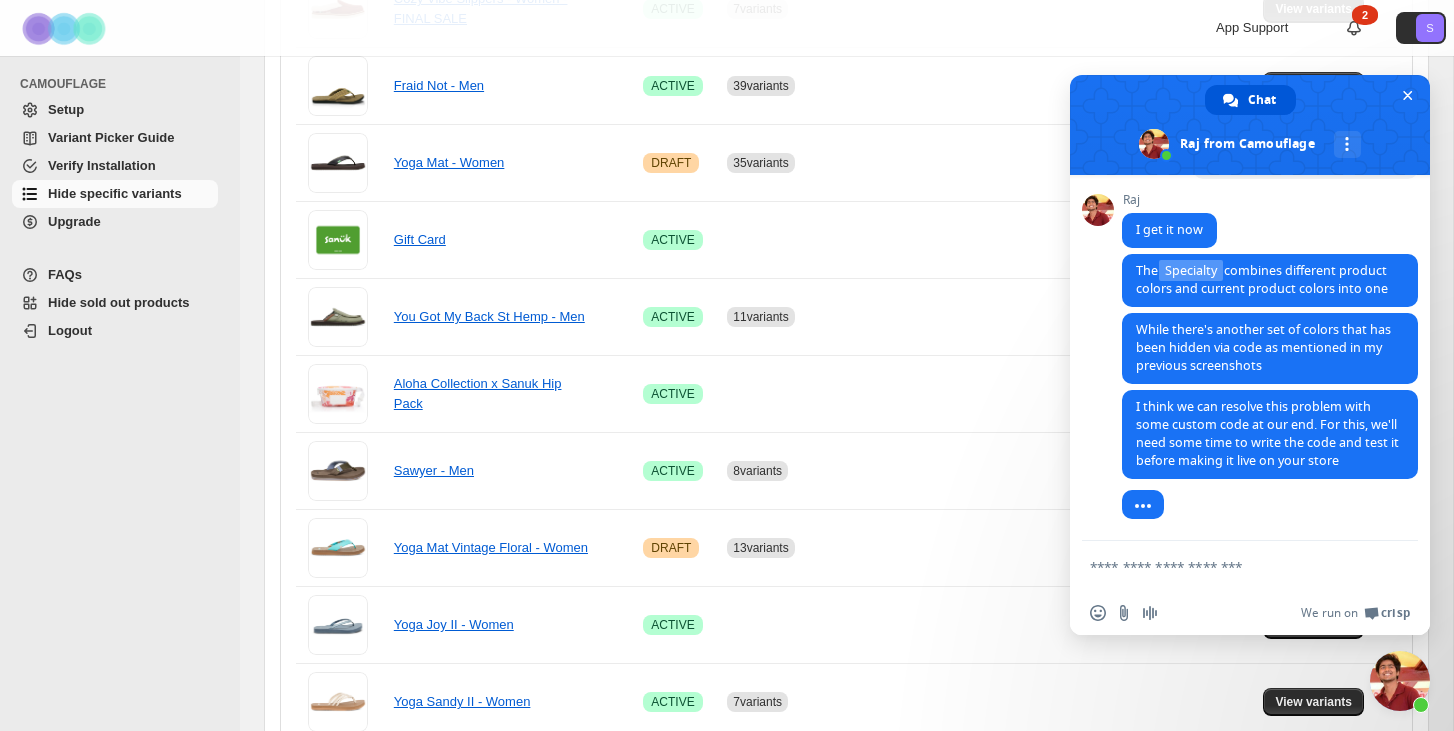 click at bounding box center [1230, 566] 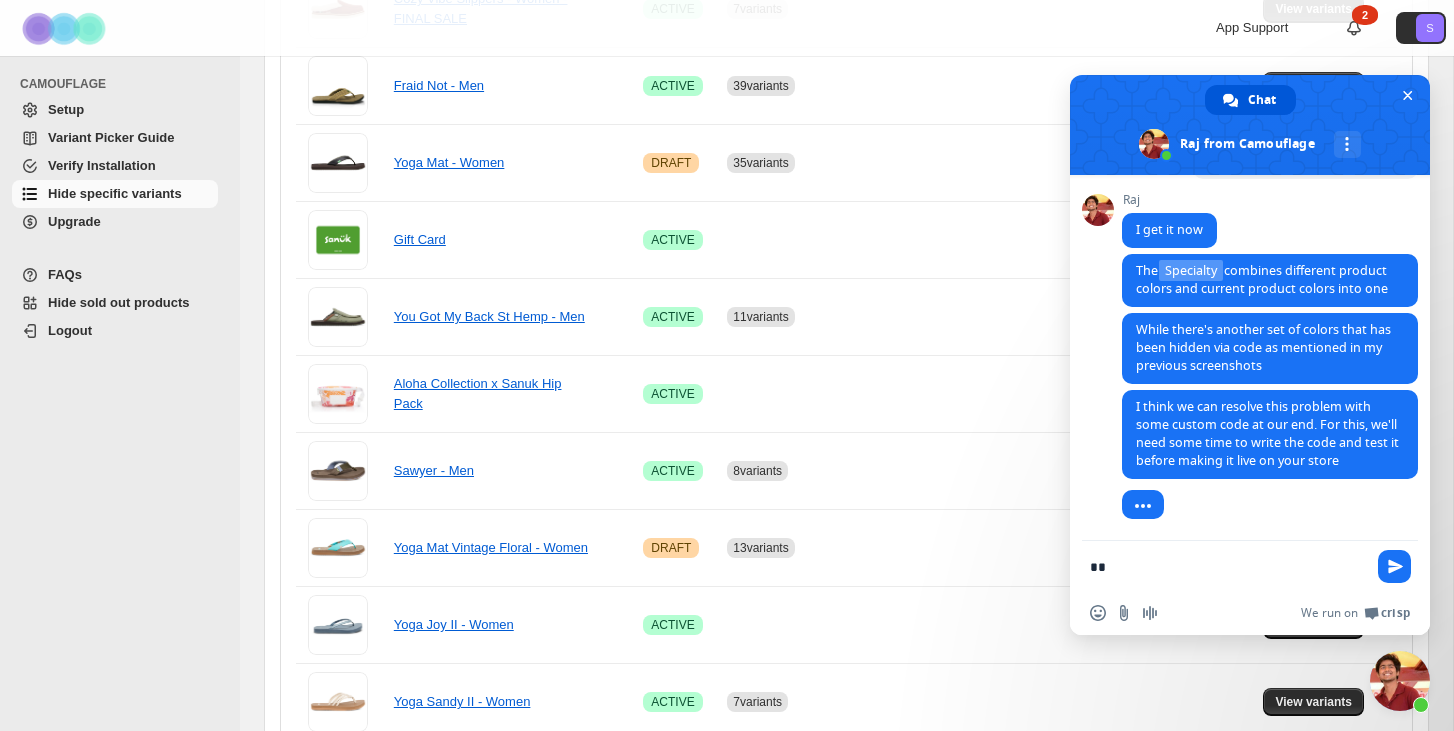 scroll, scrollTop: 2459, scrollLeft: 0, axis: vertical 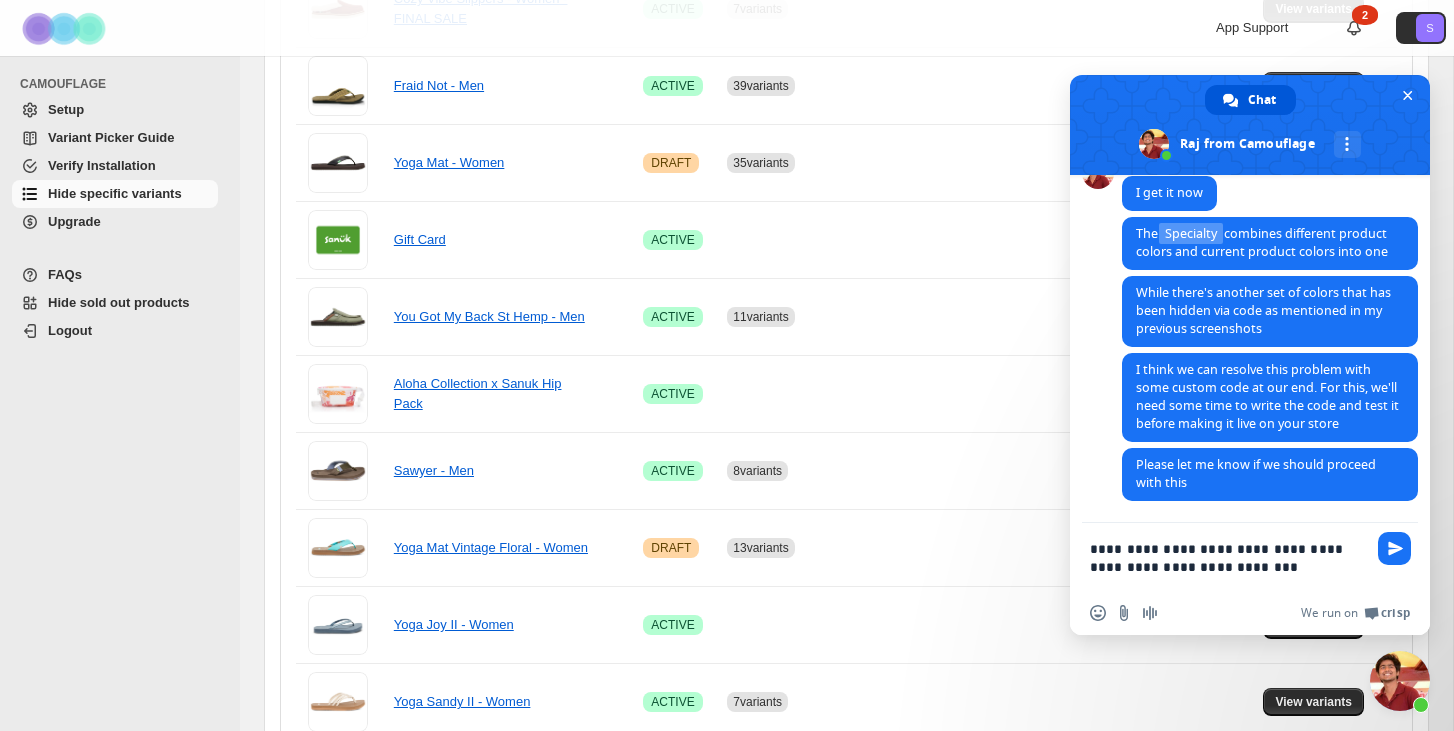 type on "**********" 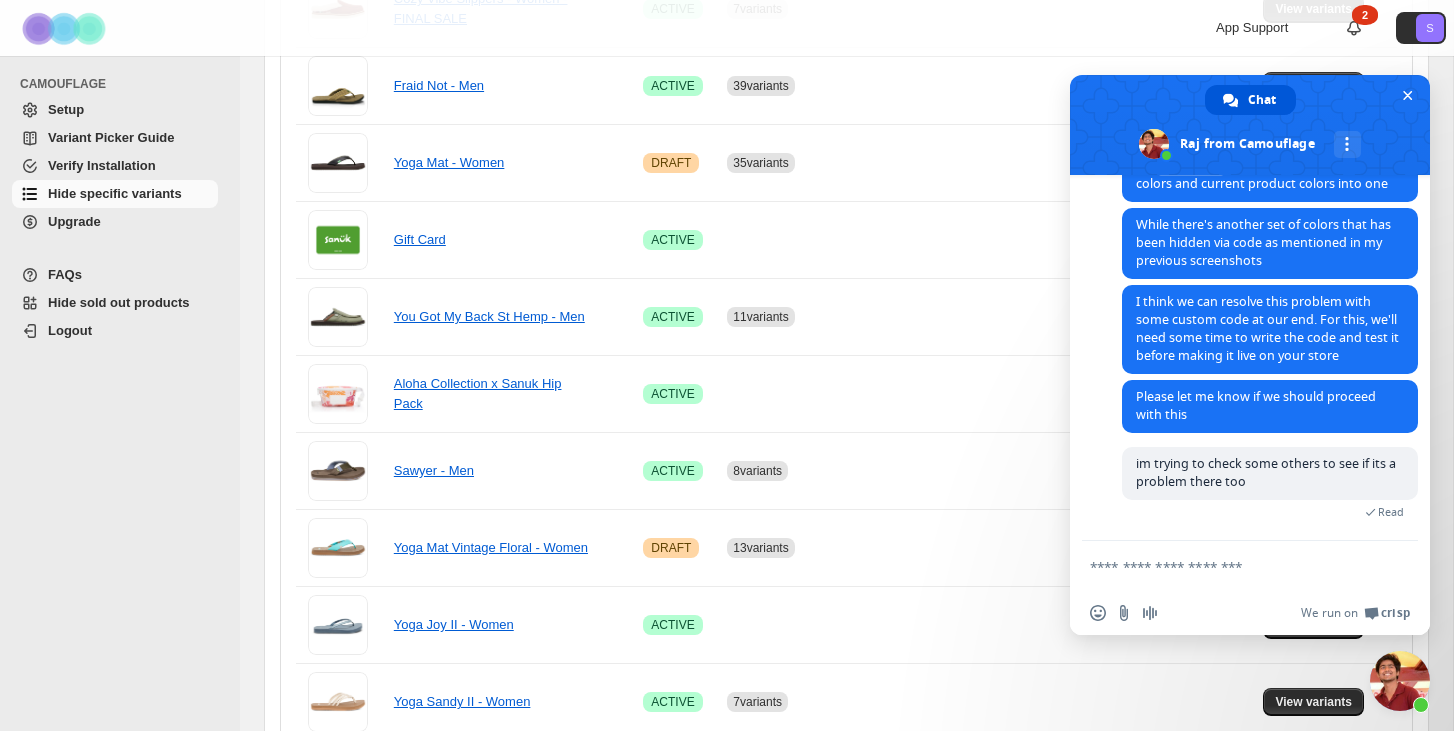 scroll, scrollTop: 2546, scrollLeft: 0, axis: vertical 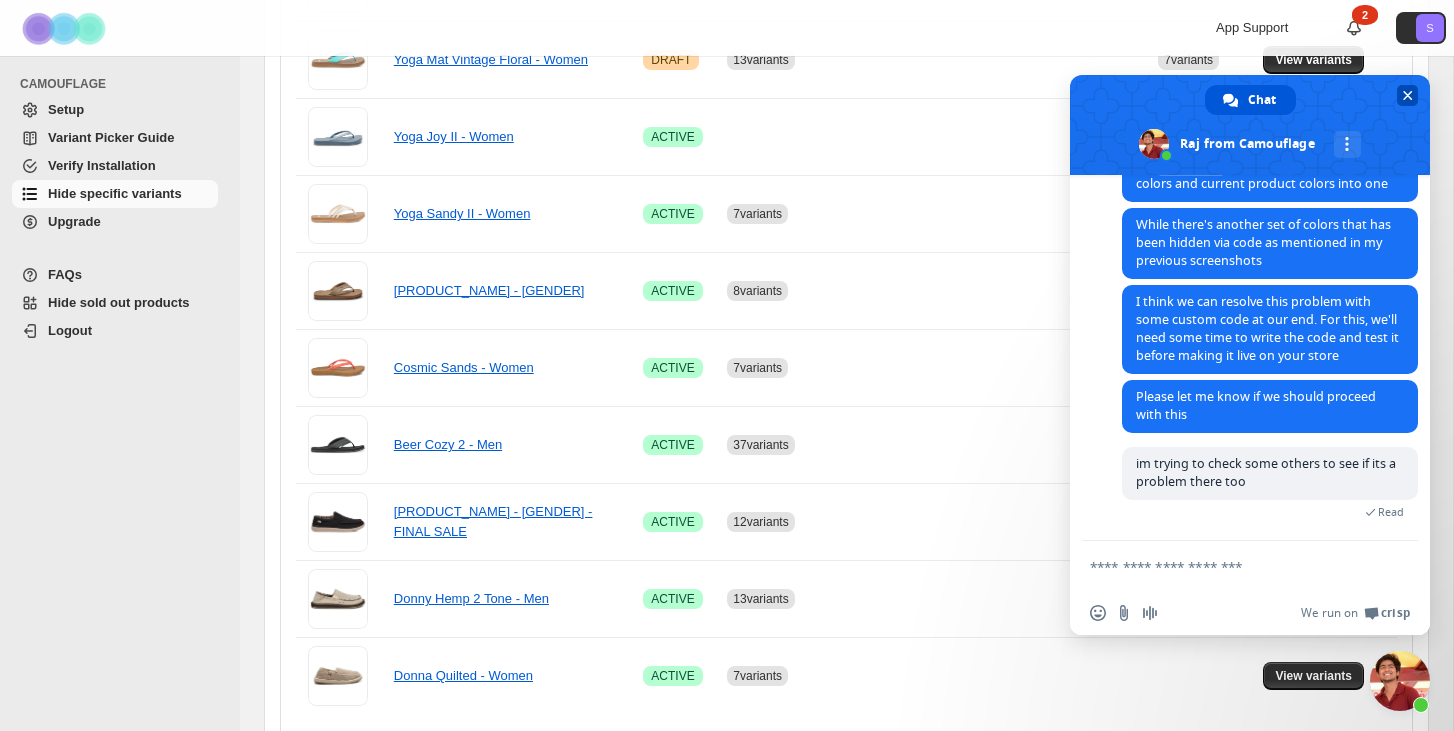 click at bounding box center (1250, 125) 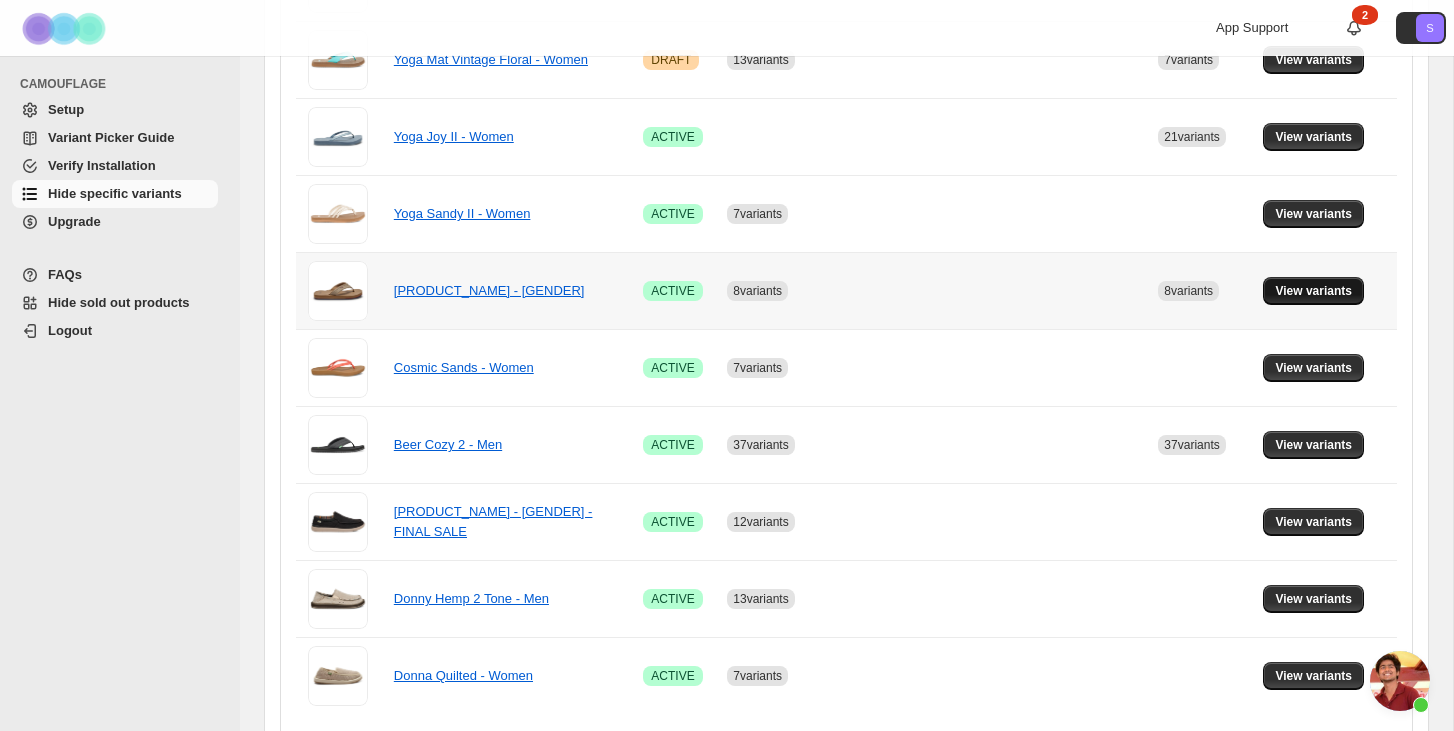 scroll, scrollTop: 2550, scrollLeft: 0, axis: vertical 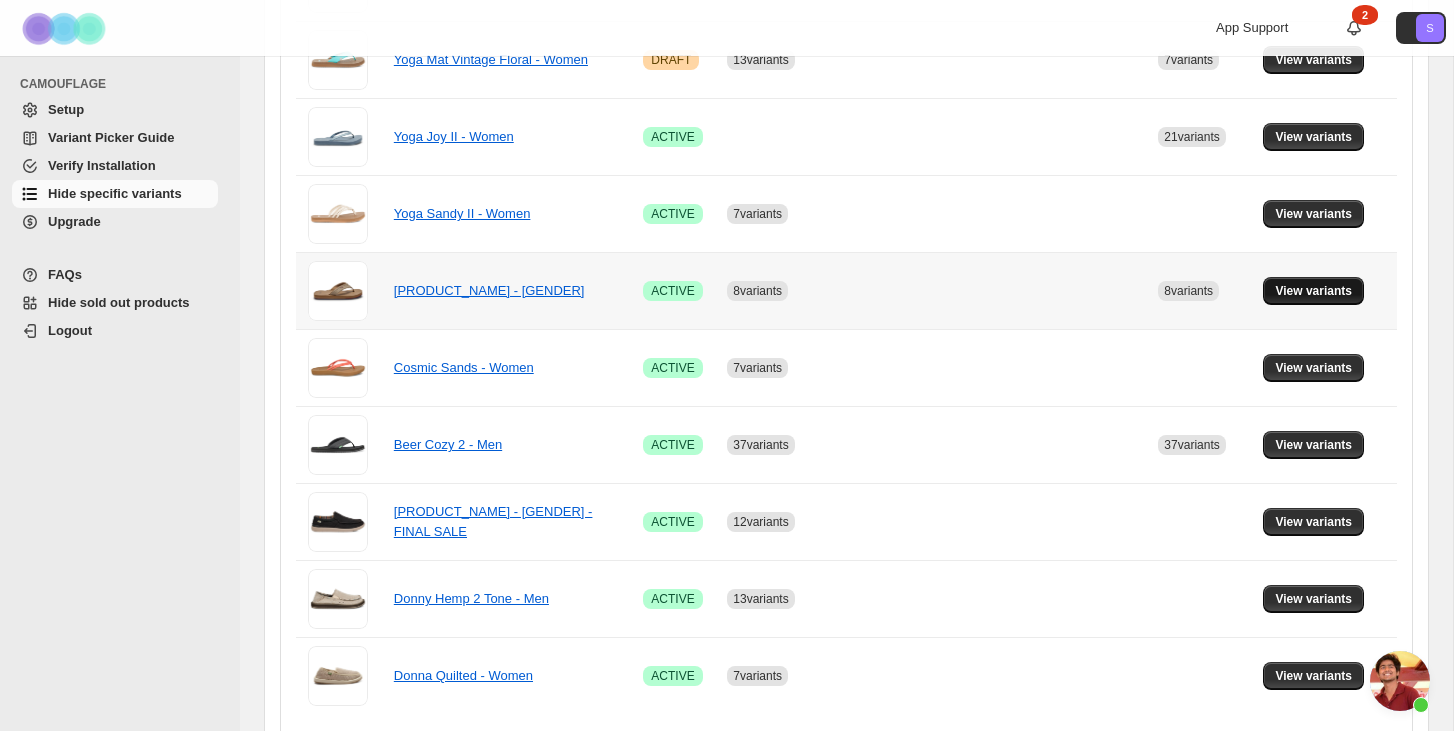 click on "View variants" at bounding box center [1313, 291] 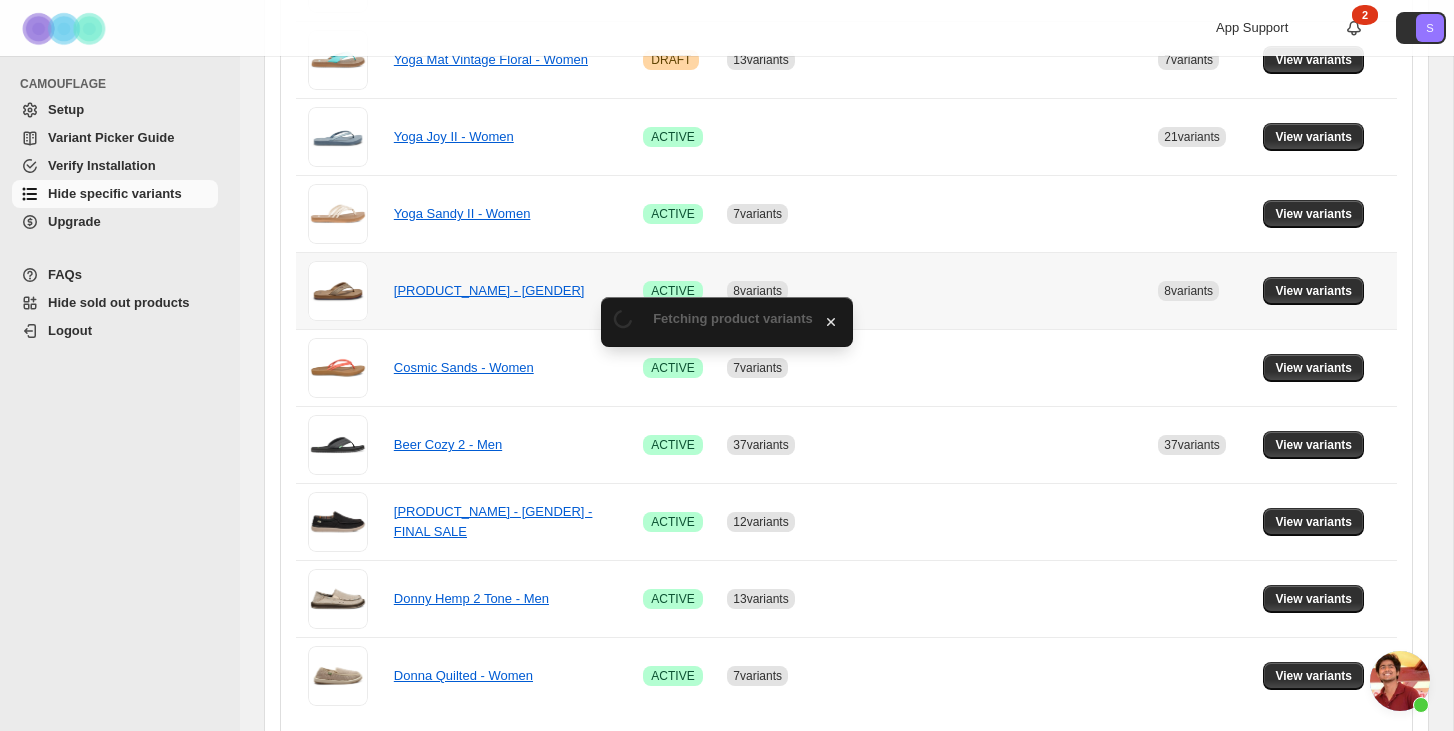 scroll, scrollTop: 2550, scrollLeft: 0, axis: vertical 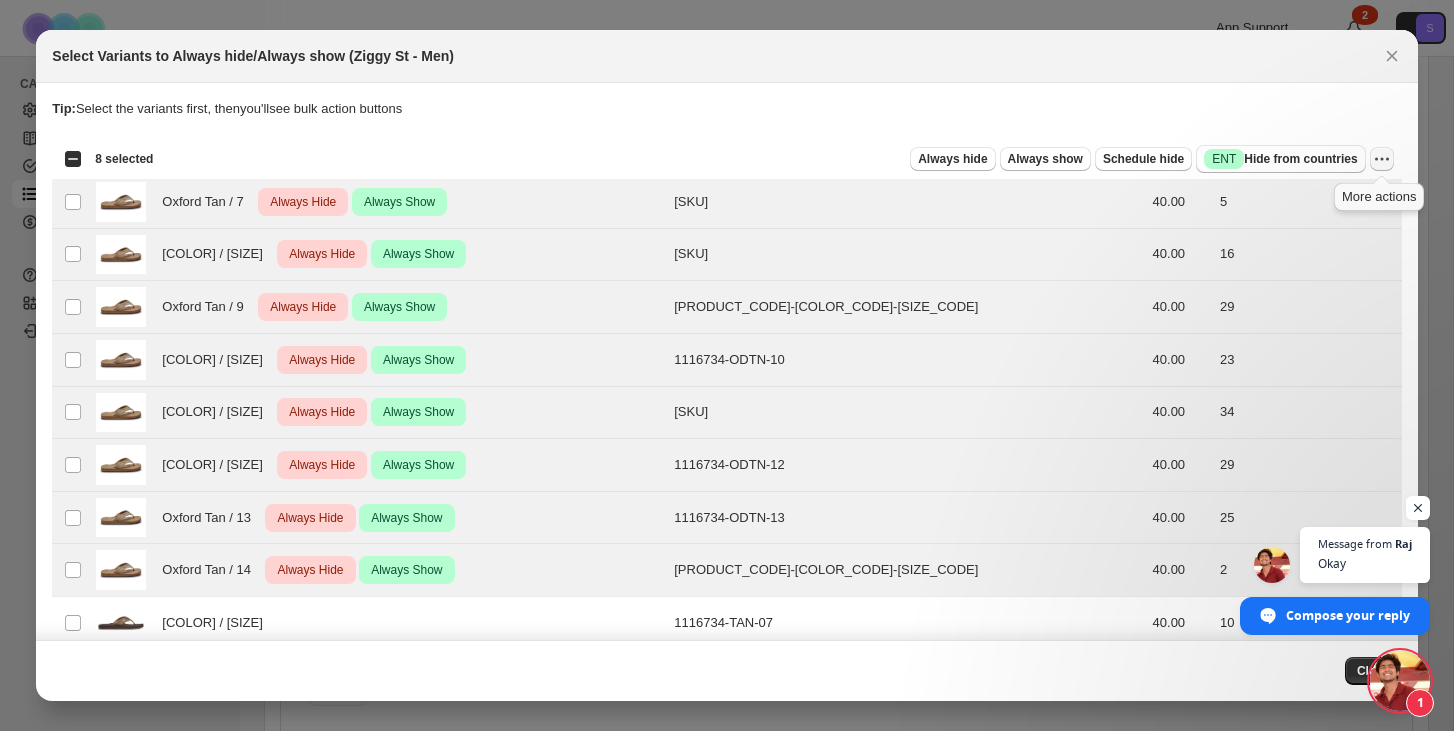 click 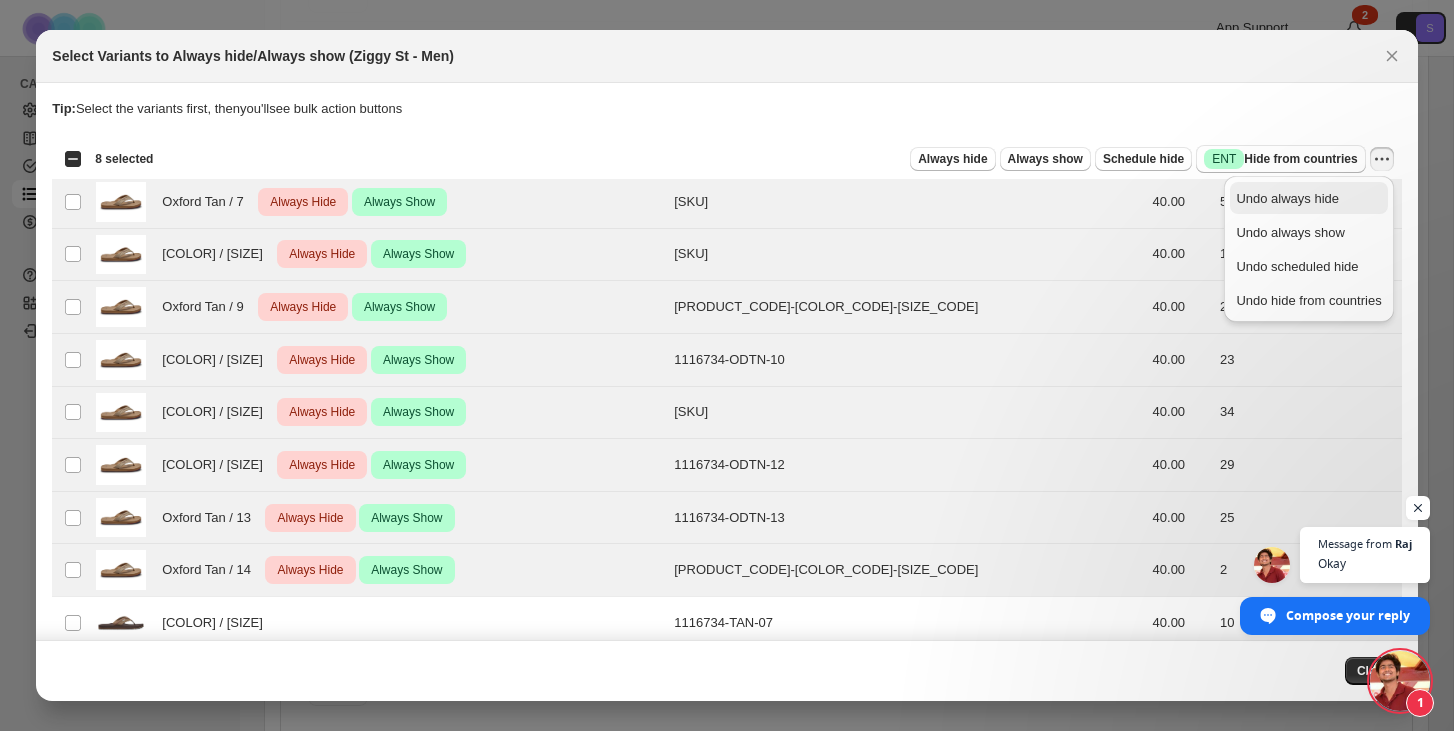 click on "Undo always hide" at bounding box center (1287, 198) 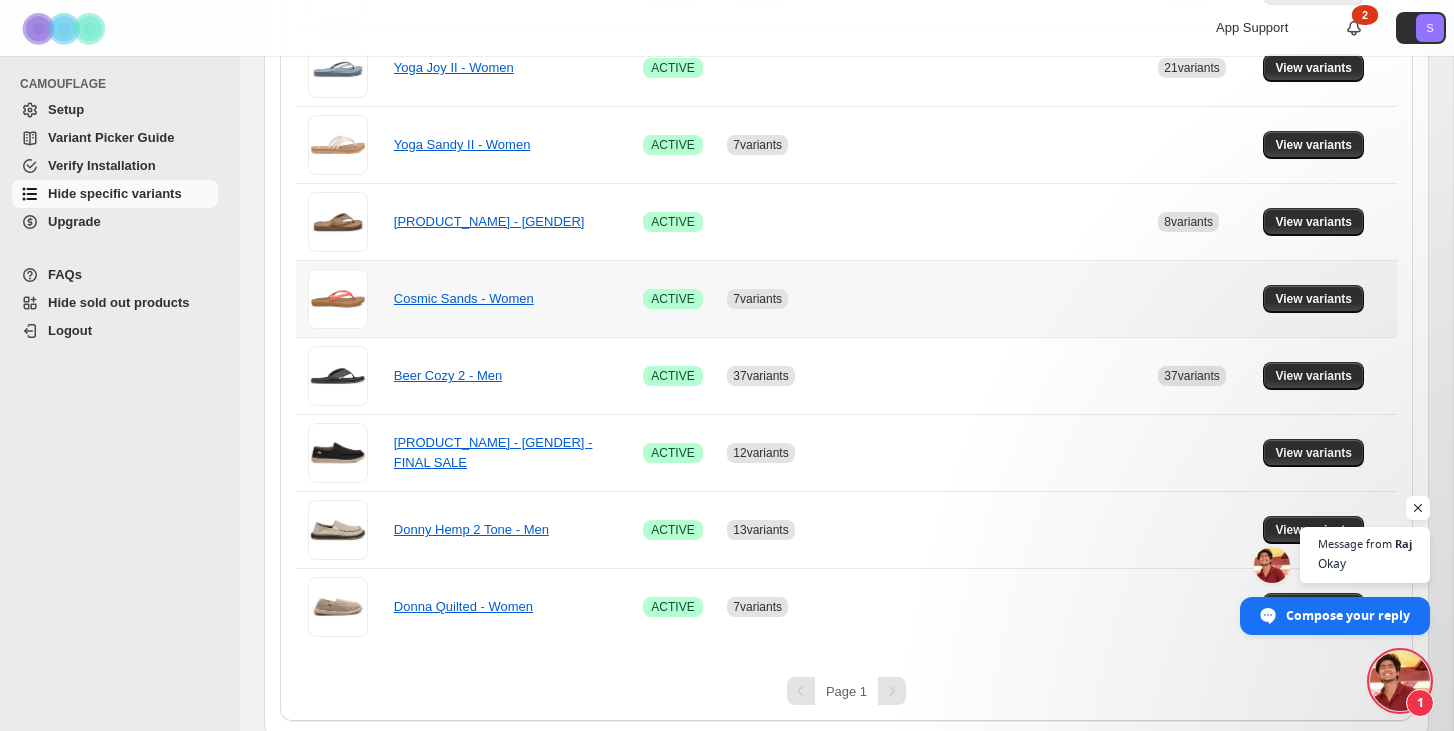 scroll, scrollTop: 1014, scrollLeft: 0, axis: vertical 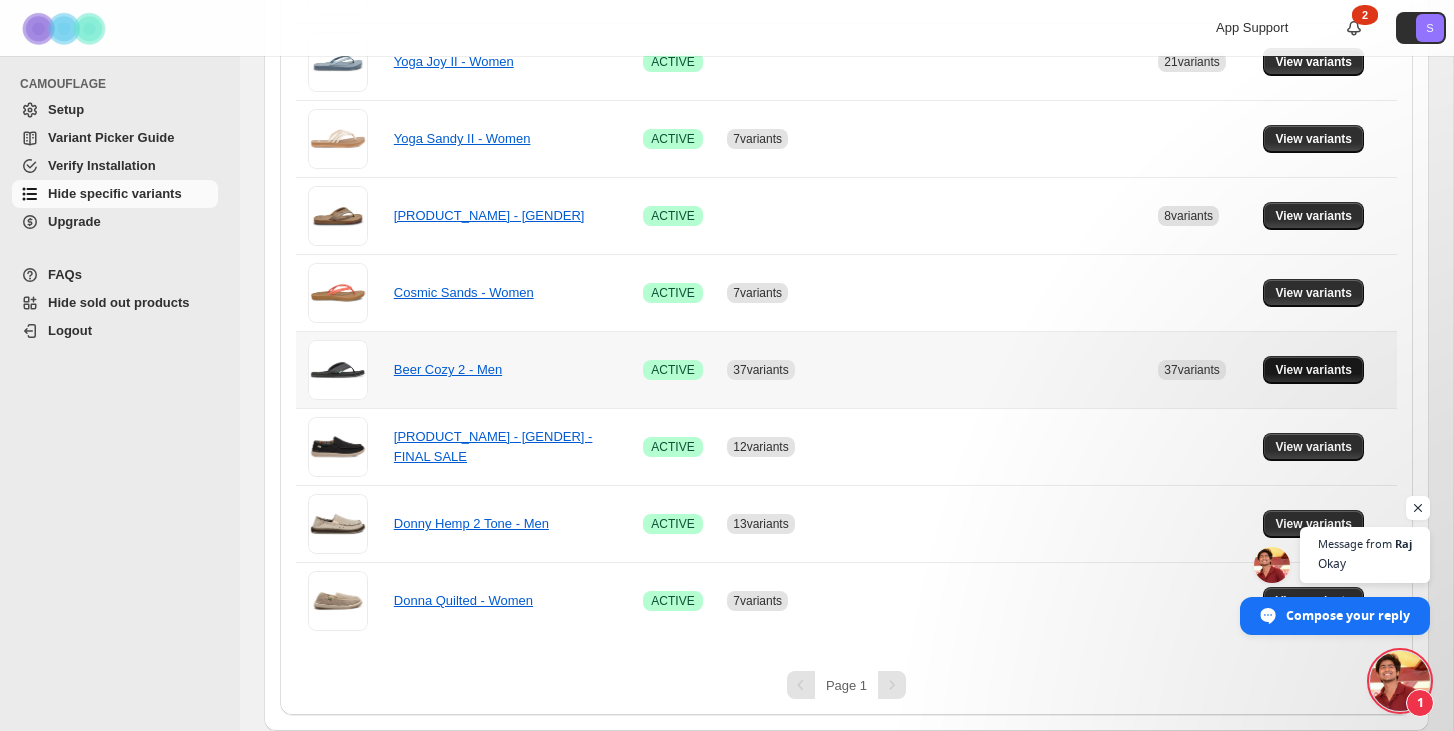 click on "View variants" at bounding box center (1313, 370) 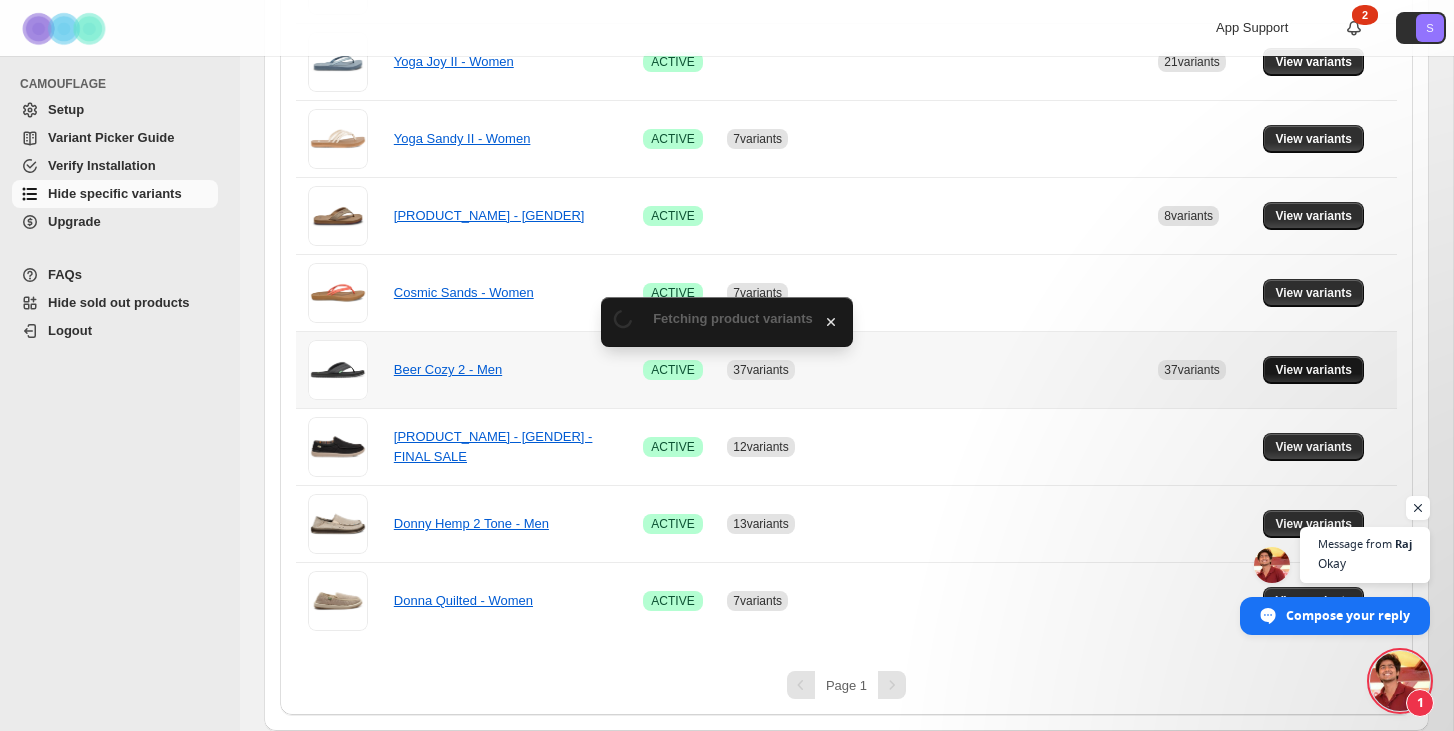 scroll, scrollTop: 0, scrollLeft: 0, axis: both 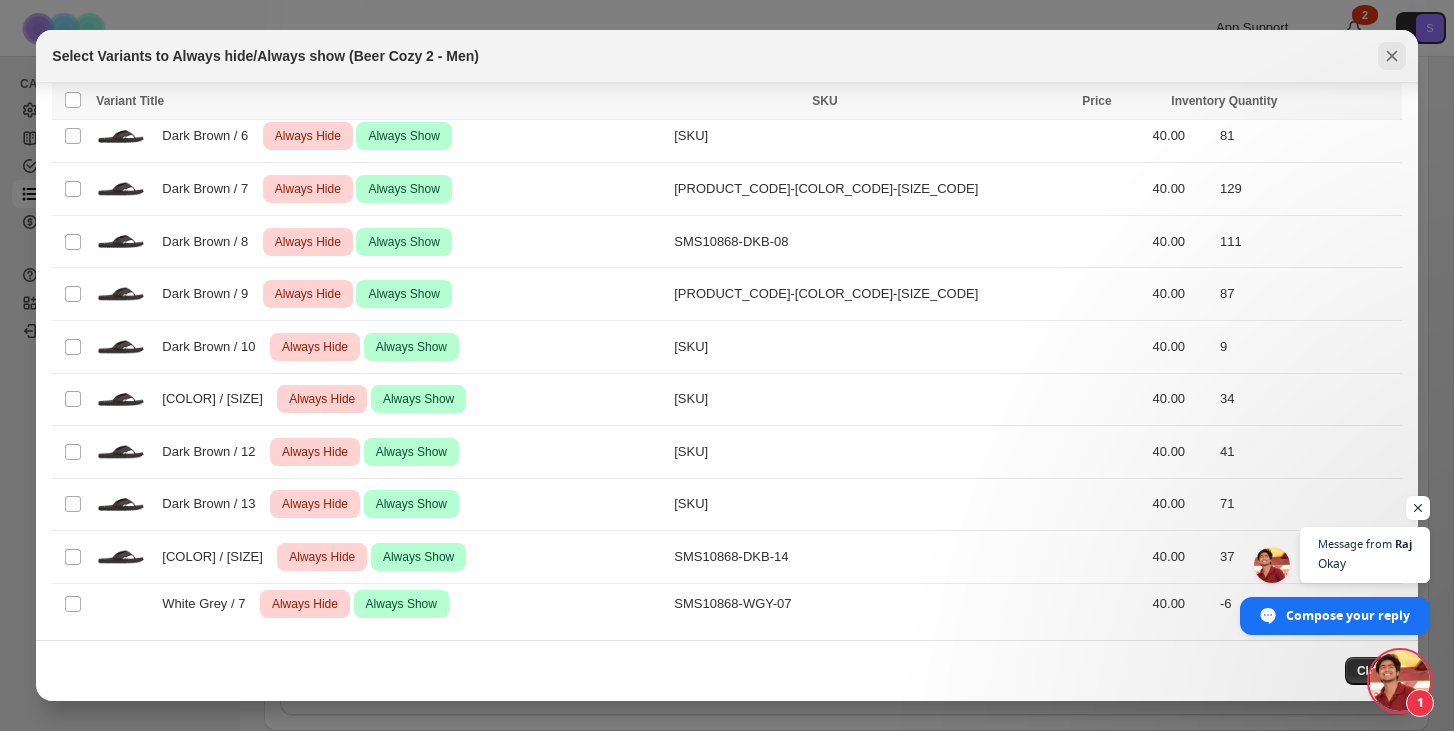 click 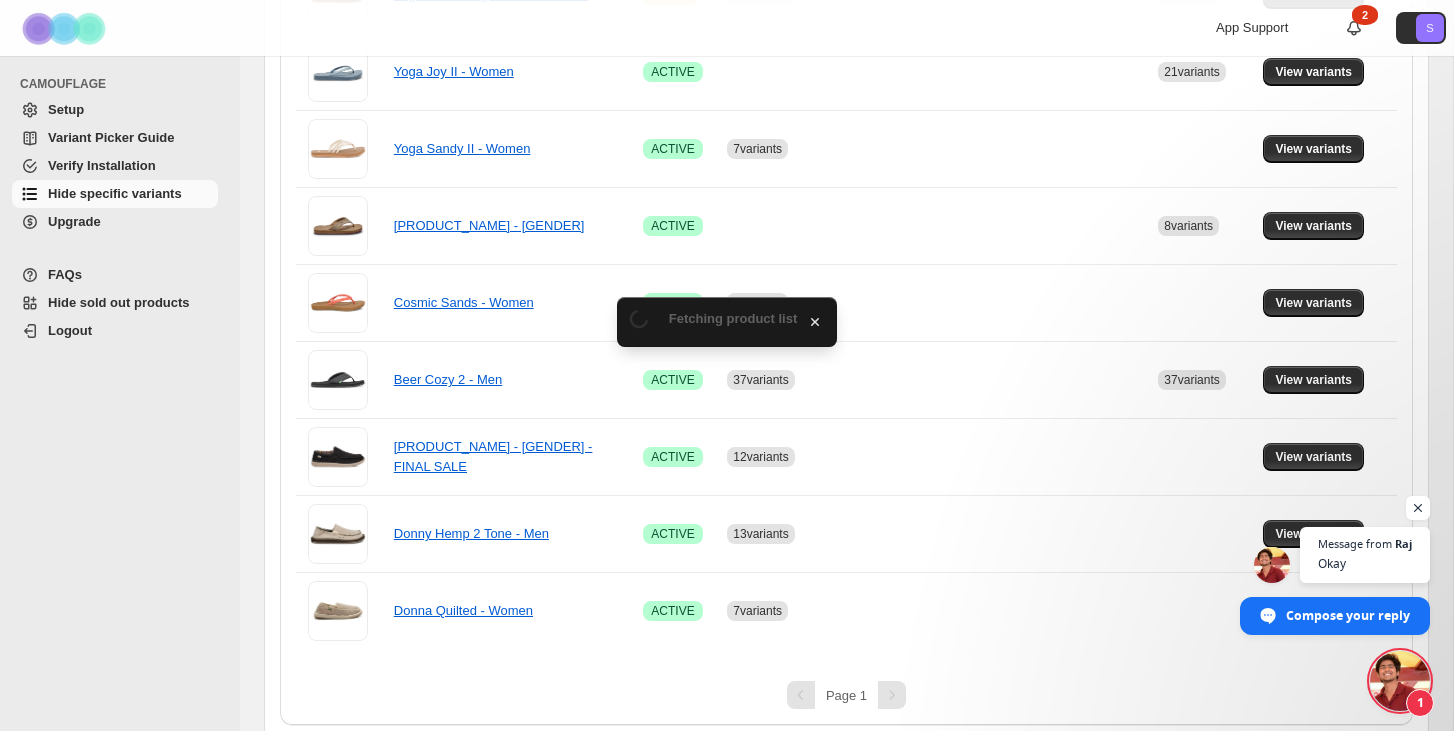 scroll, scrollTop: 1014, scrollLeft: 0, axis: vertical 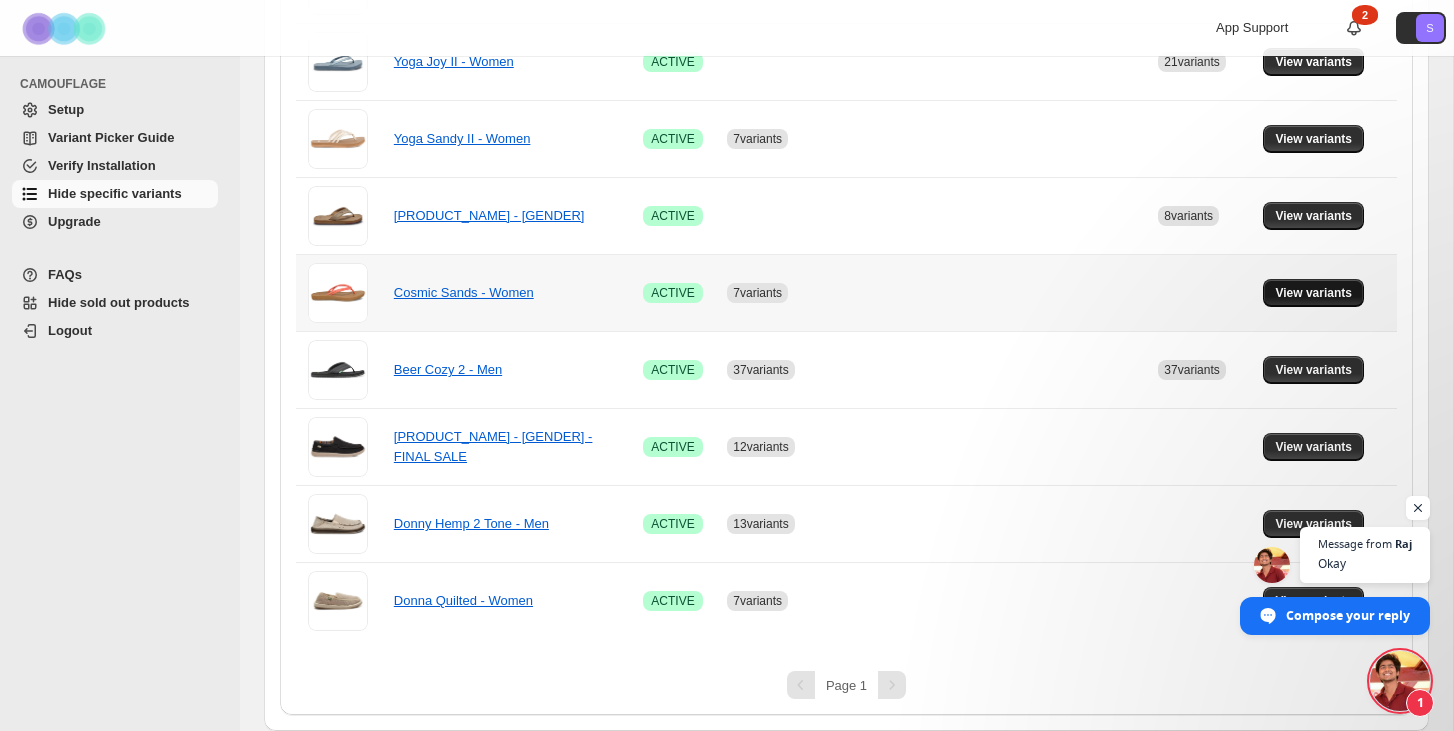 click on "View variants" at bounding box center (1313, 293) 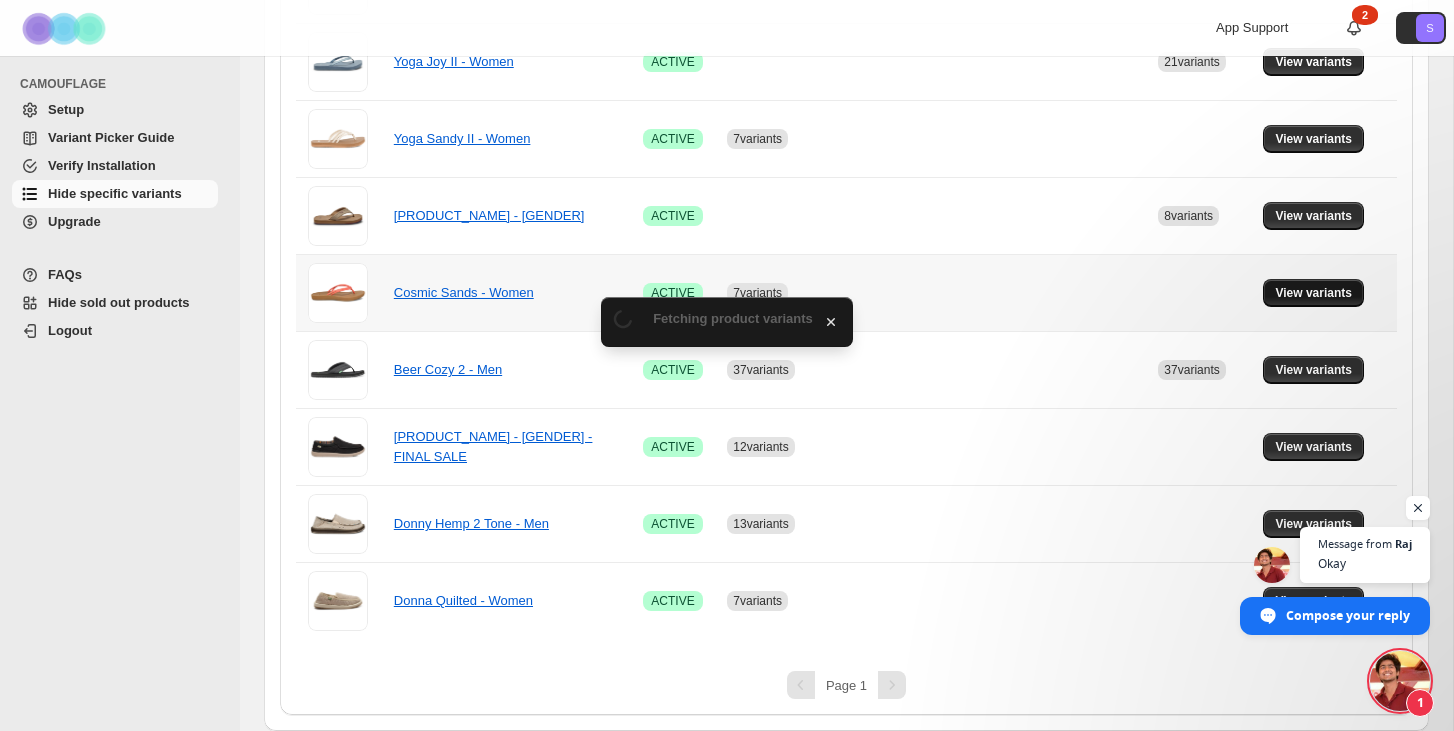 scroll, scrollTop: 0, scrollLeft: 0, axis: both 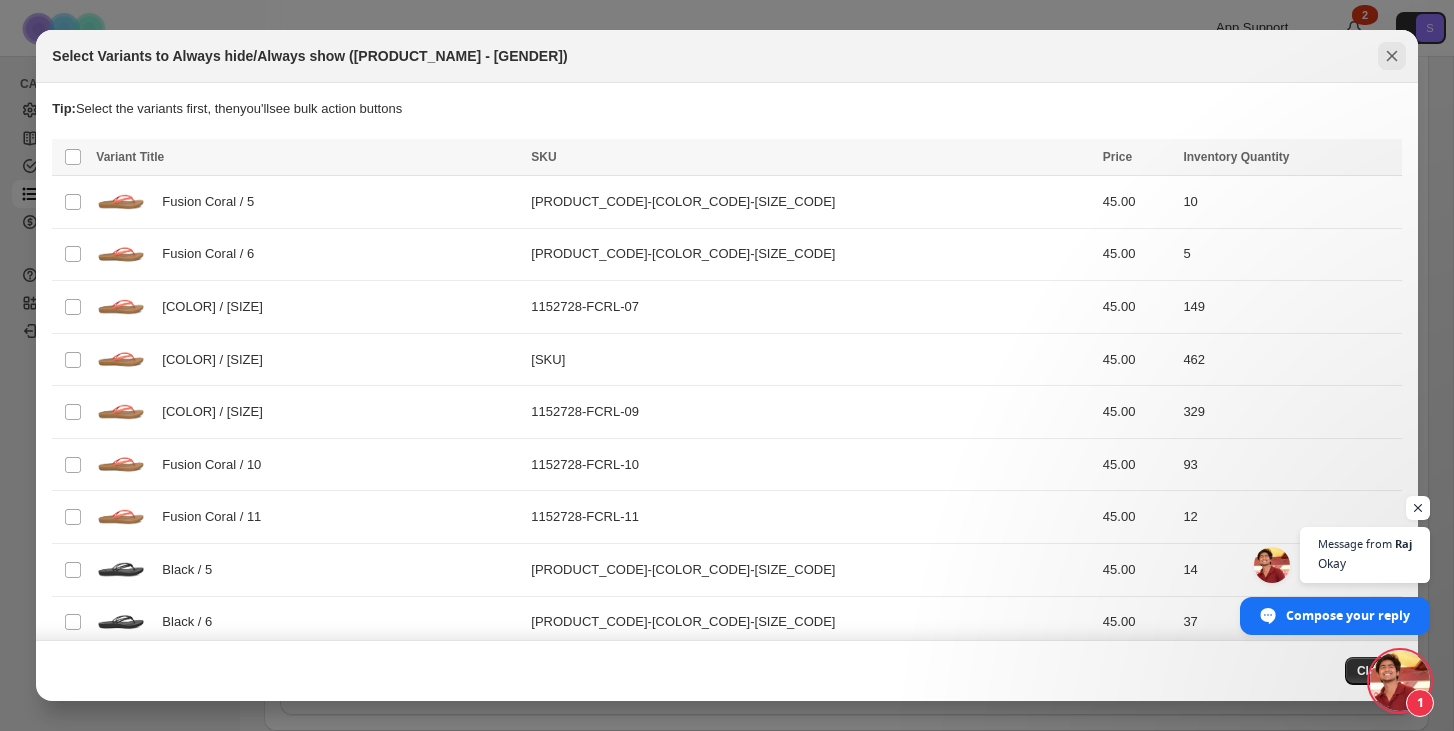 click 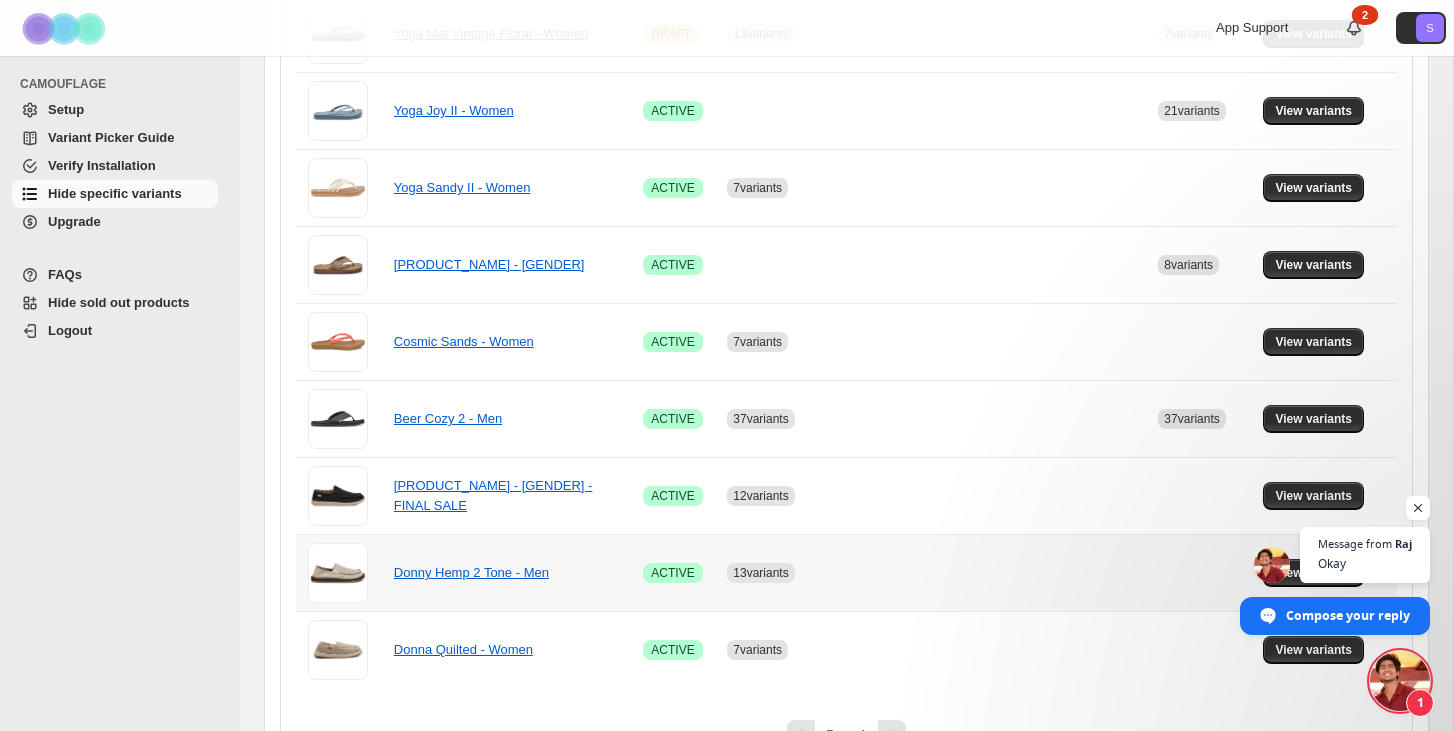 scroll, scrollTop: 967, scrollLeft: 0, axis: vertical 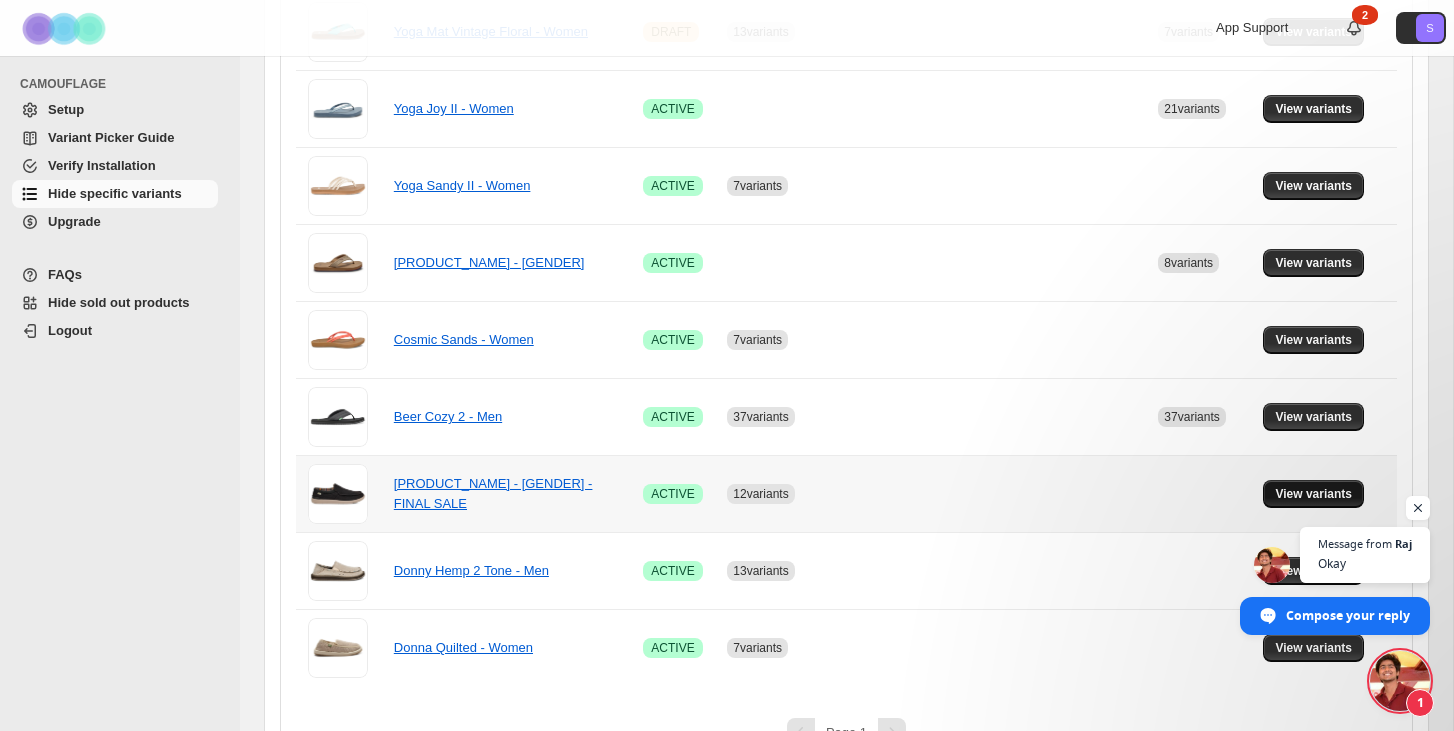 click on "View variants" at bounding box center (1313, 494) 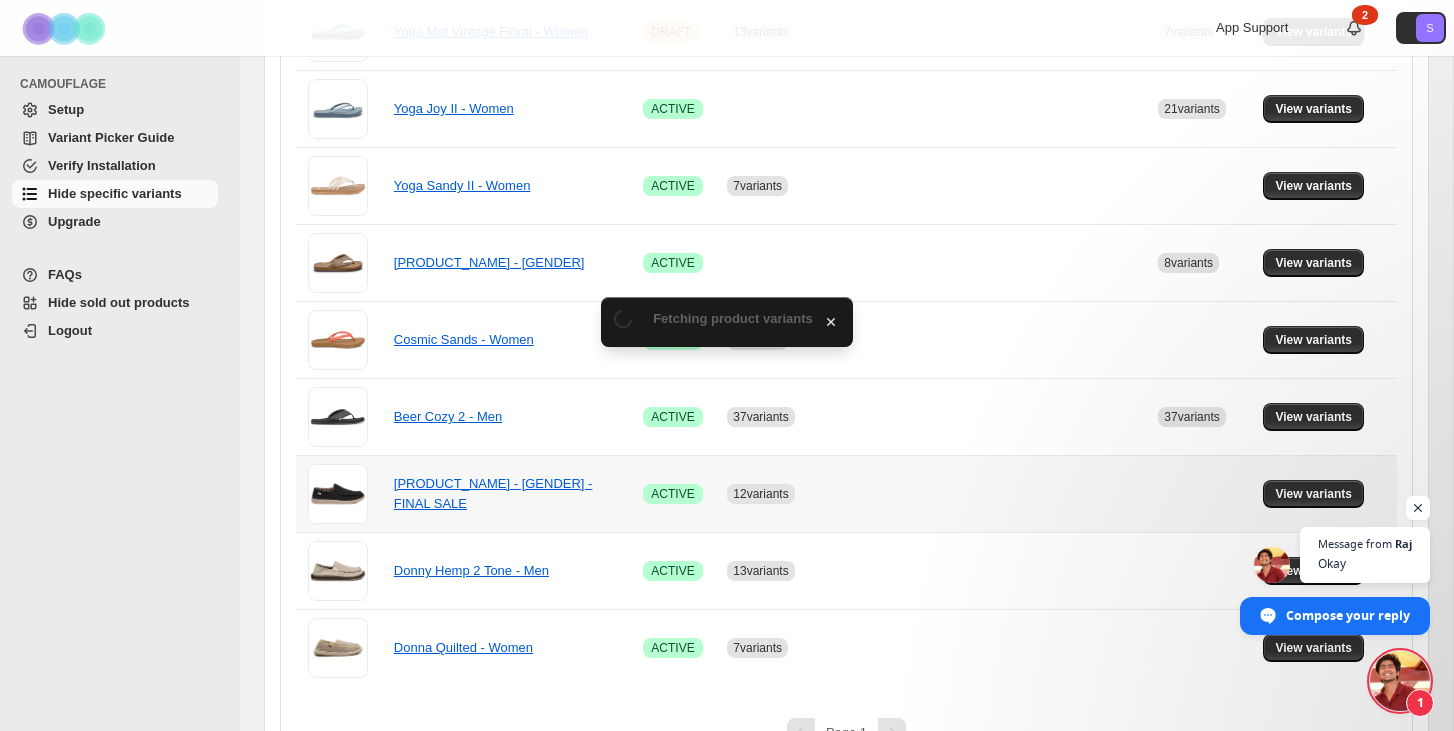 scroll, scrollTop: 0, scrollLeft: 0, axis: both 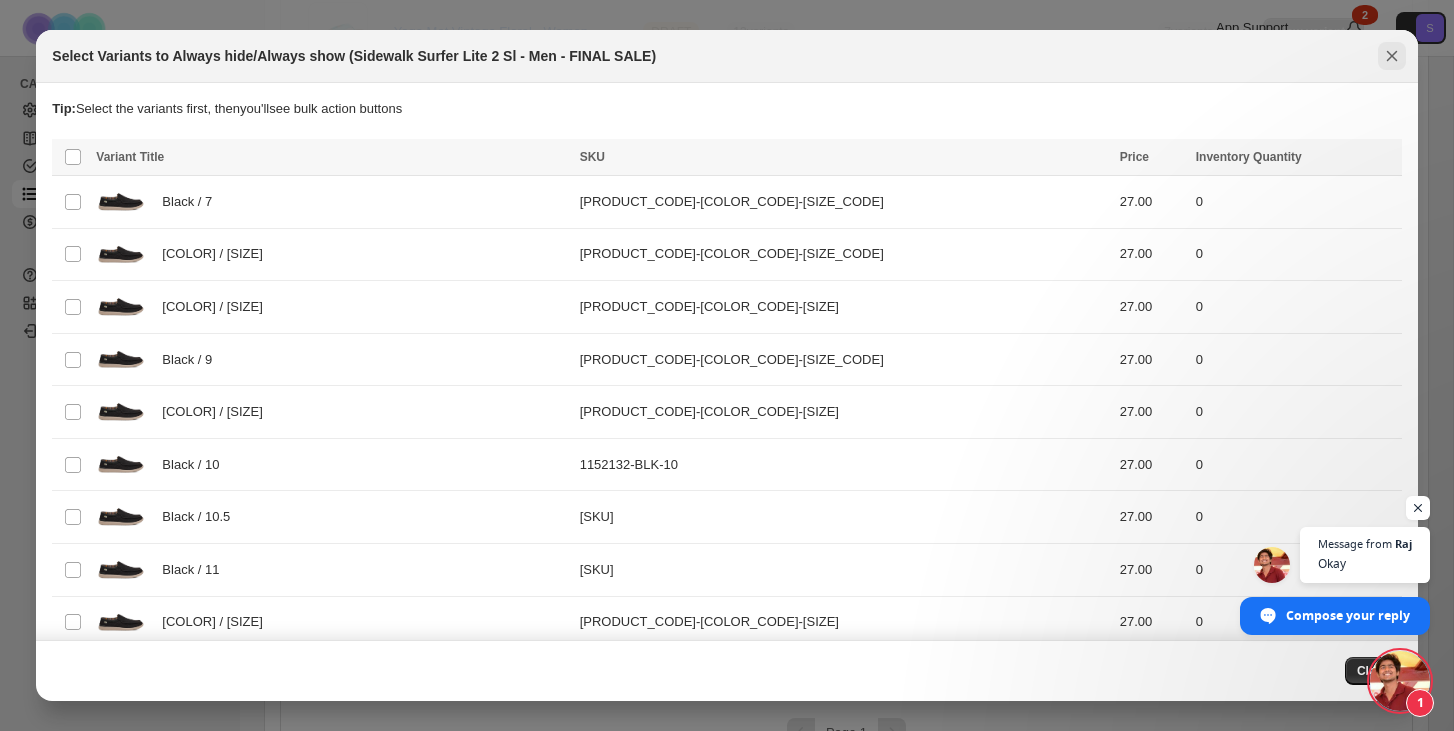 click 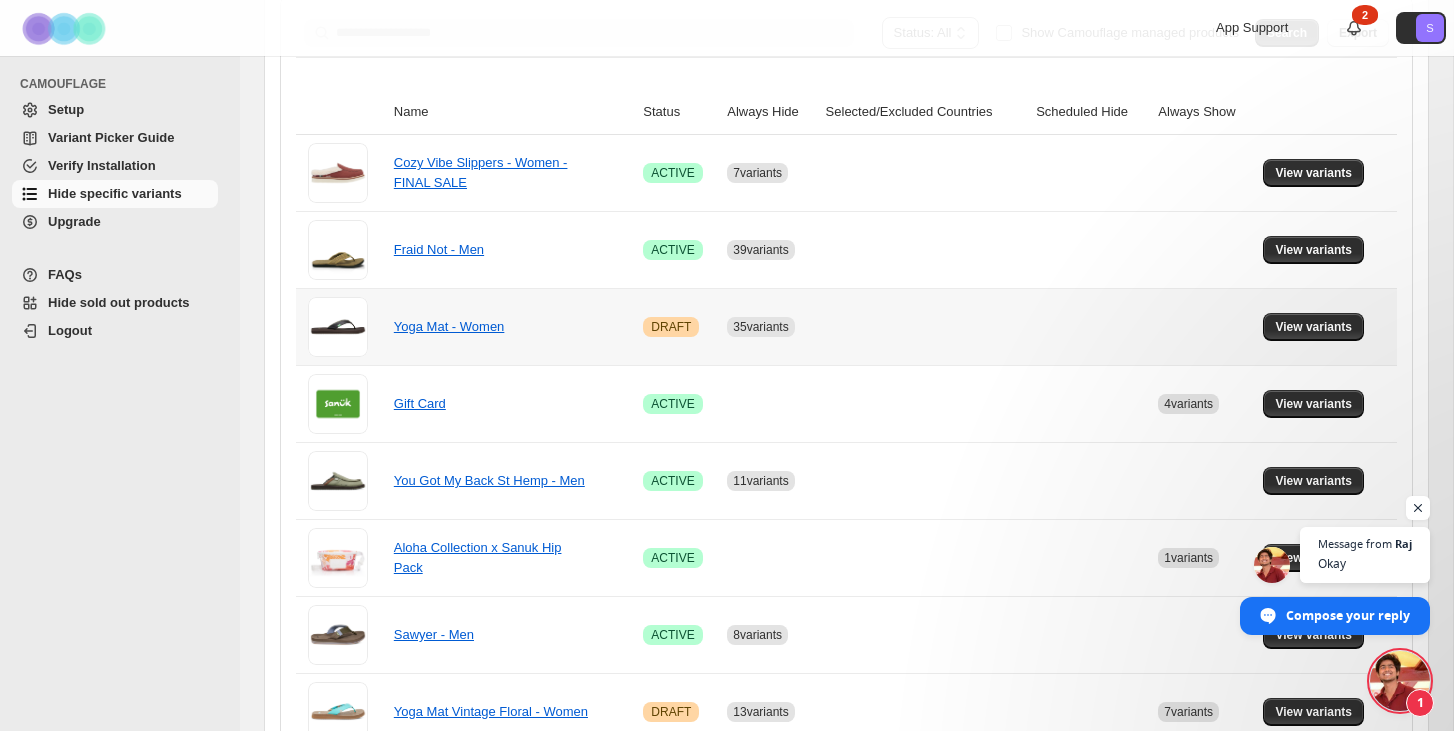 scroll, scrollTop: 225, scrollLeft: 0, axis: vertical 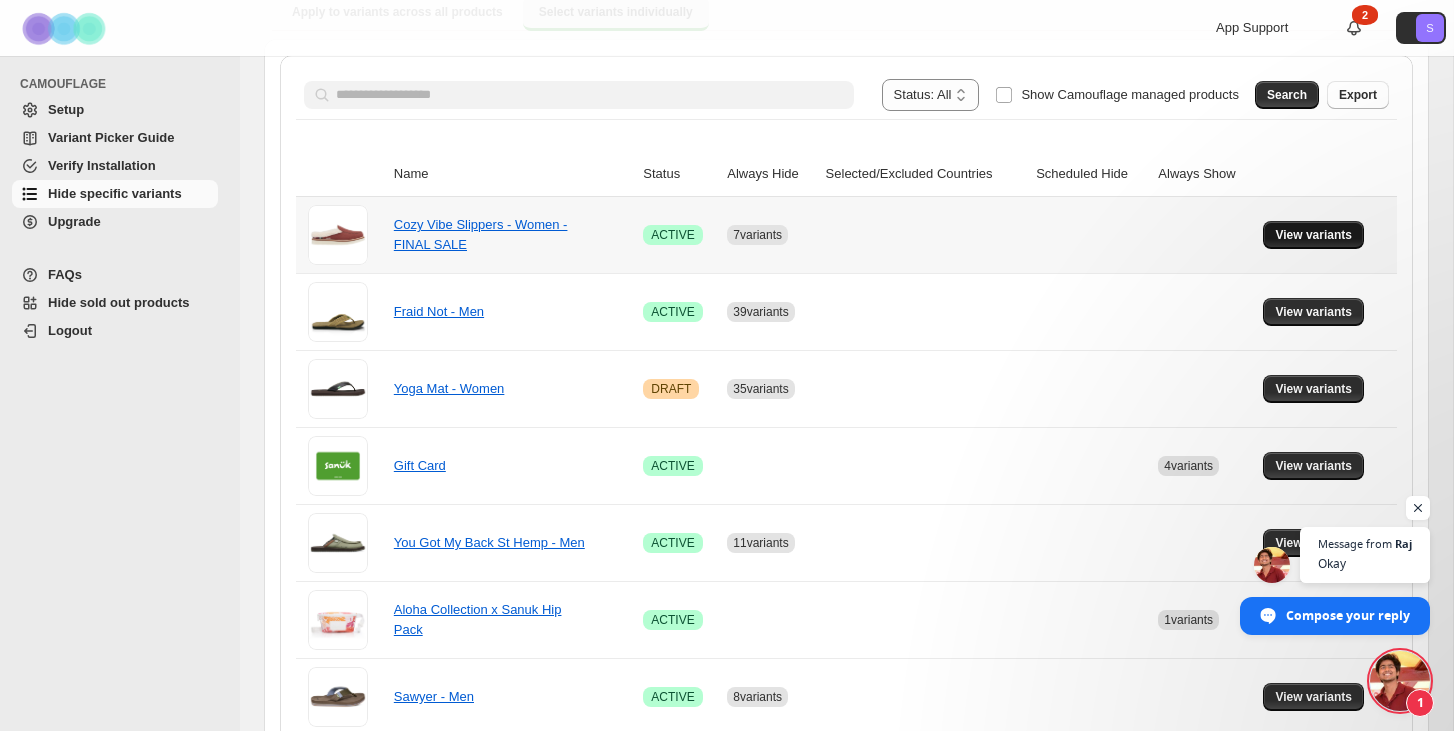 click on "View variants" at bounding box center [1313, 235] 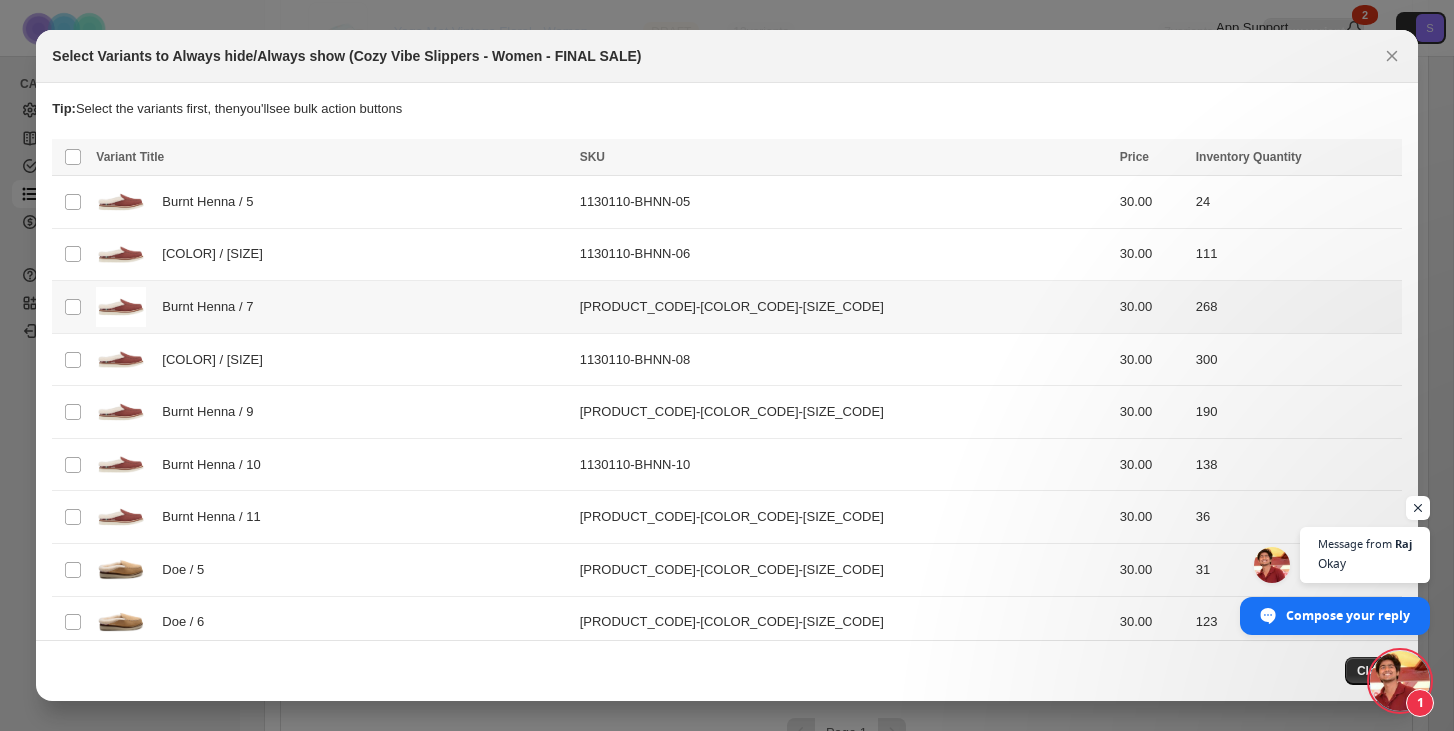 scroll, scrollTop: 0, scrollLeft: 0, axis: both 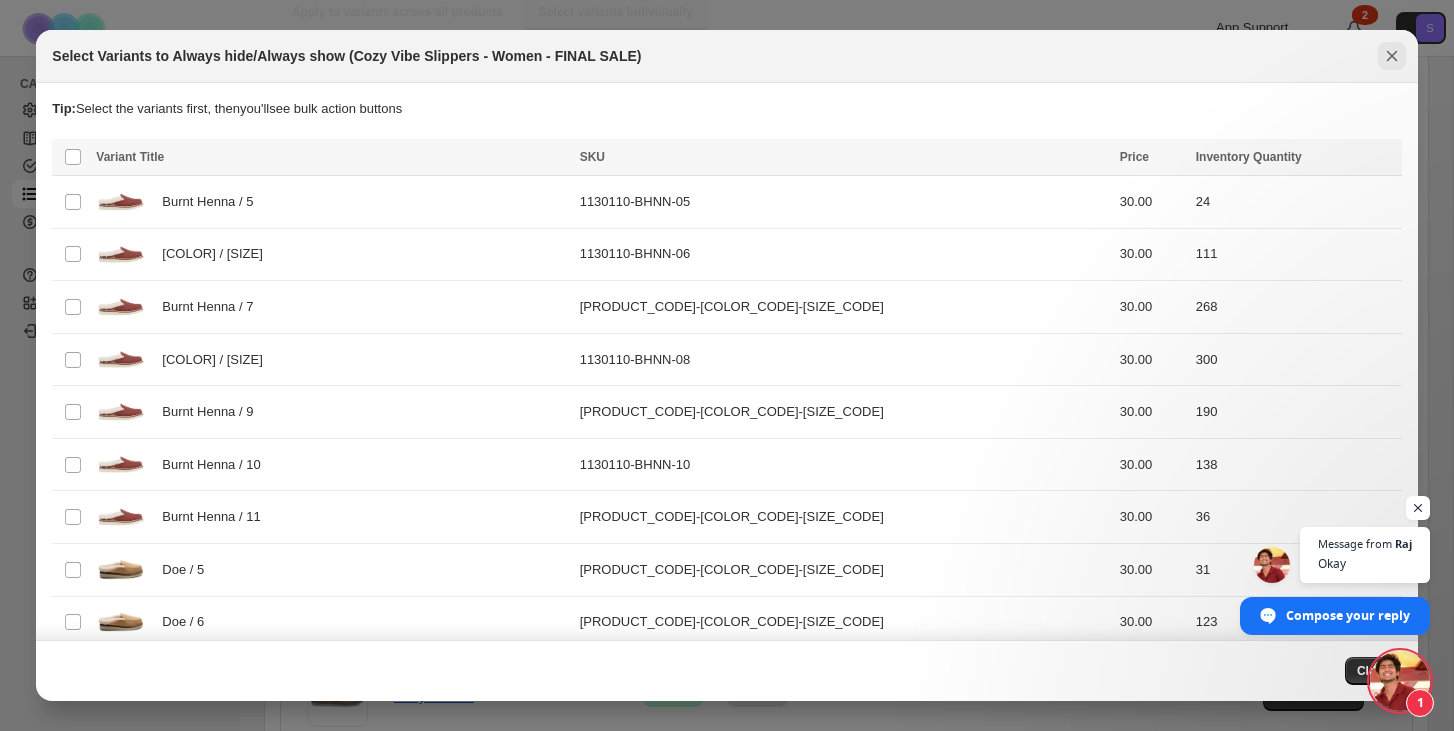 click 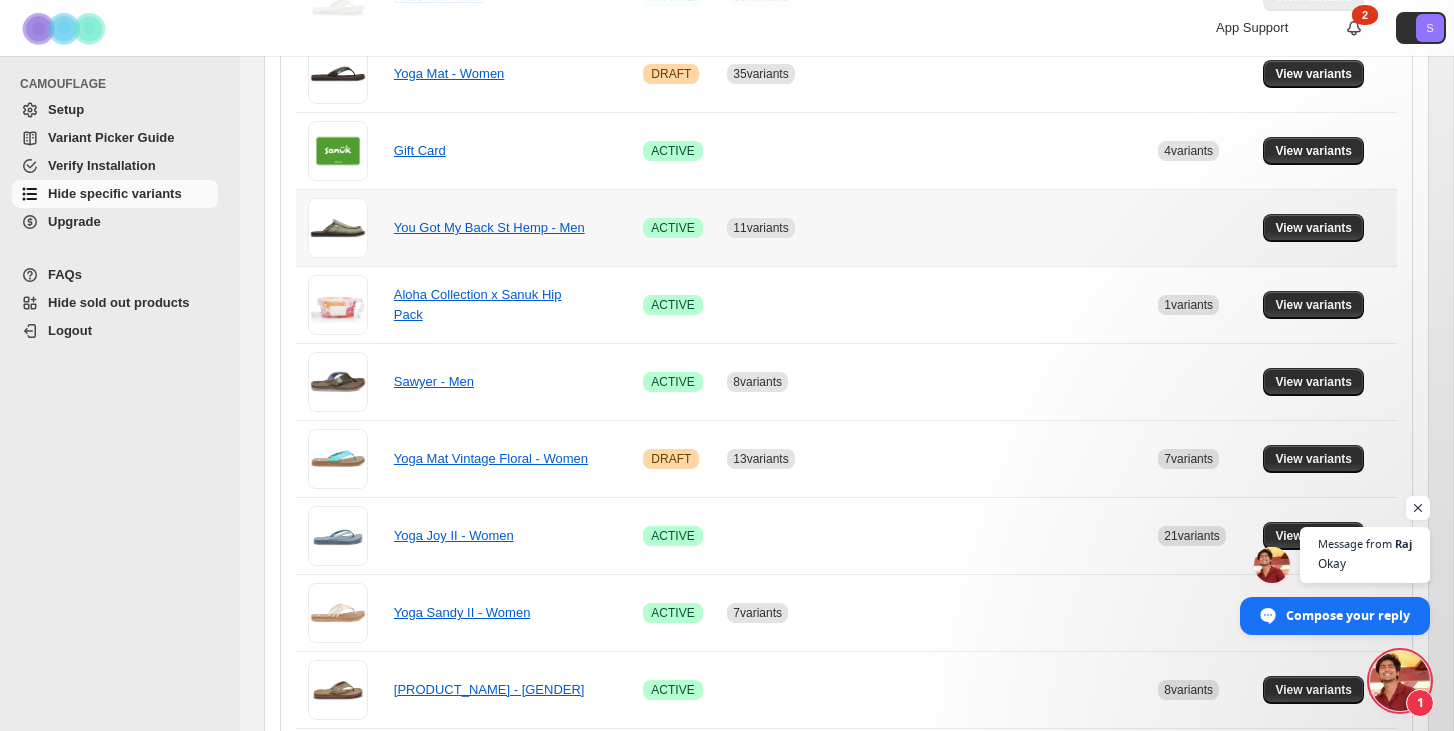 scroll, scrollTop: 541, scrollLeft: 0, axis: vertical 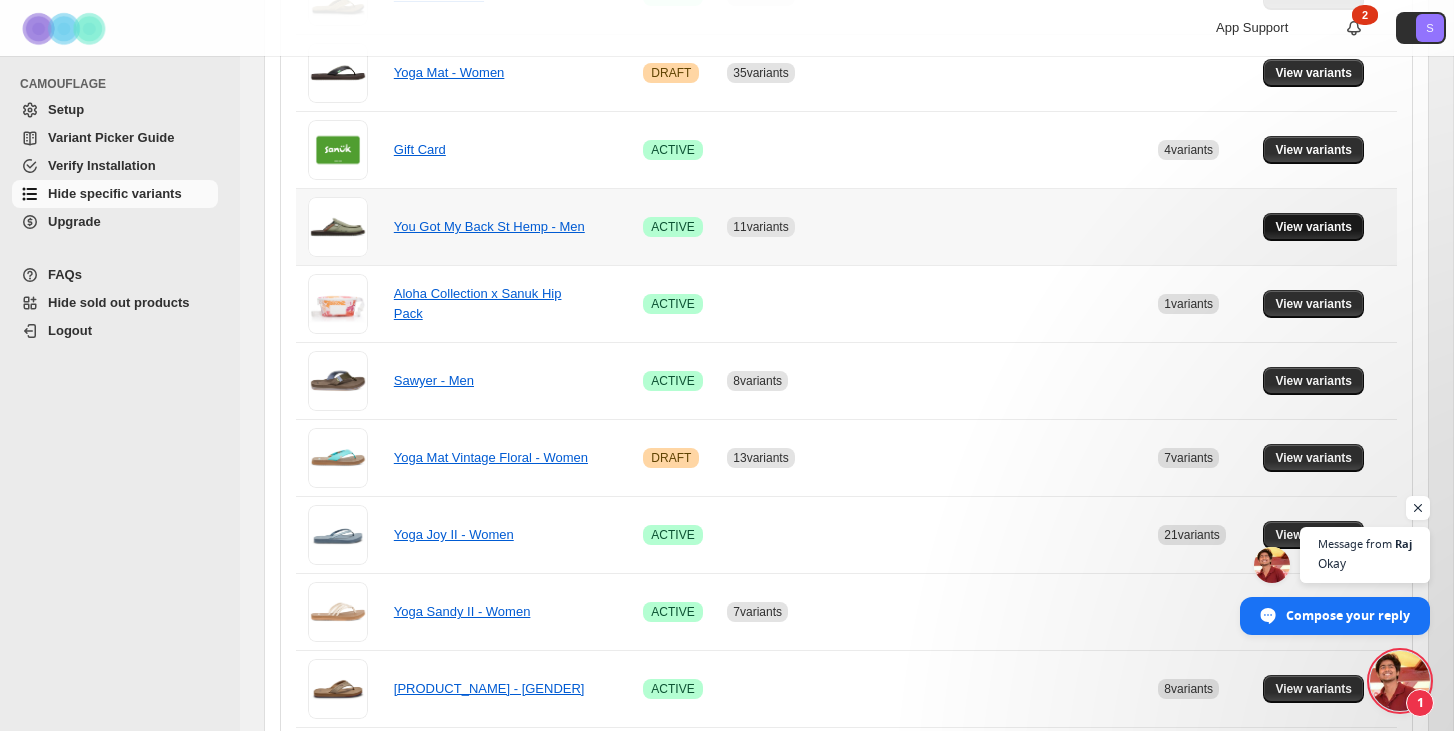 click on "View variants" at bounding box center [1313, 227] 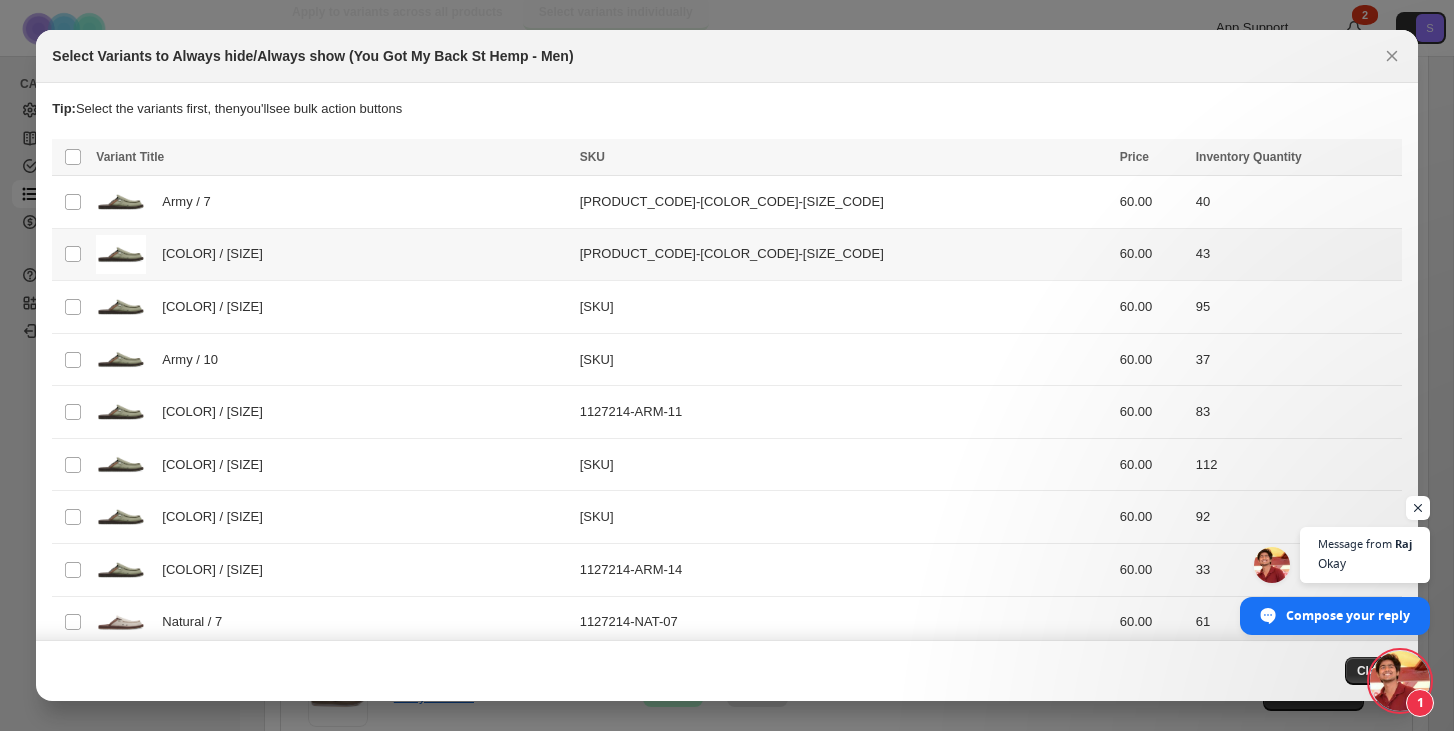 scroll, scrollTop: 0, scrollLeft: 0, axis: both 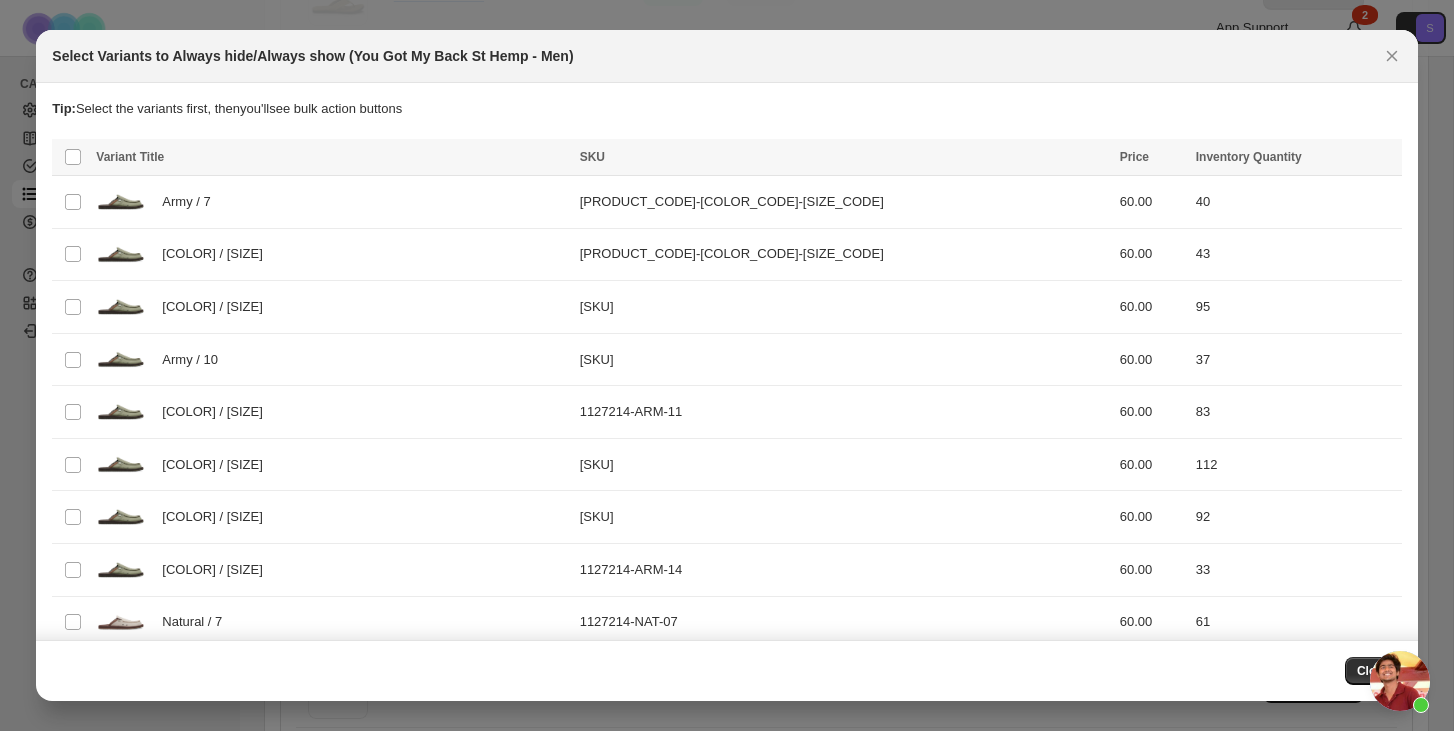 click on "Select Variants to Always hide/Always show (You Got My Back St Hemp - Men)" at bounding box center (726, 56) 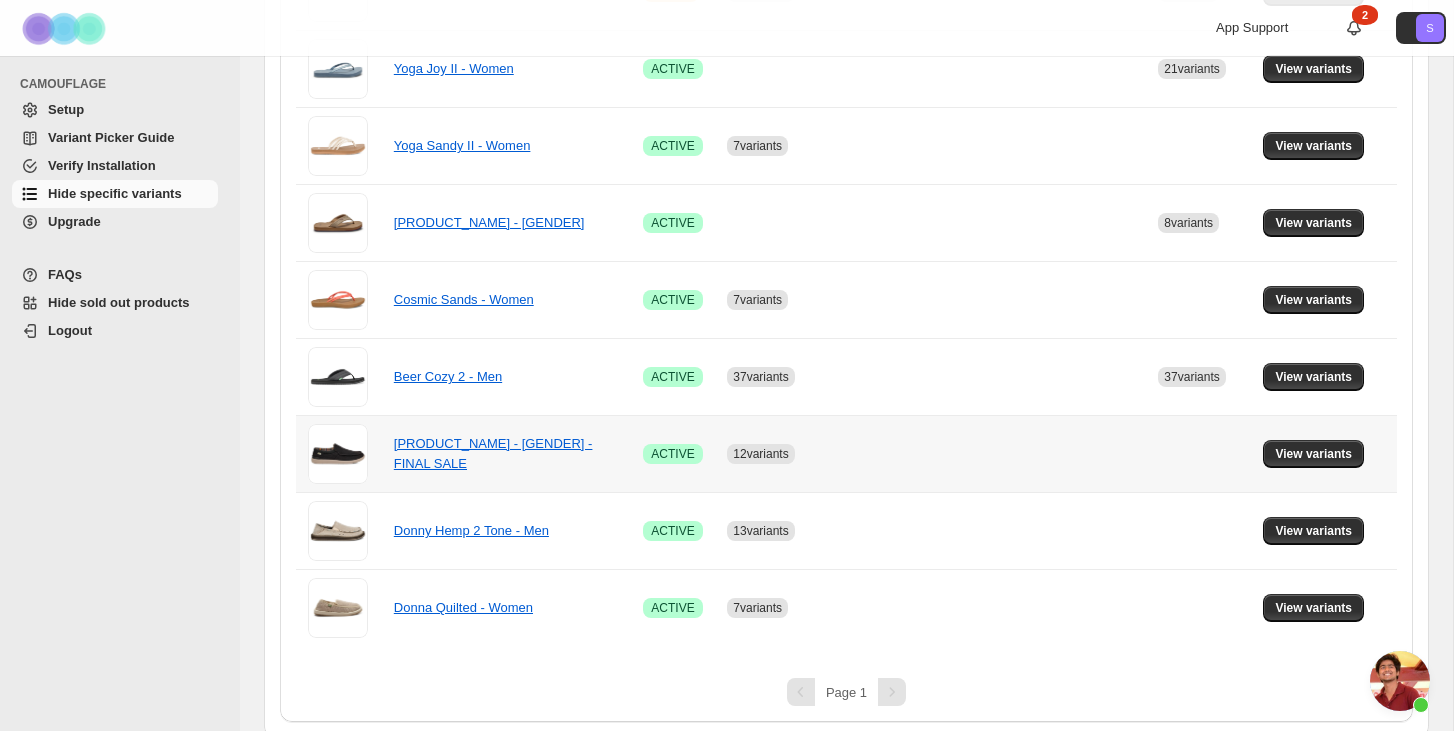scroll, scrollTop: 1014, scrollLeft: 0, axis: vertical 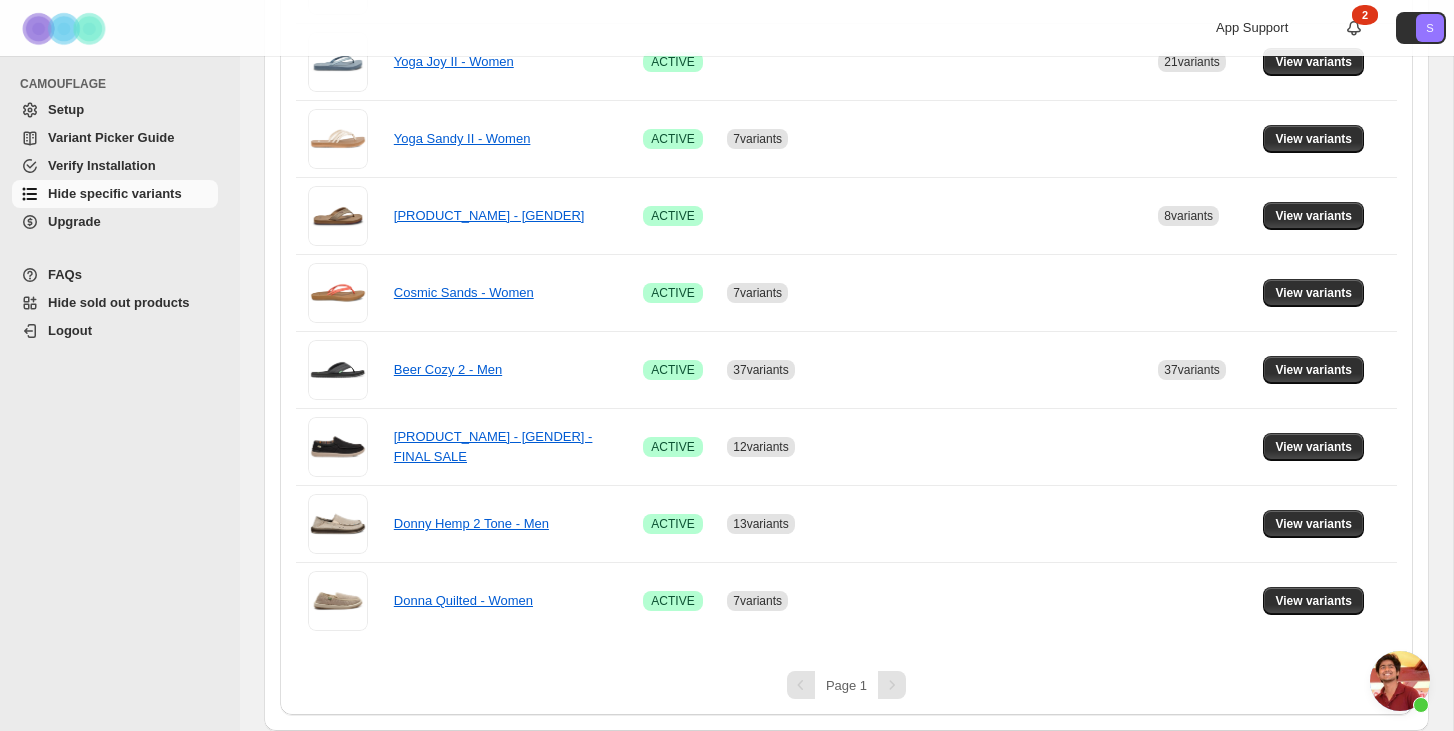 click at bounding box center [1400, 681] 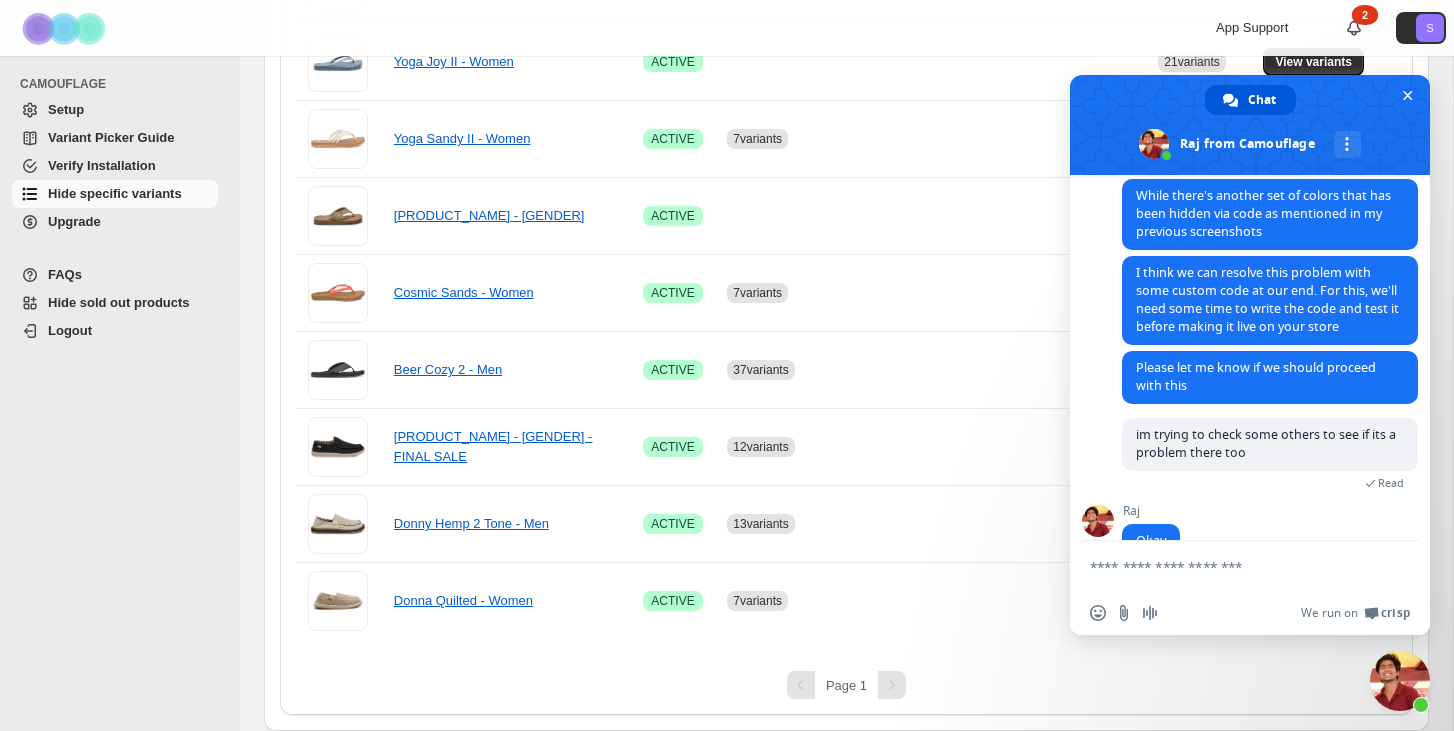 scroll, scrollTop: 2615, scrollLeft: 0, axis: vertical 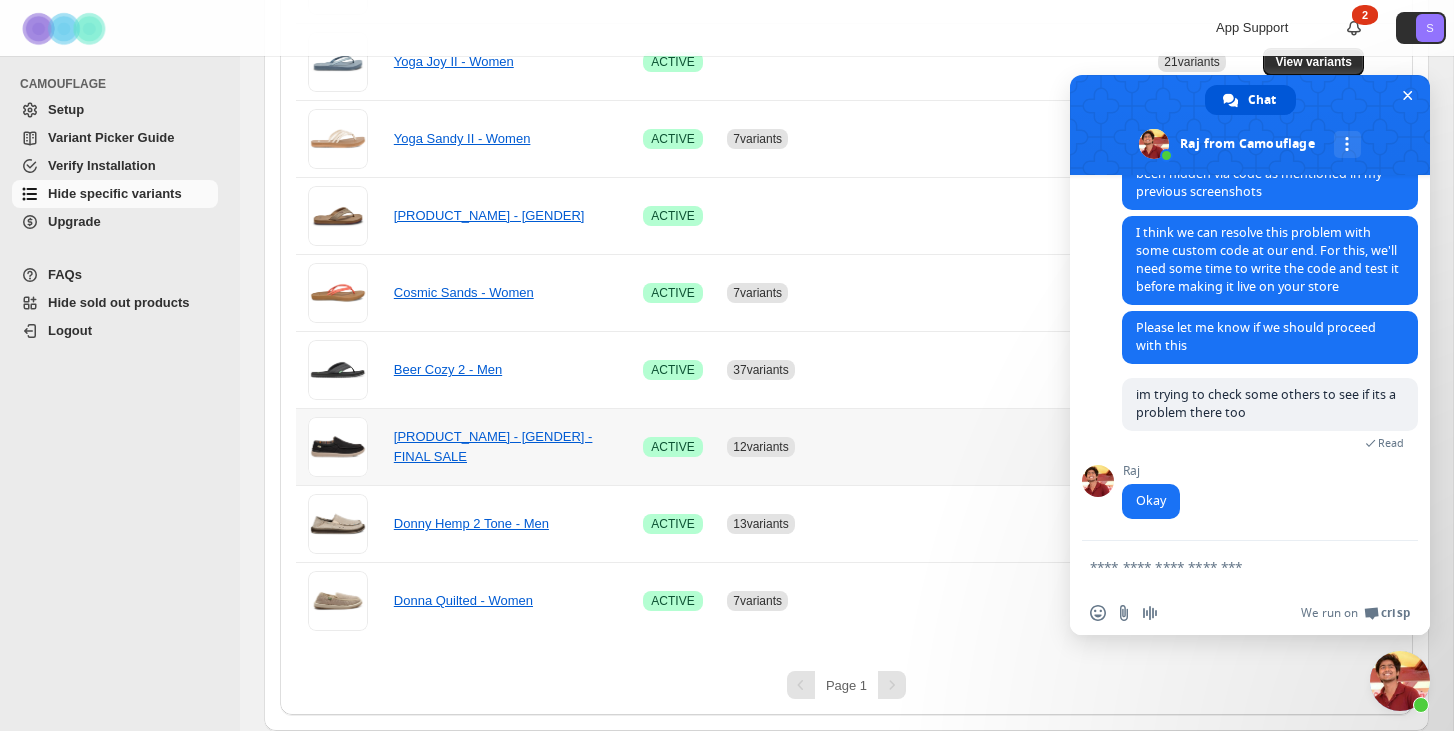 type on "*" 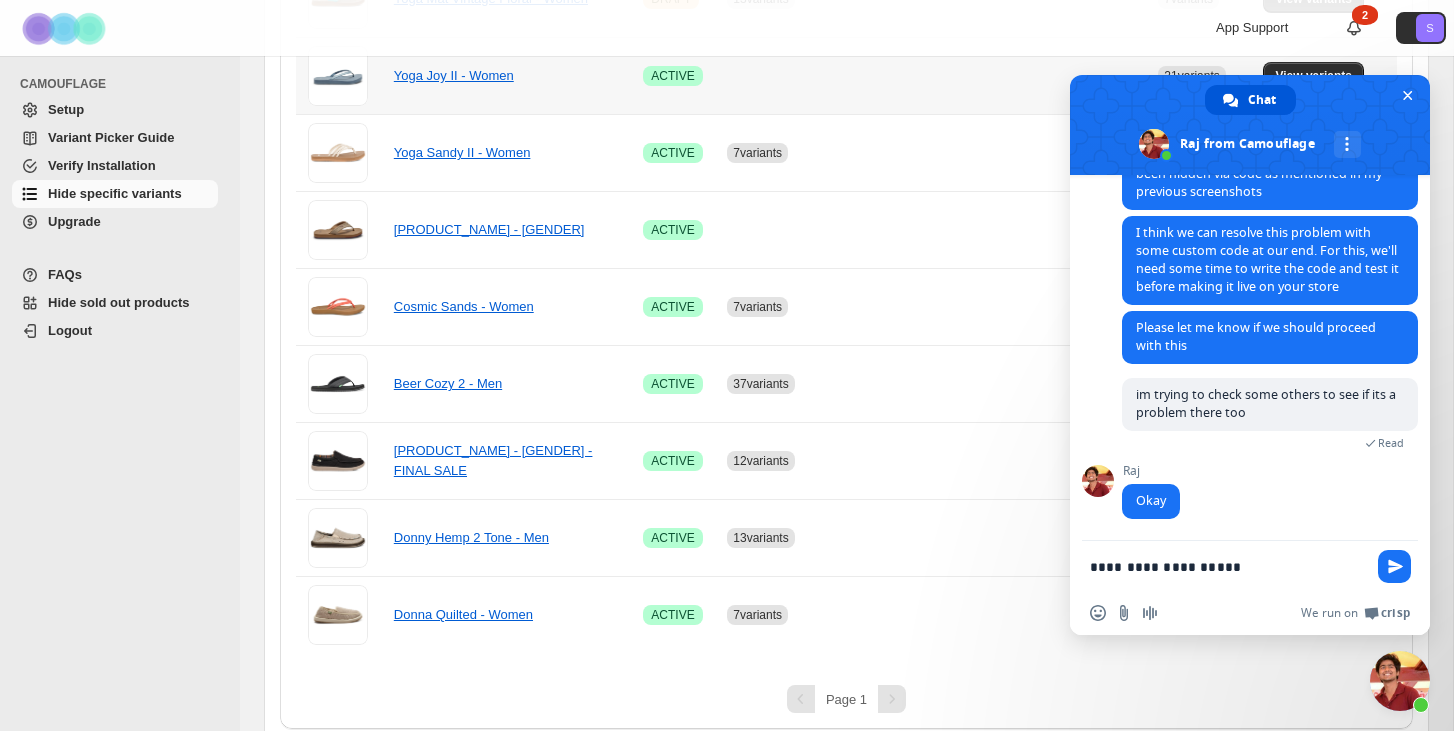 scroll, scrollTop: 1014, scrollLeft: 0, axis: vertical 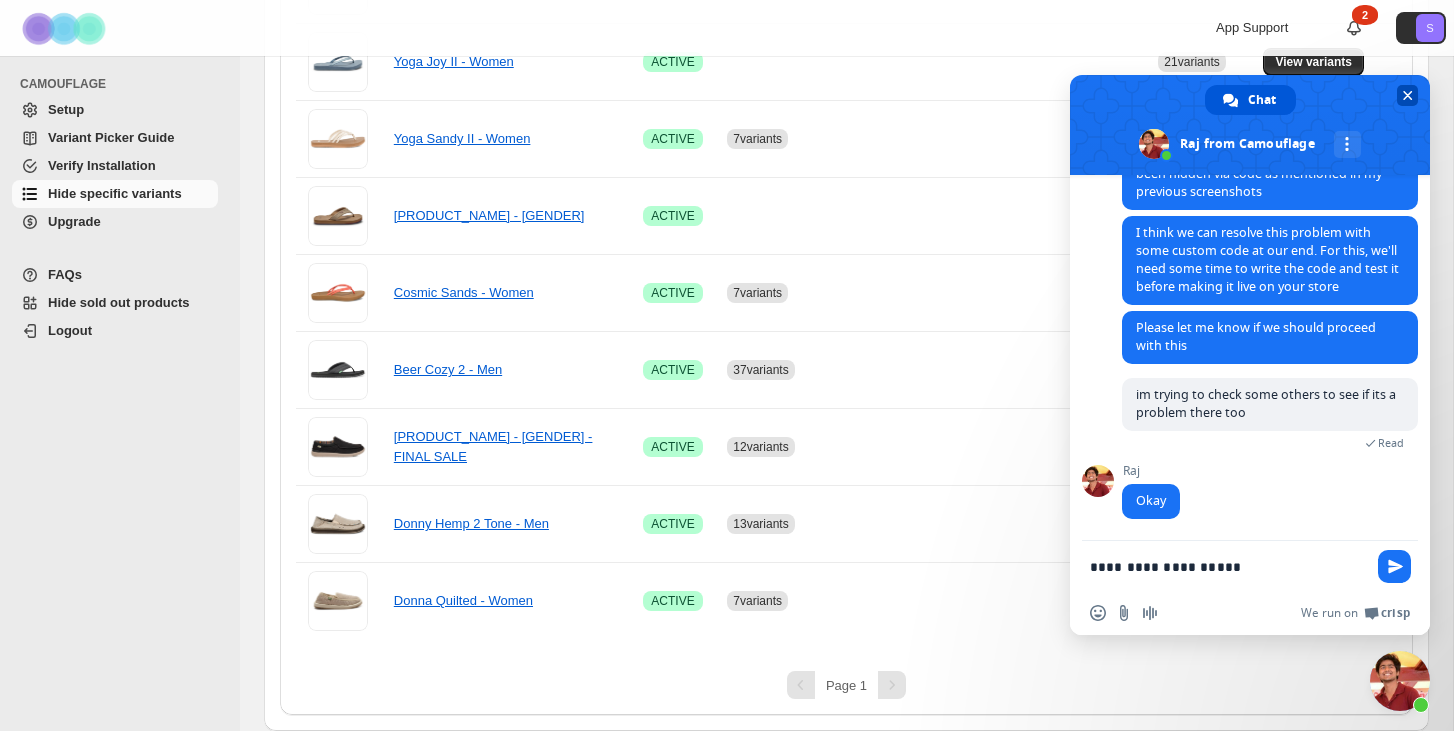 click at bounding box center [1250, 125] 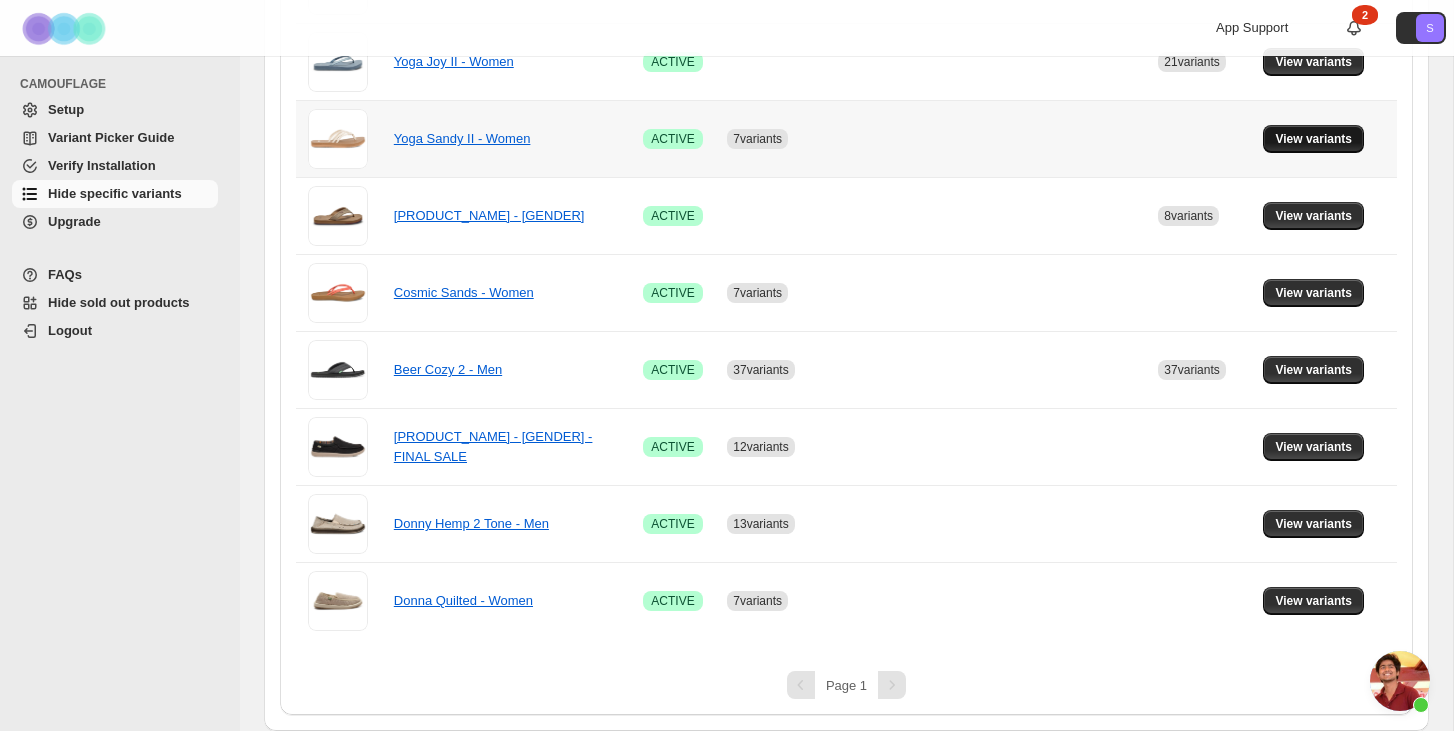 click on "View variants" at bounding box center [1313, 139] 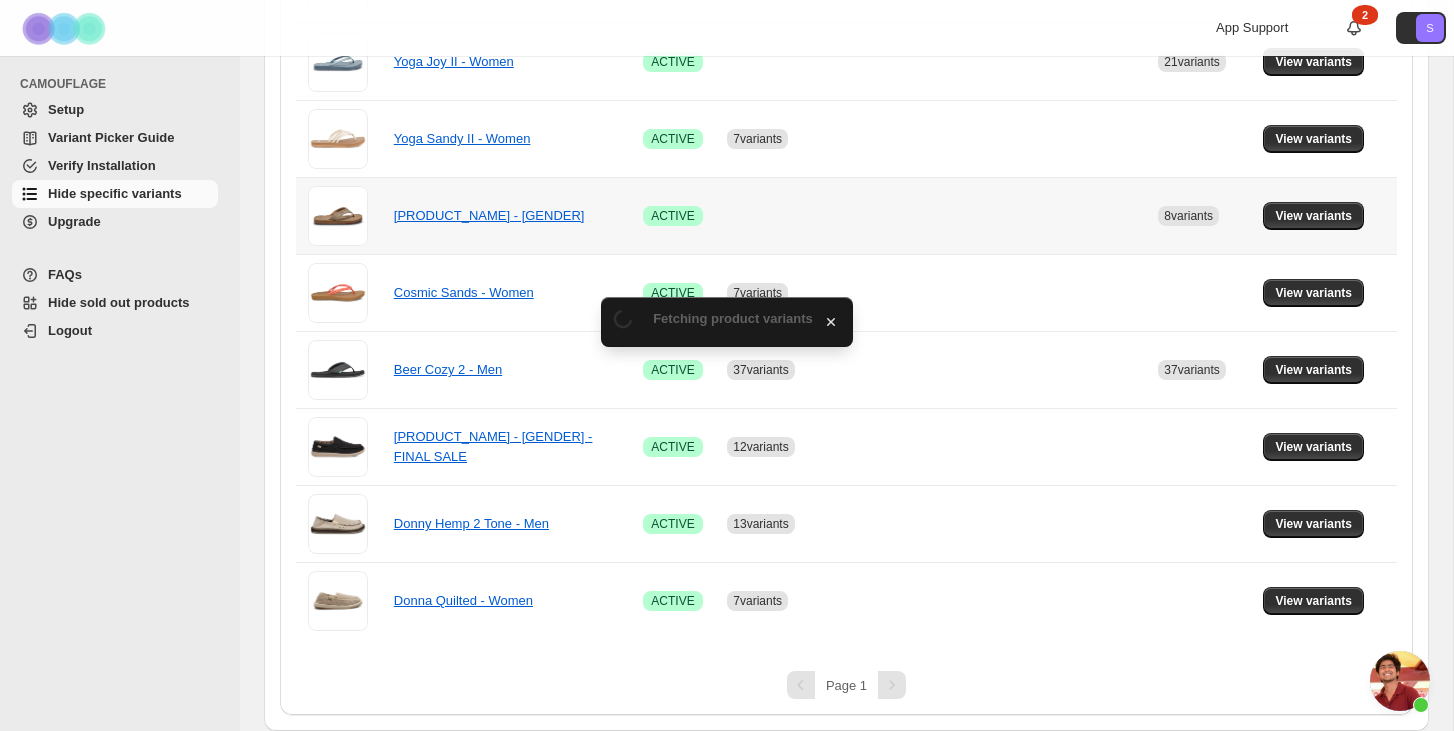 scroll, scrollTop: 1014, scrollLeft: 0, axis: vertical 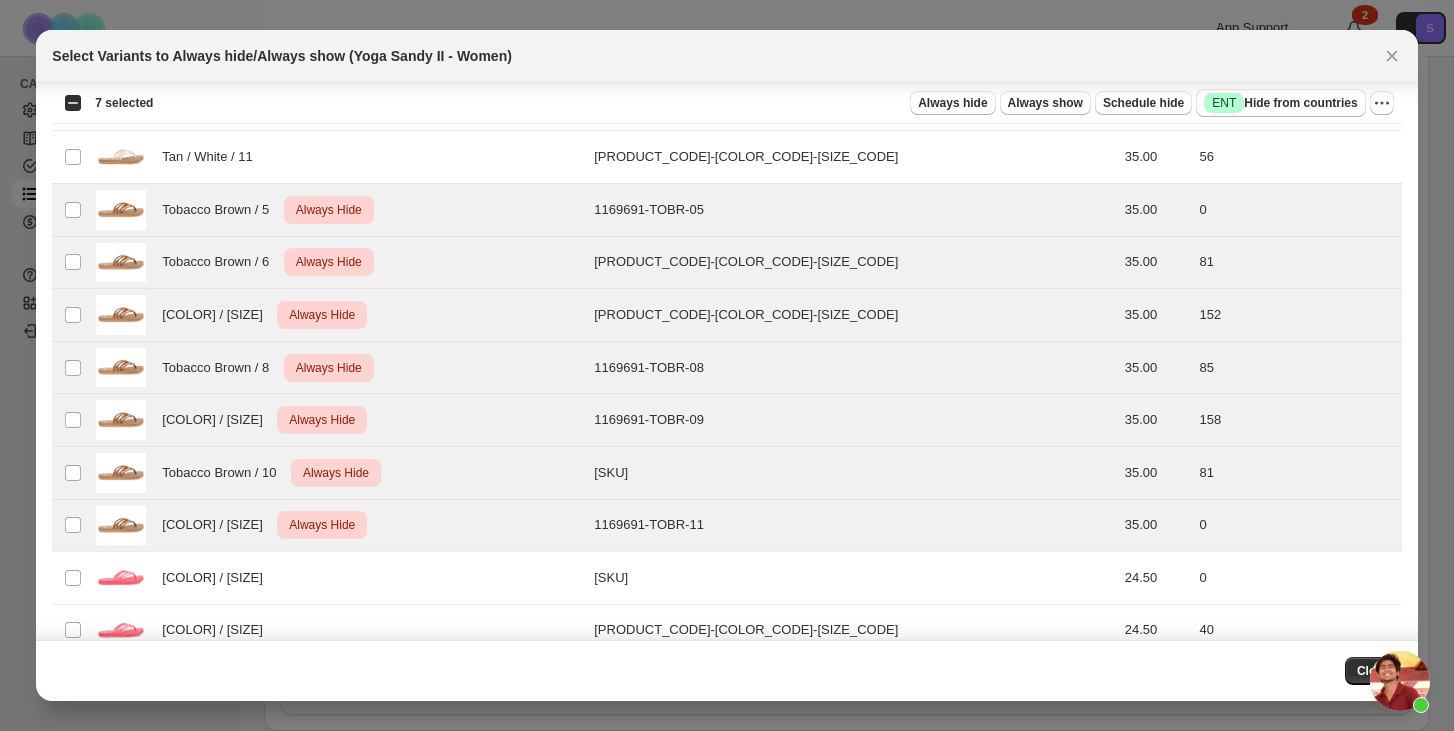 click on "Select all 28 product variants 7 selected Always hide Always show Schedule hide Success ENT Hide from countries Always hide Always show Schedule hide Success ENT Hide from countries" at bounding box center (726, 103) 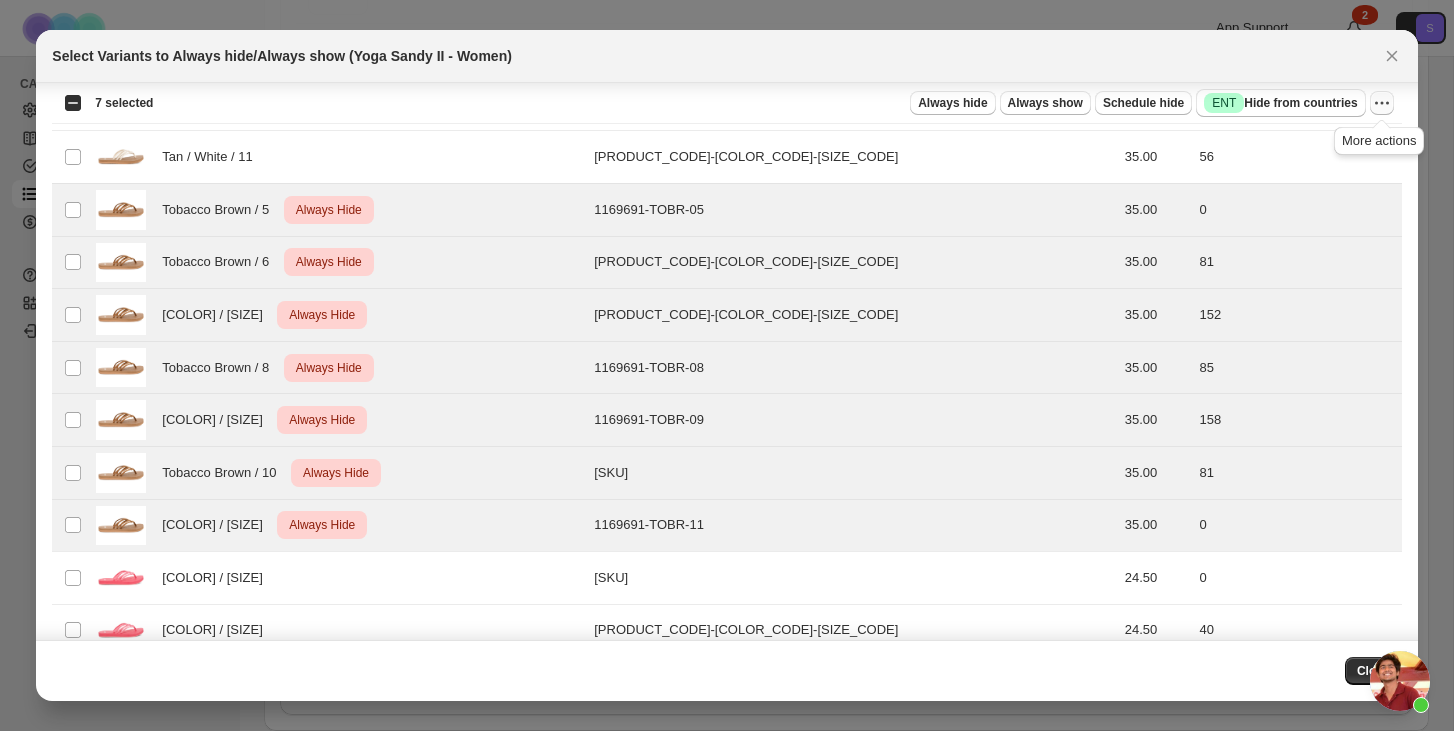 click 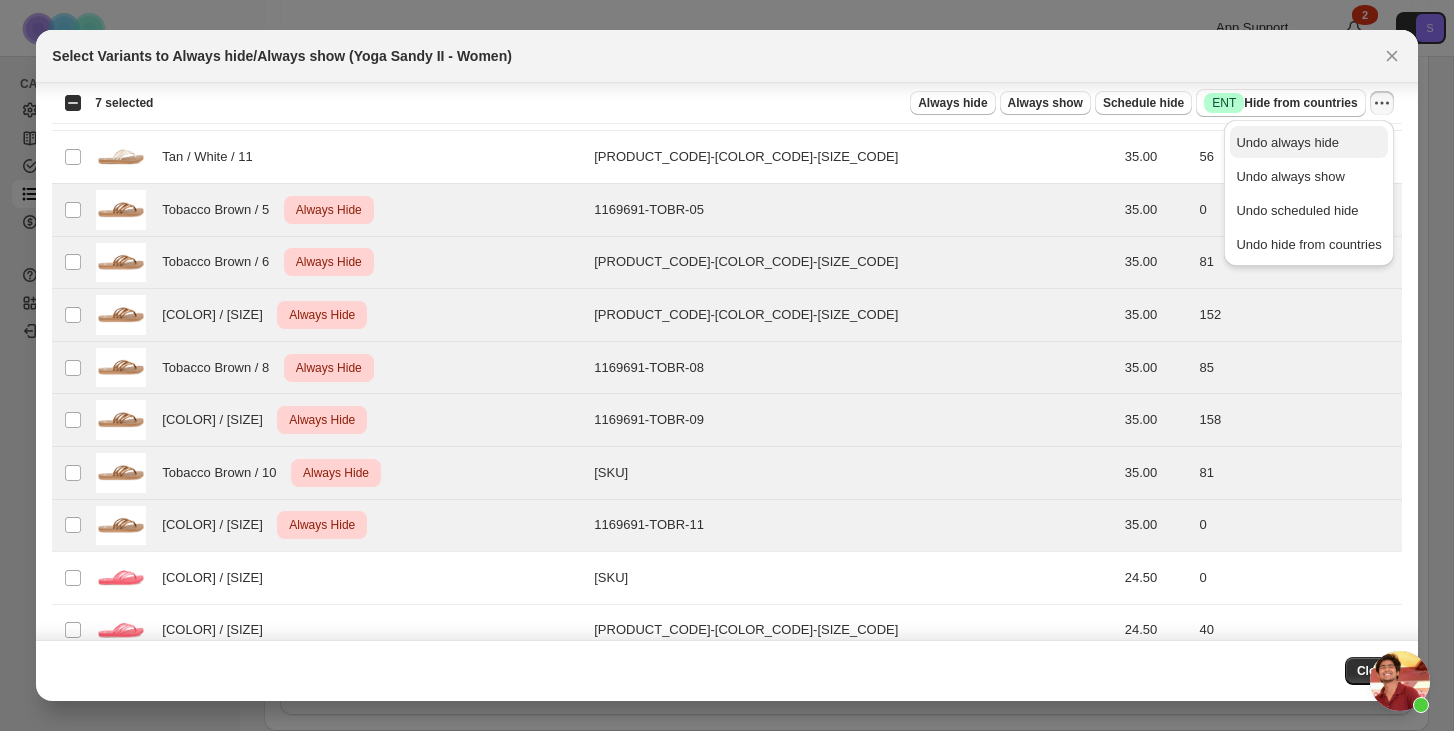 click on "Undo always hide" at bounding box center (1287, 142) 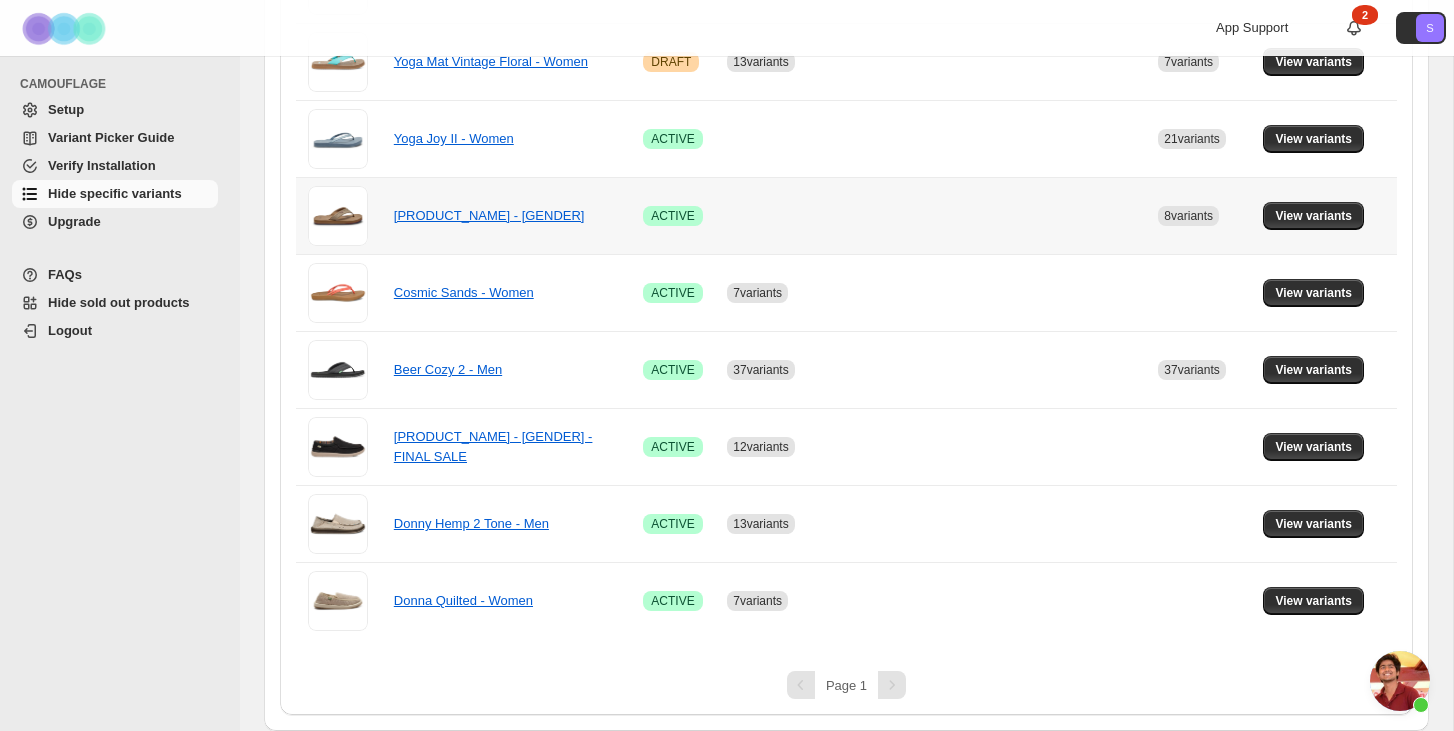 scroll, scrollTop: 937, scrollLeft: 0, axis: vertical 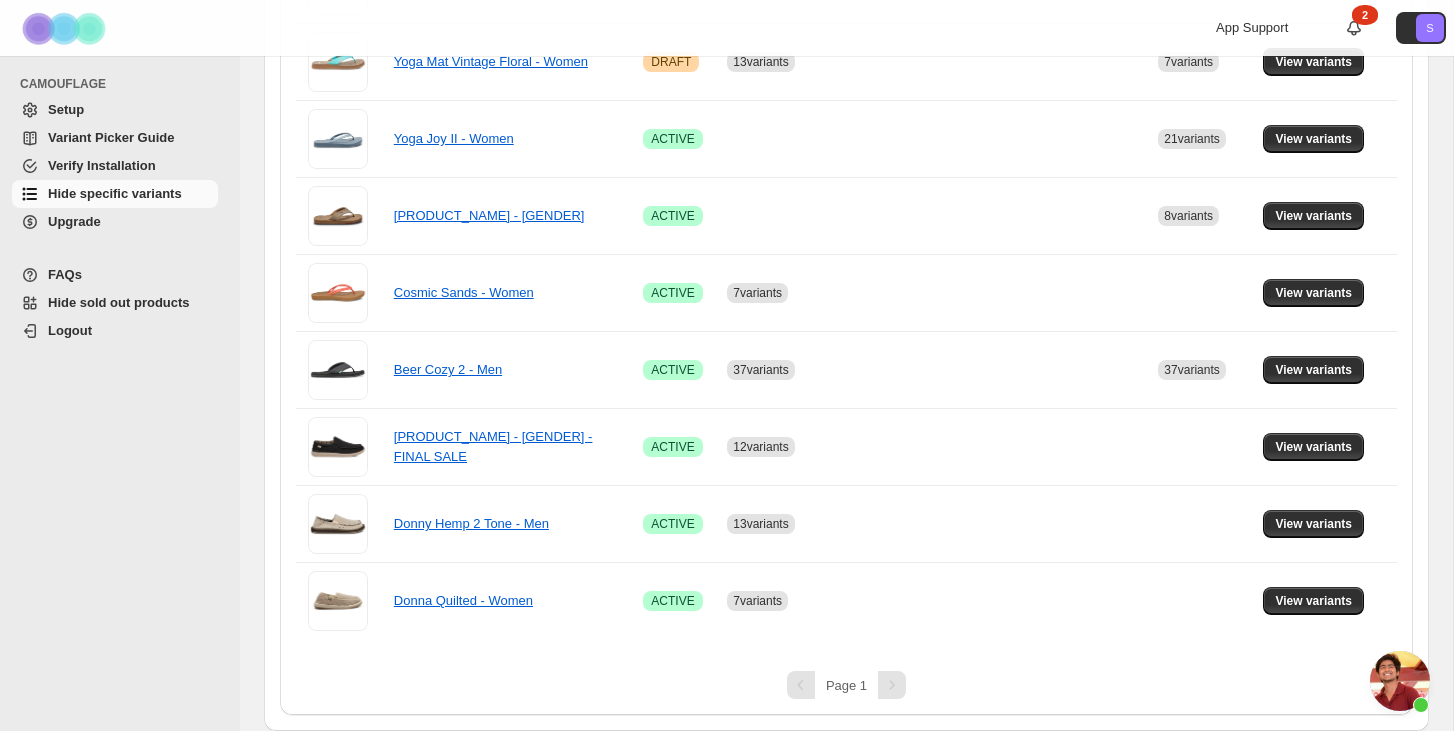 click at bounding box center (1400, 681) 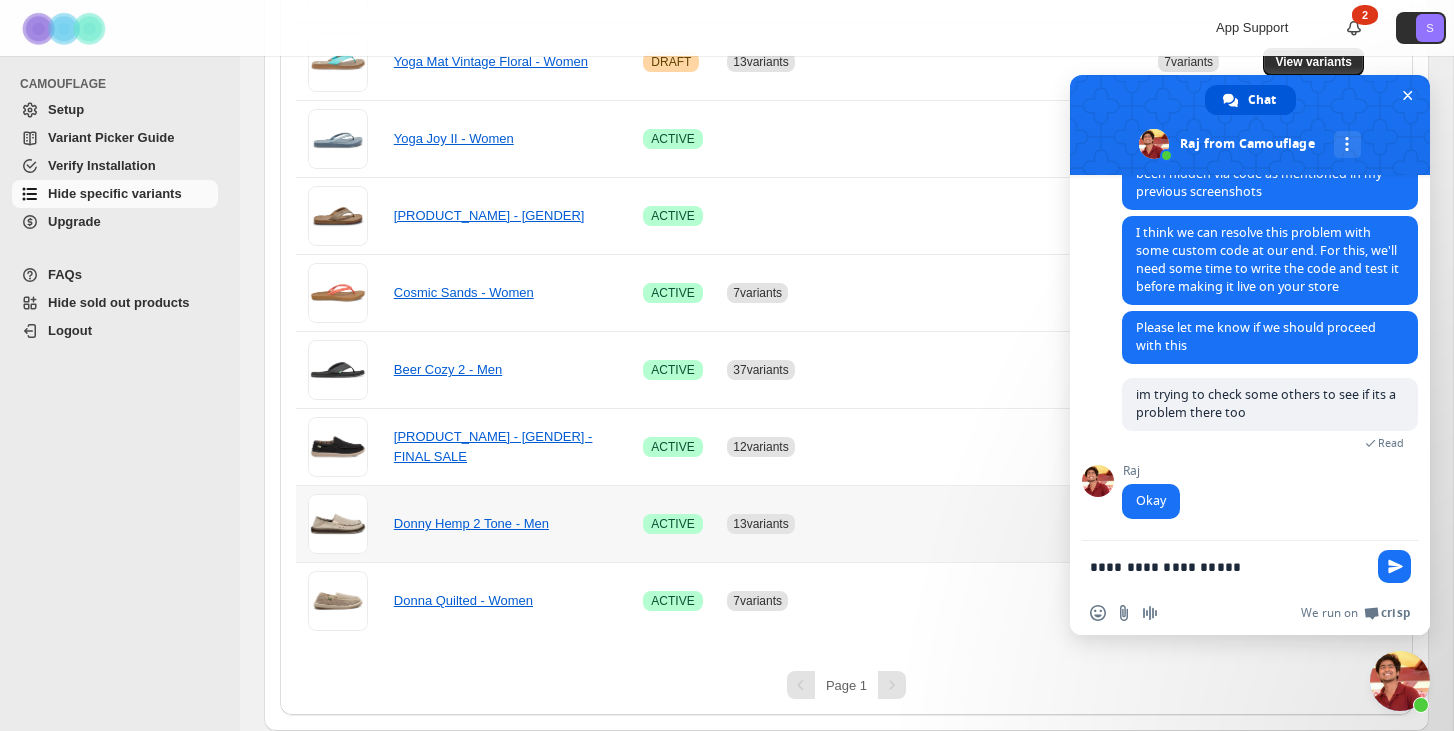 drag, startPoint x: 1227, startPoint y: 573, endPoint x: 1048, endPoint y: 560, distance: 179.47145 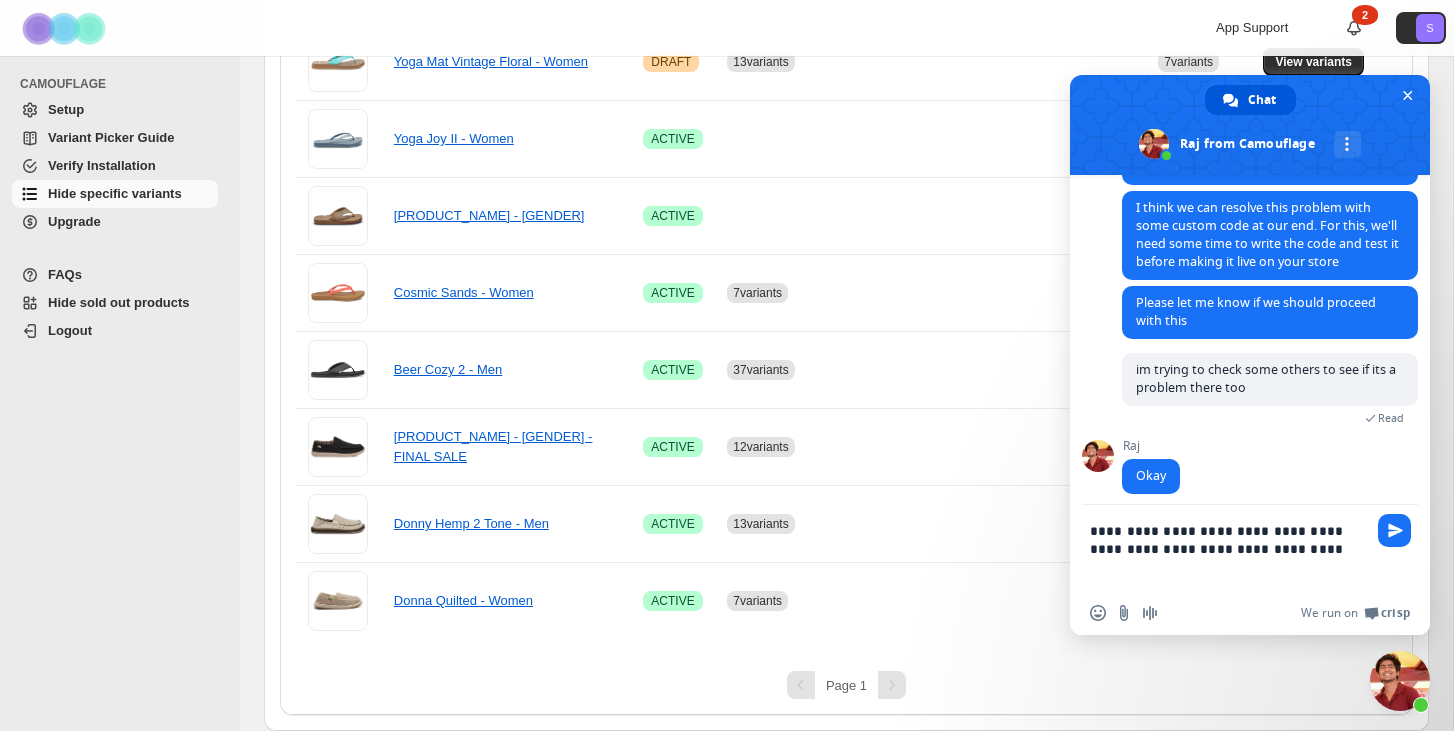 type on "**********" 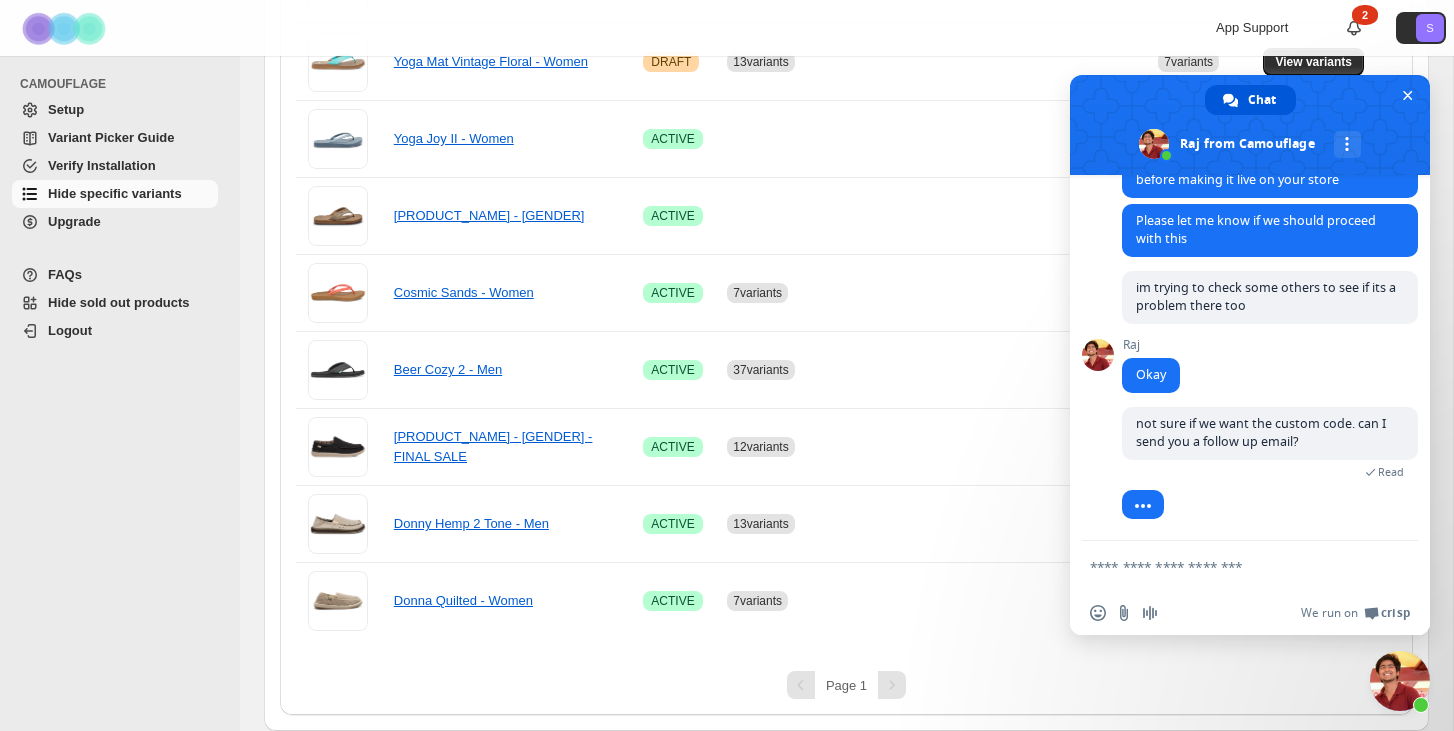 scroll, scrollTop: 2723, scrollLeft: 0, axis: vertical 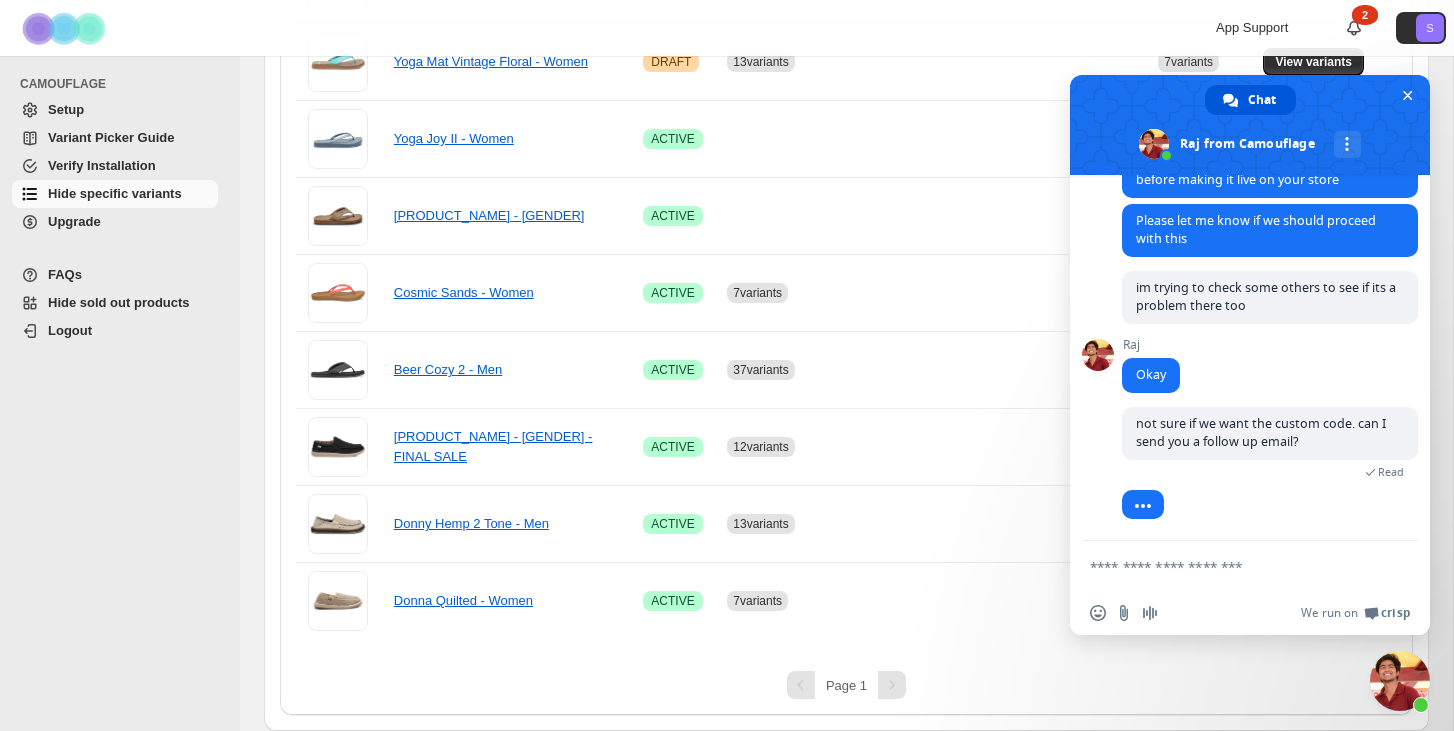 click at bounding box center [1230, 566] 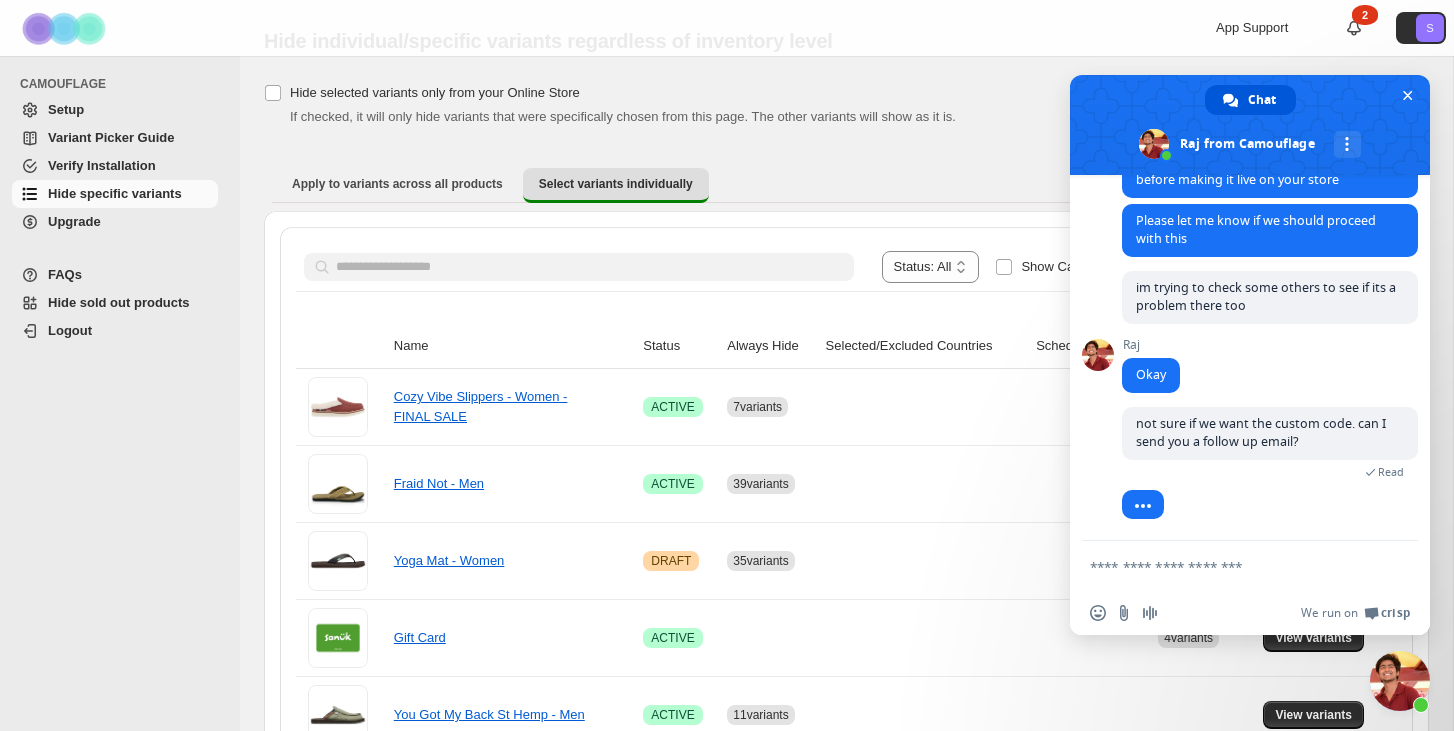 scroll, scrollTop: 0, scrollLeft: 0, axis: both 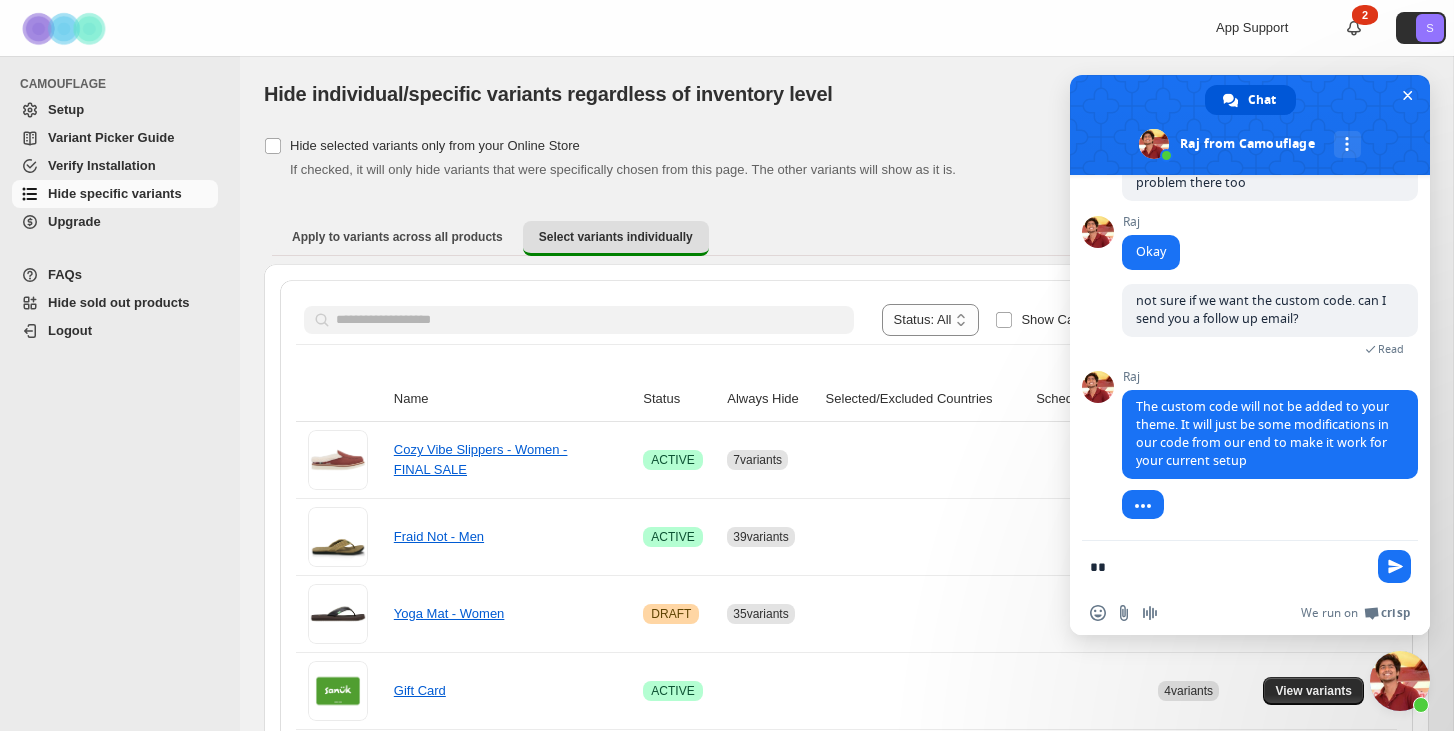 type on "*" 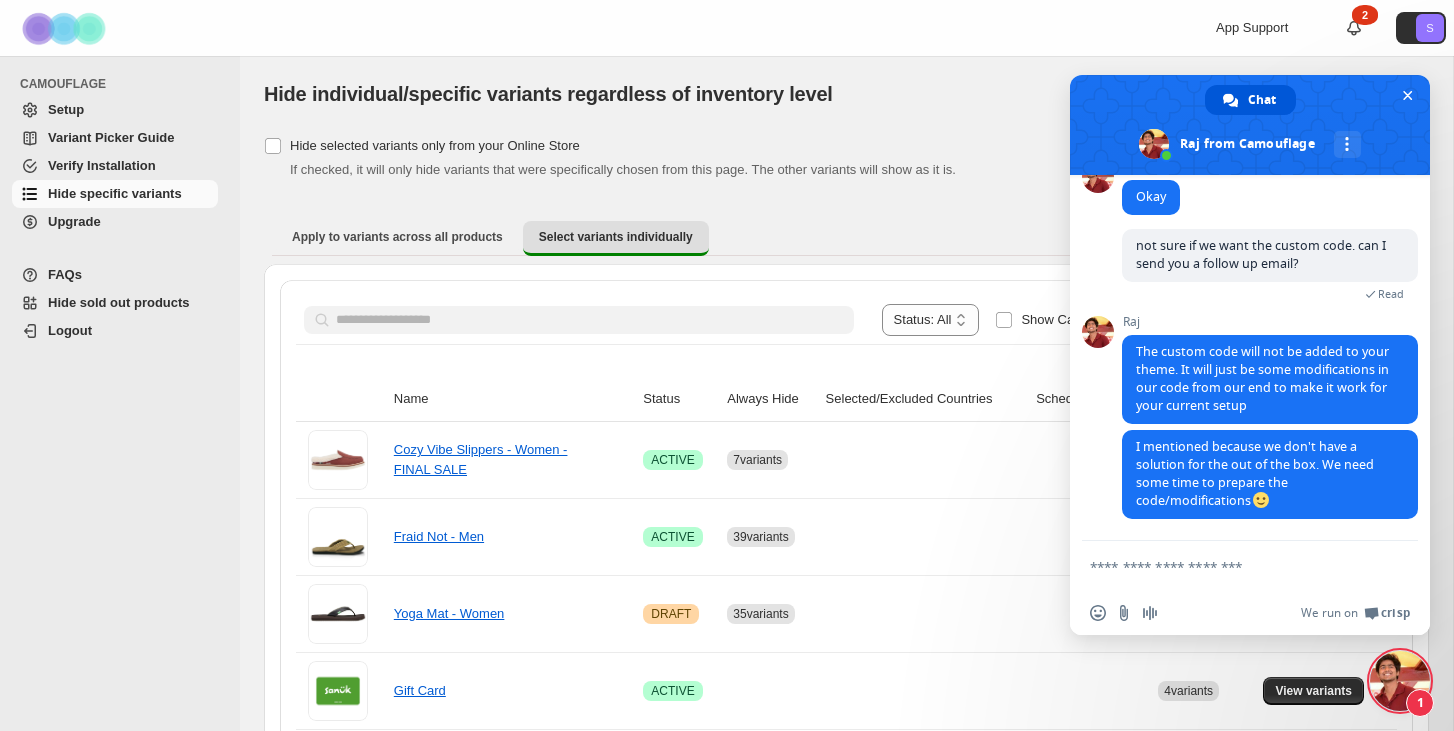 scroll, scrollTop: 2927, scrollLeft: 0, axis: vertical 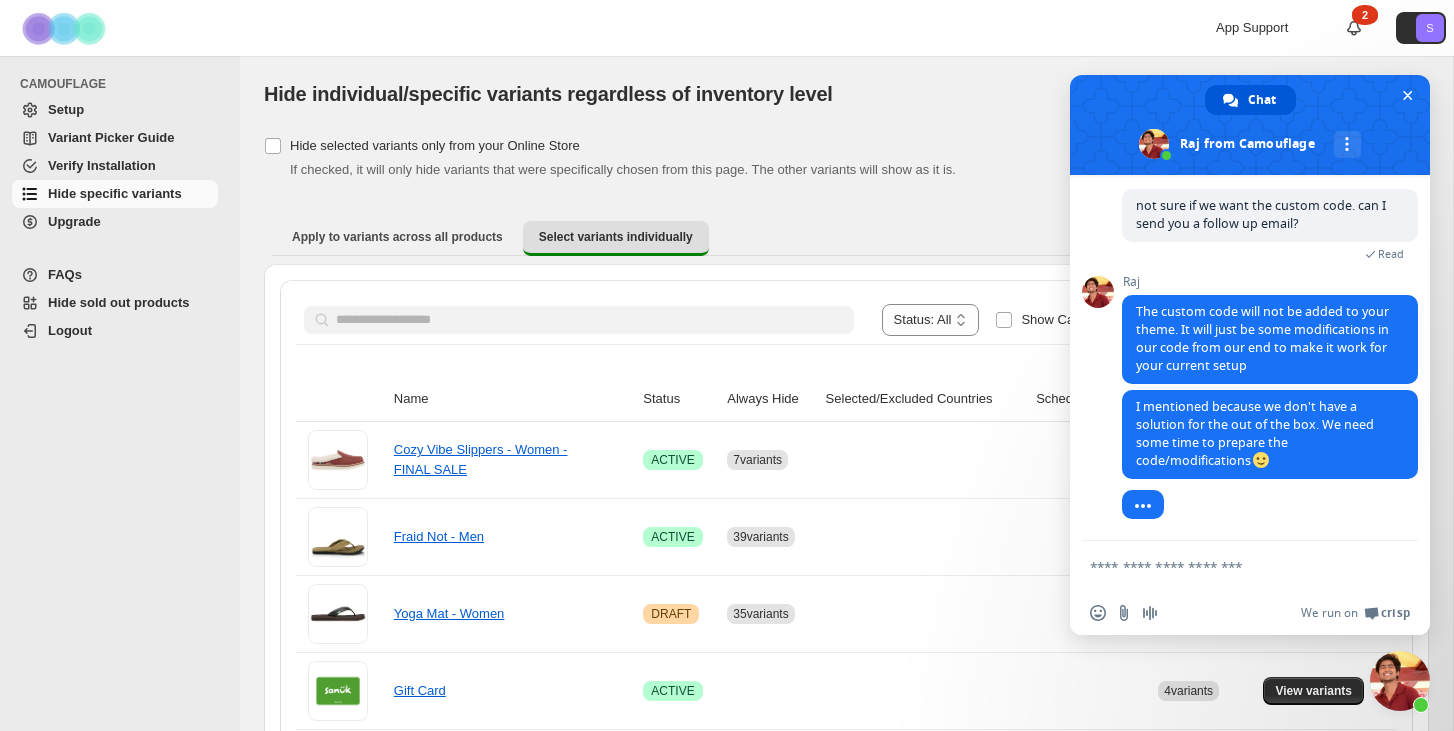 click at bounding box center (1230, 566) 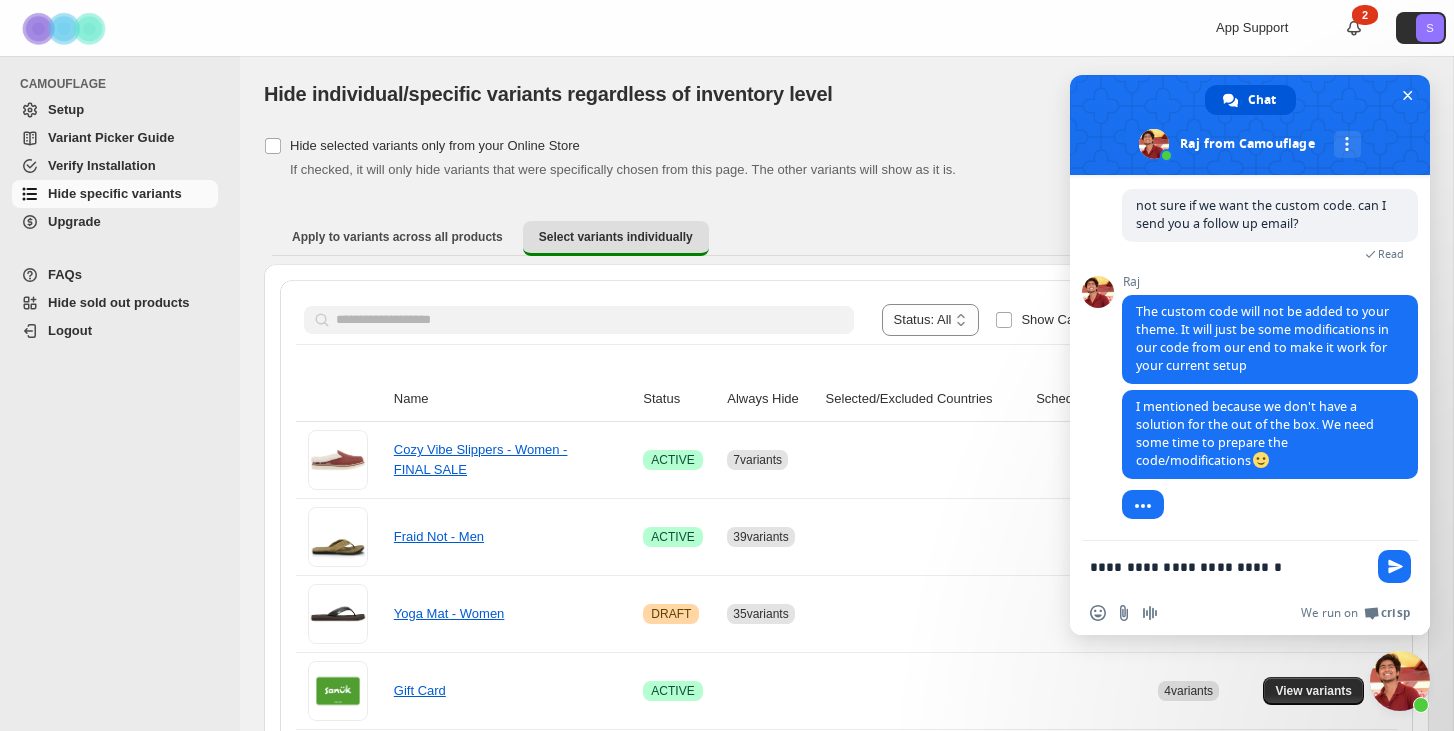 type on "**********" 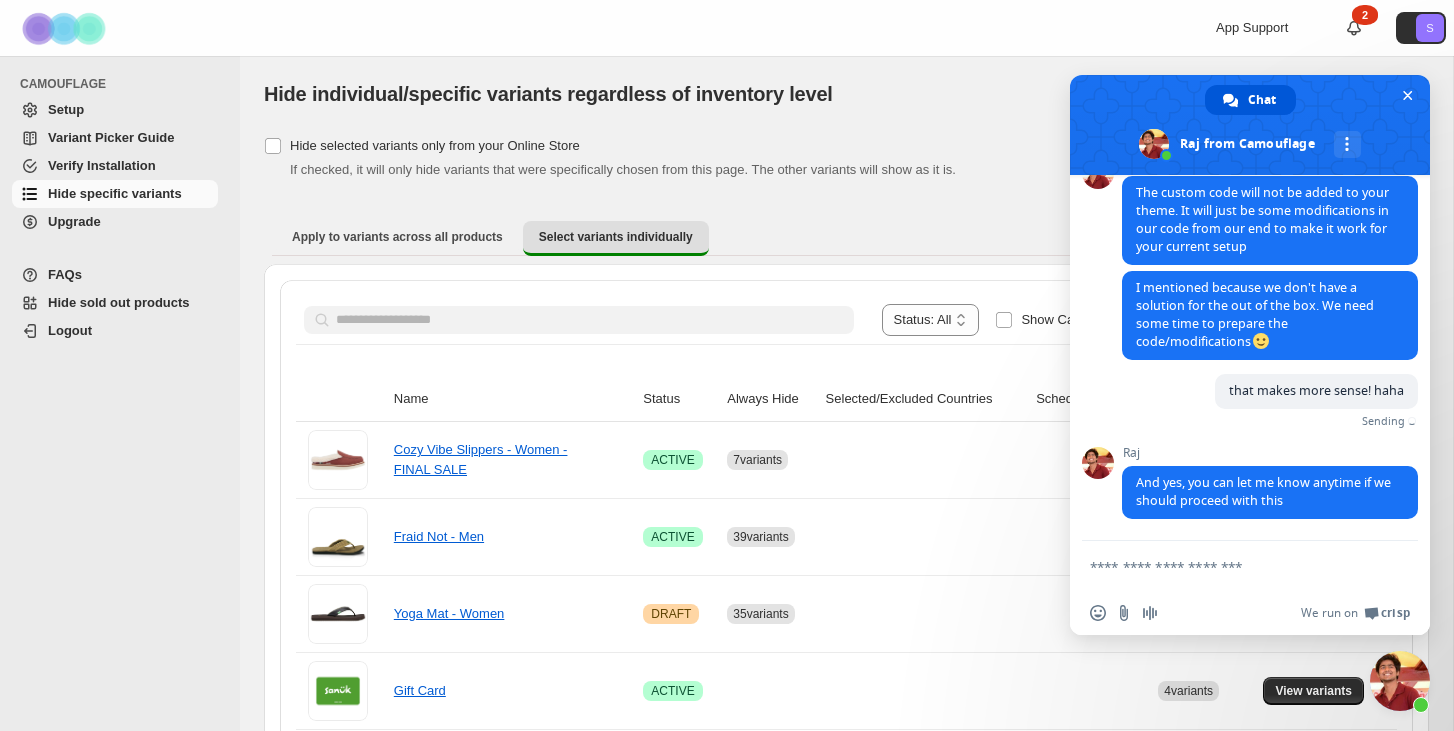 scroll, scrollTop: 3024, scrollLeft: 0, axis: vertical 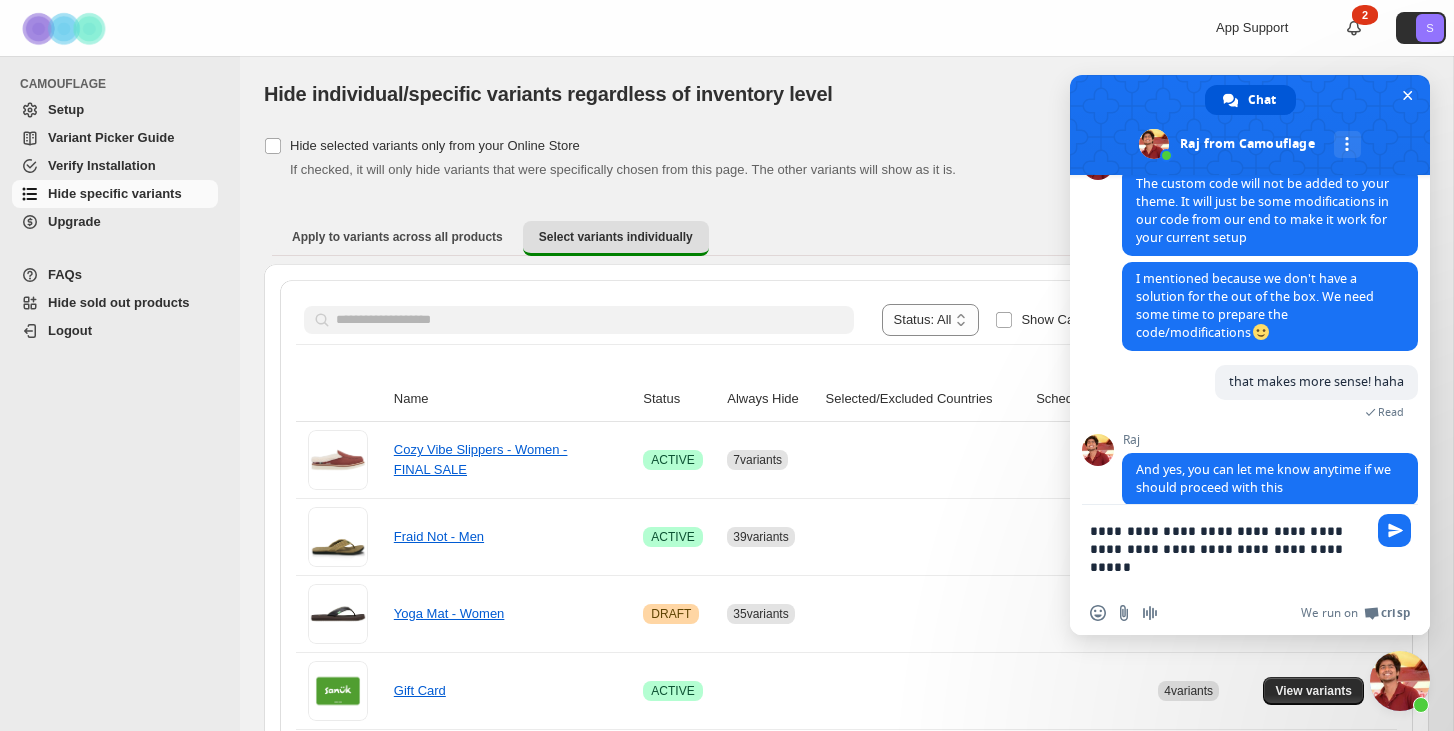 type on "**********" 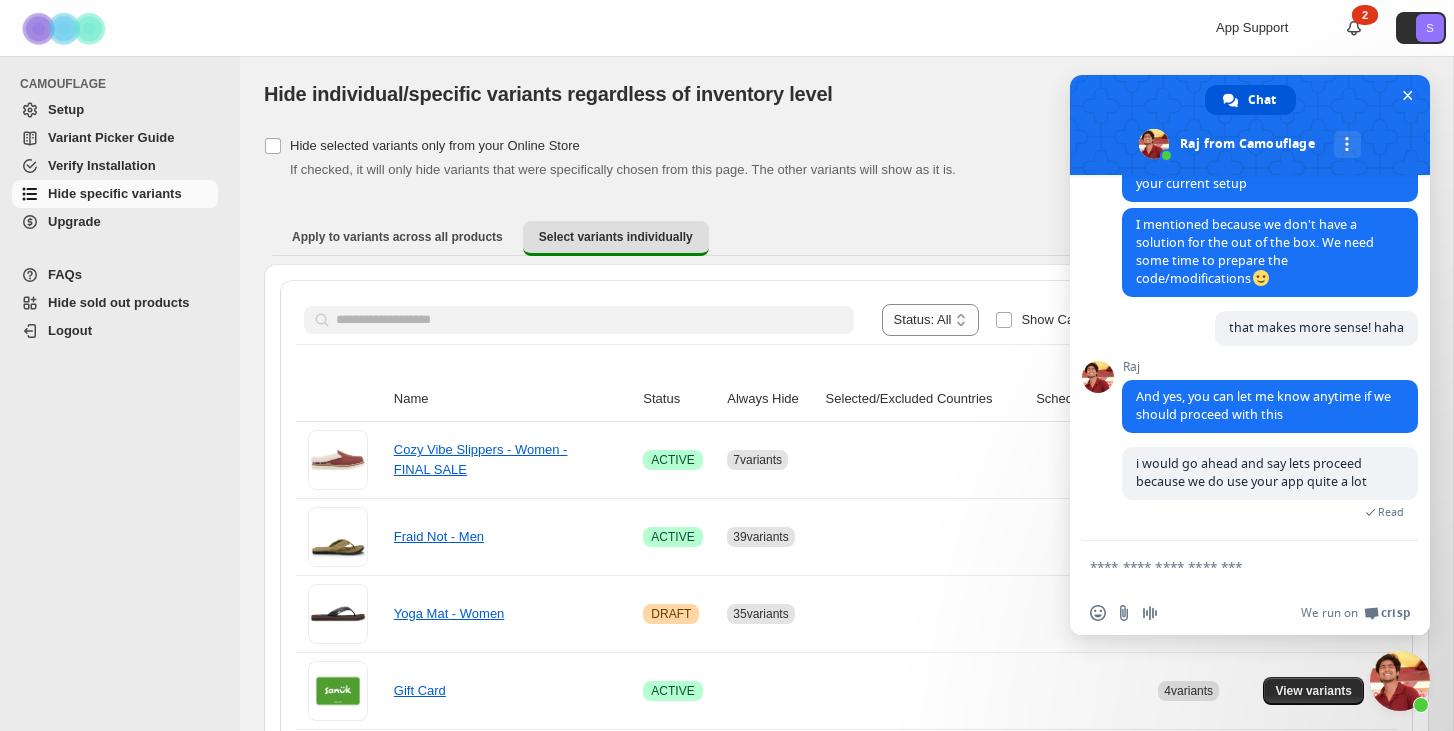 scroll, scrollTop: 3132, scrollLeft: 0, axis: vertical 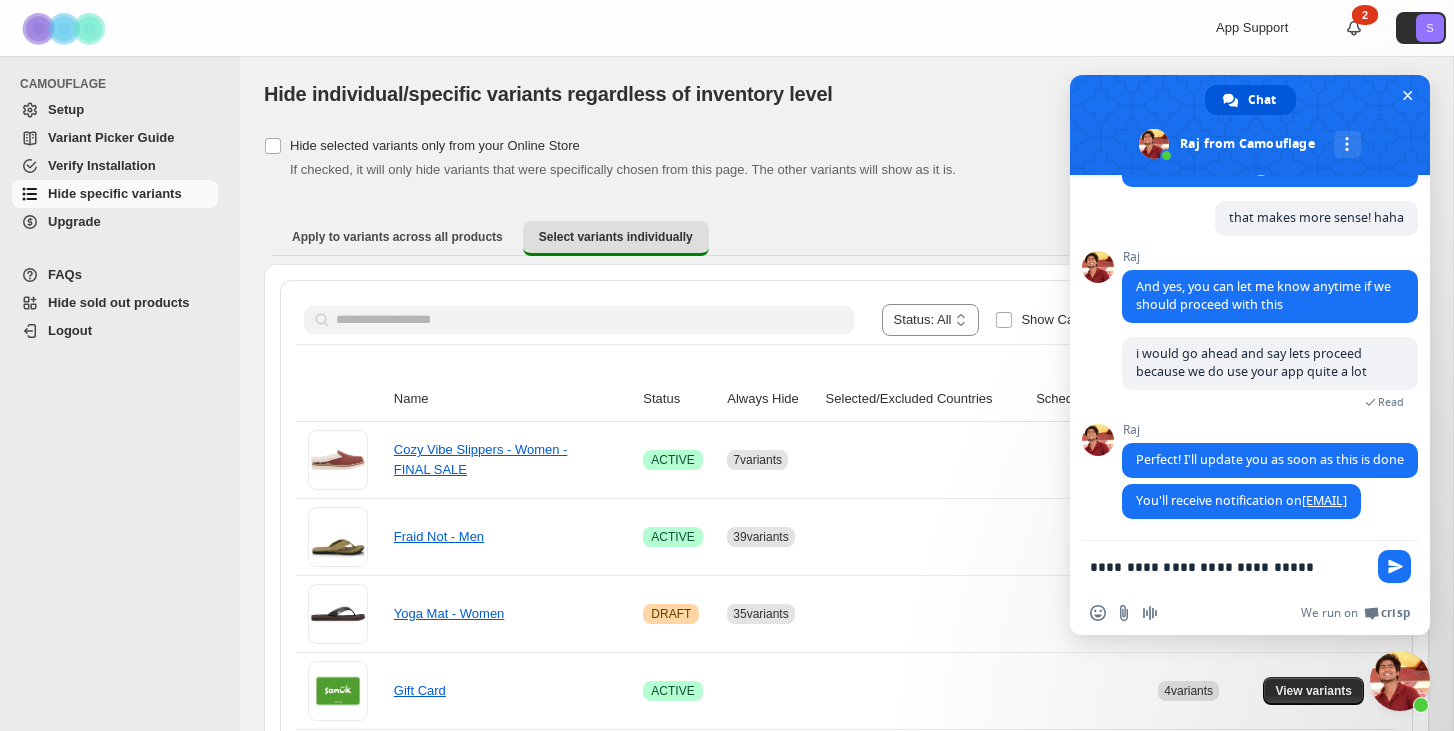 type on "**********" 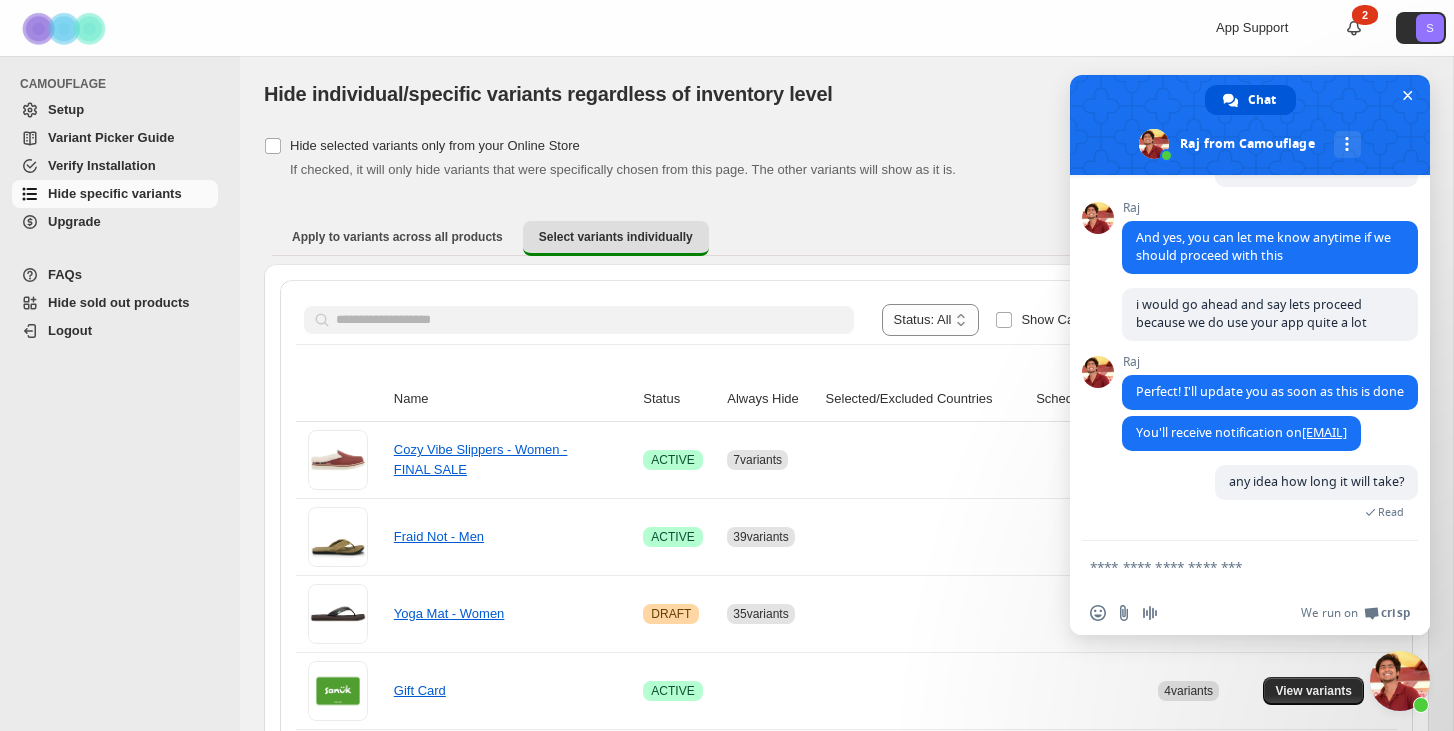 scroll, scrollTop: 3330, scrollLeft: 0, axis: vertical 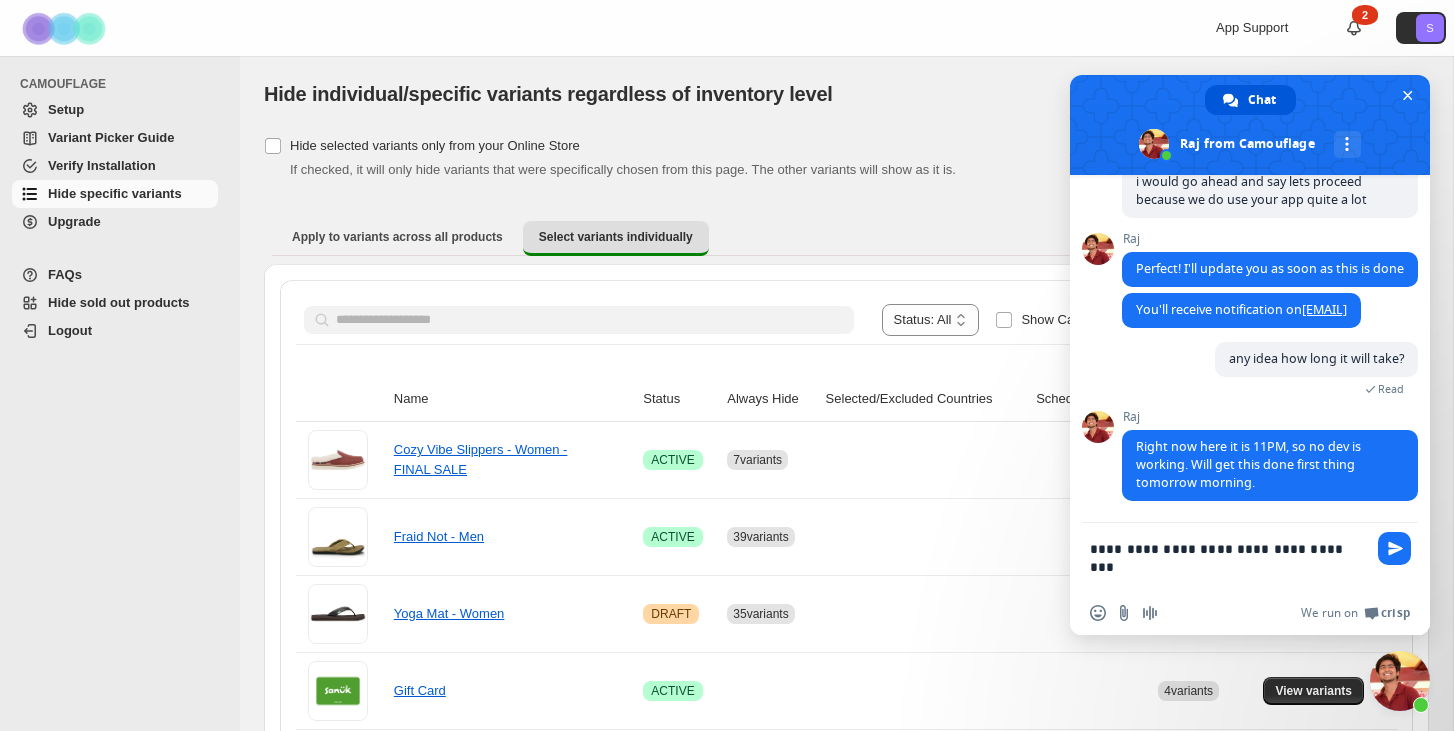 type on "**********" 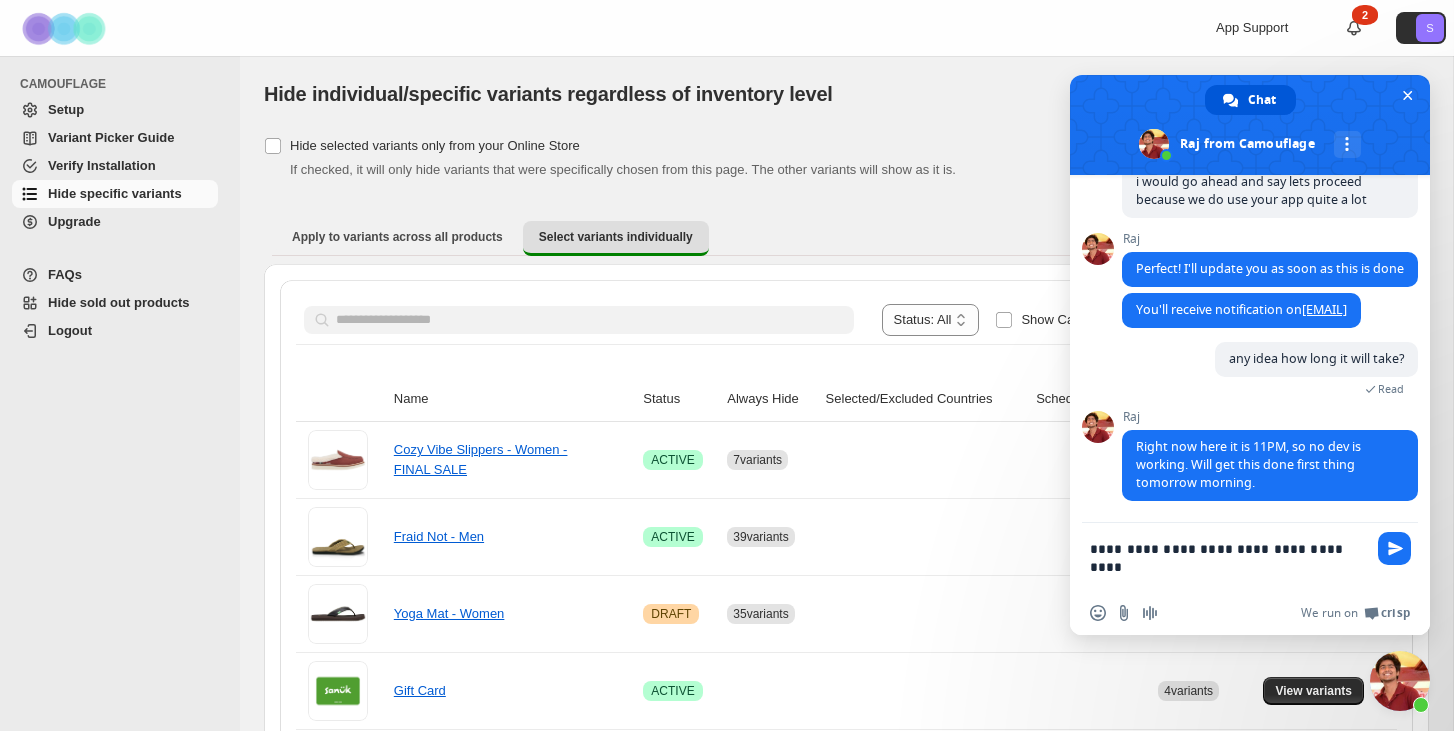 type 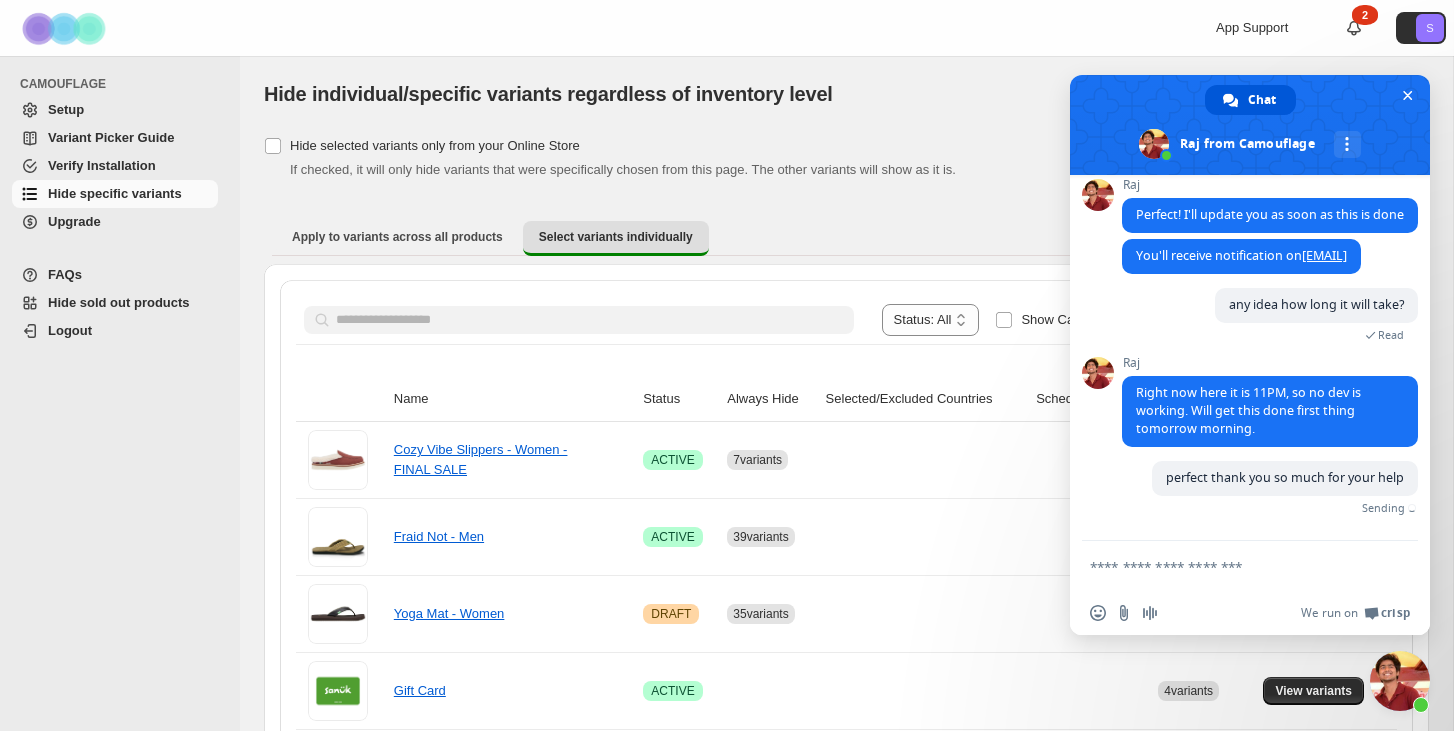 scroll, scrollTop: 3446, scrollLeft: 0, axis: vertical 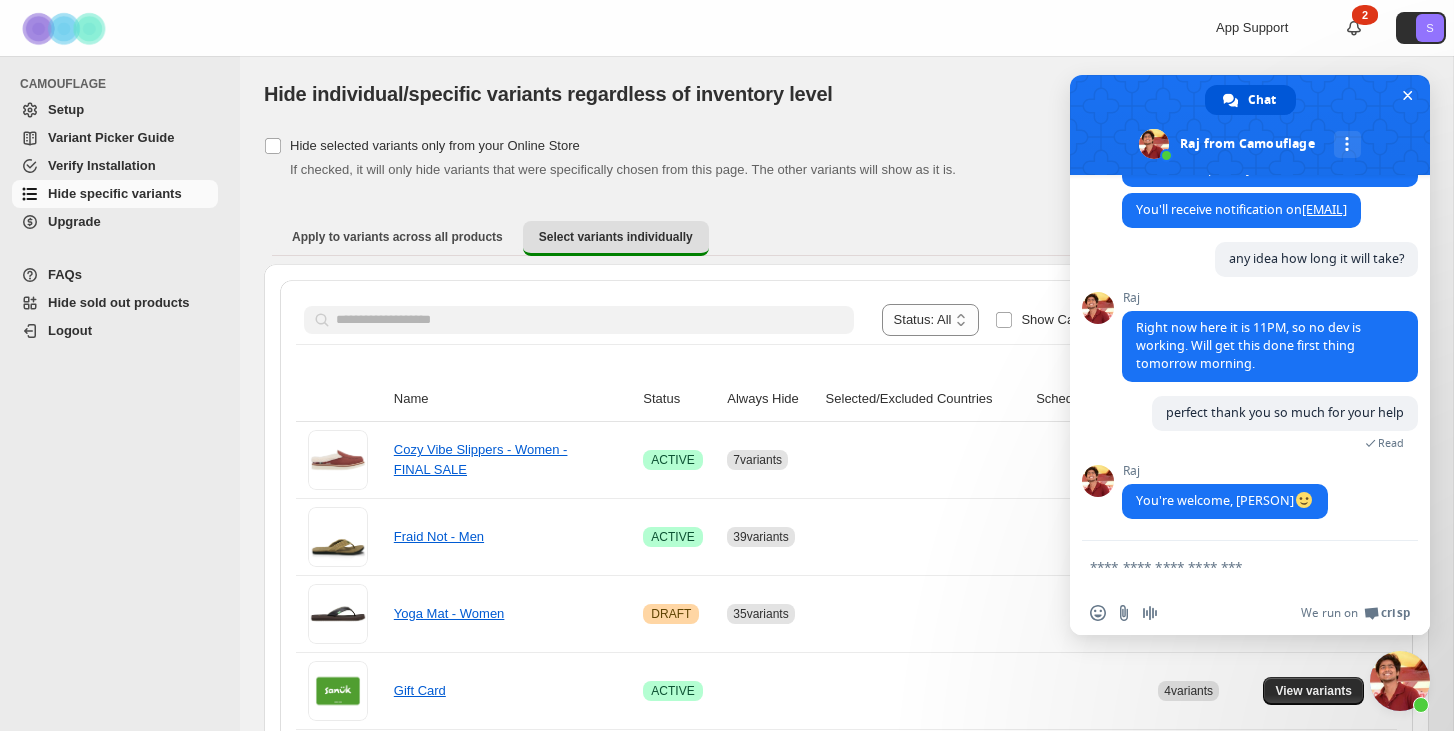click at bounding box center (1154, 144) 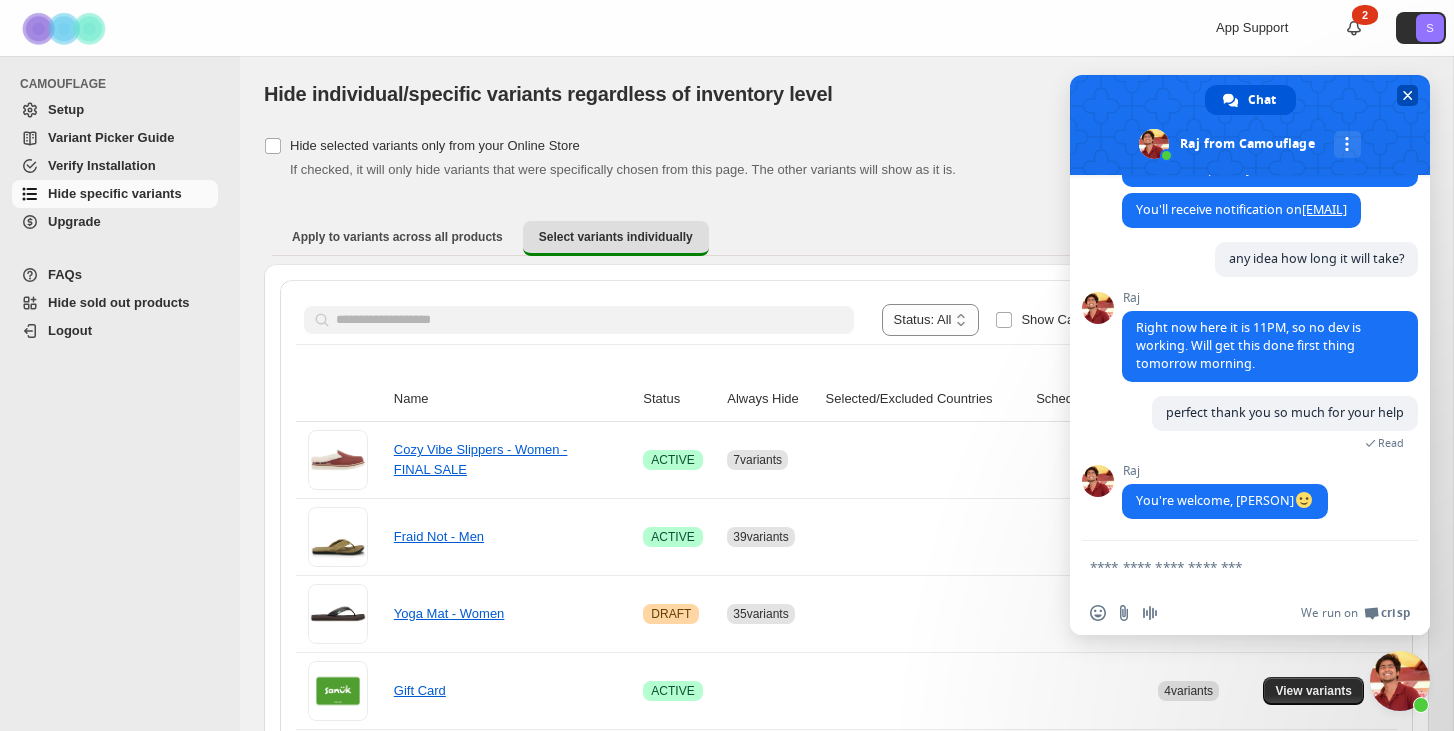 click at bounding box center (1408, 95) 